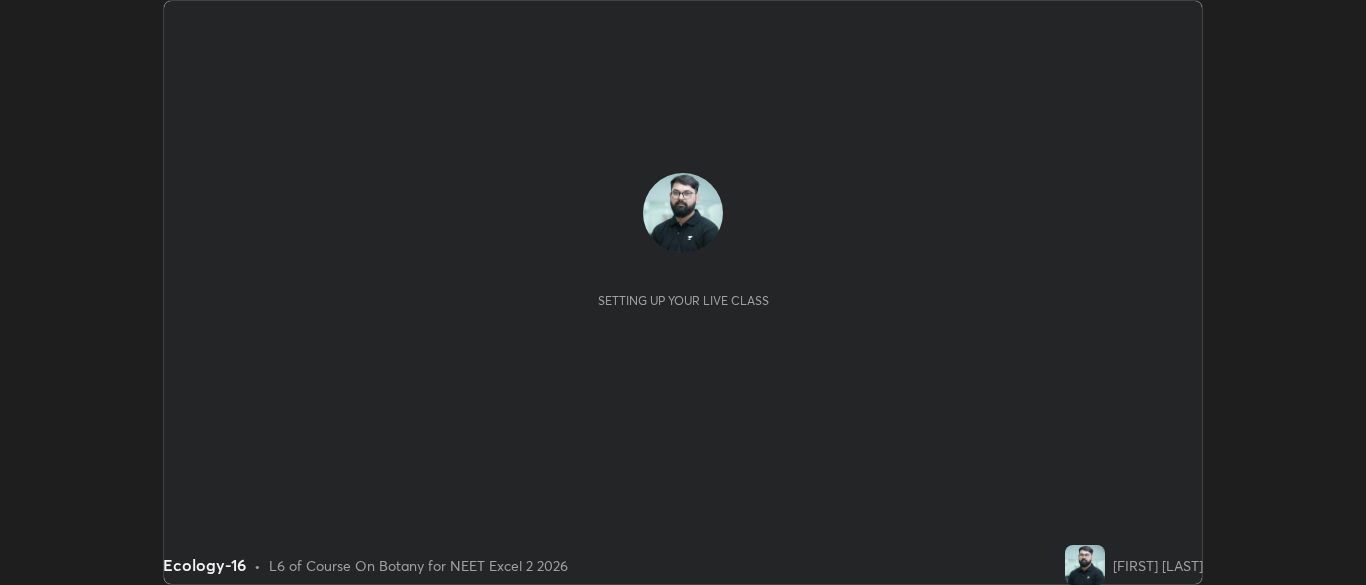 scroll, scrollTop: 0, scrollLeft: 0, axis: both 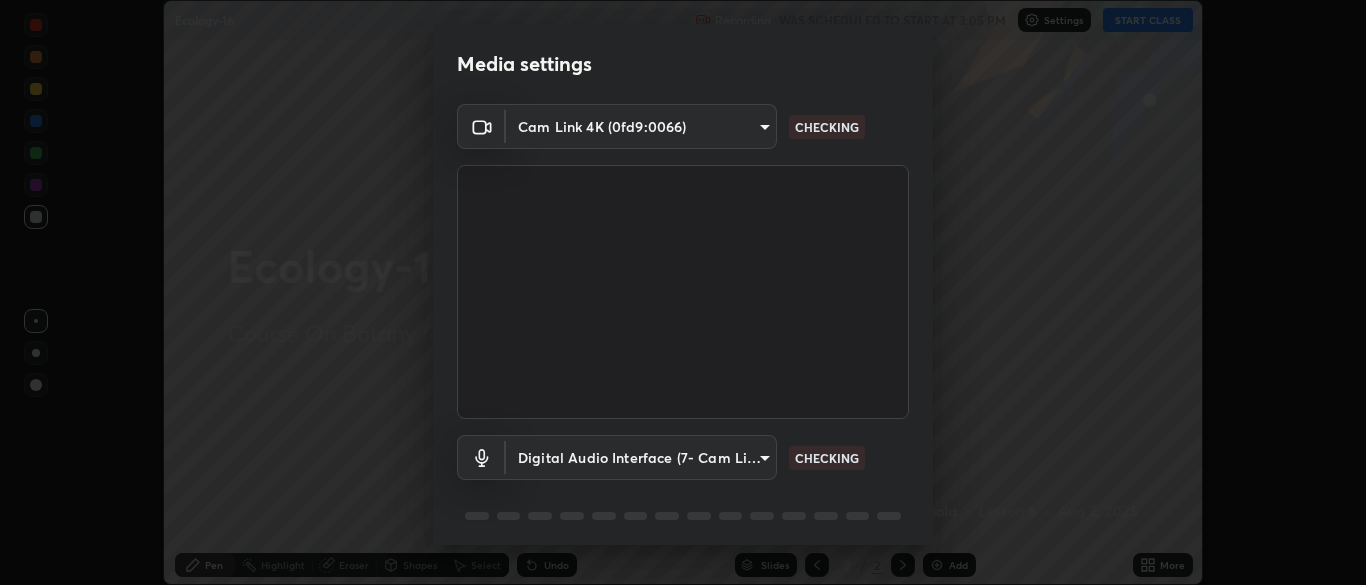 type on "9f7a4544aaacbcd4381e567f9a6248e831ab3dced2a3088c8a78f5f4030a63dd" 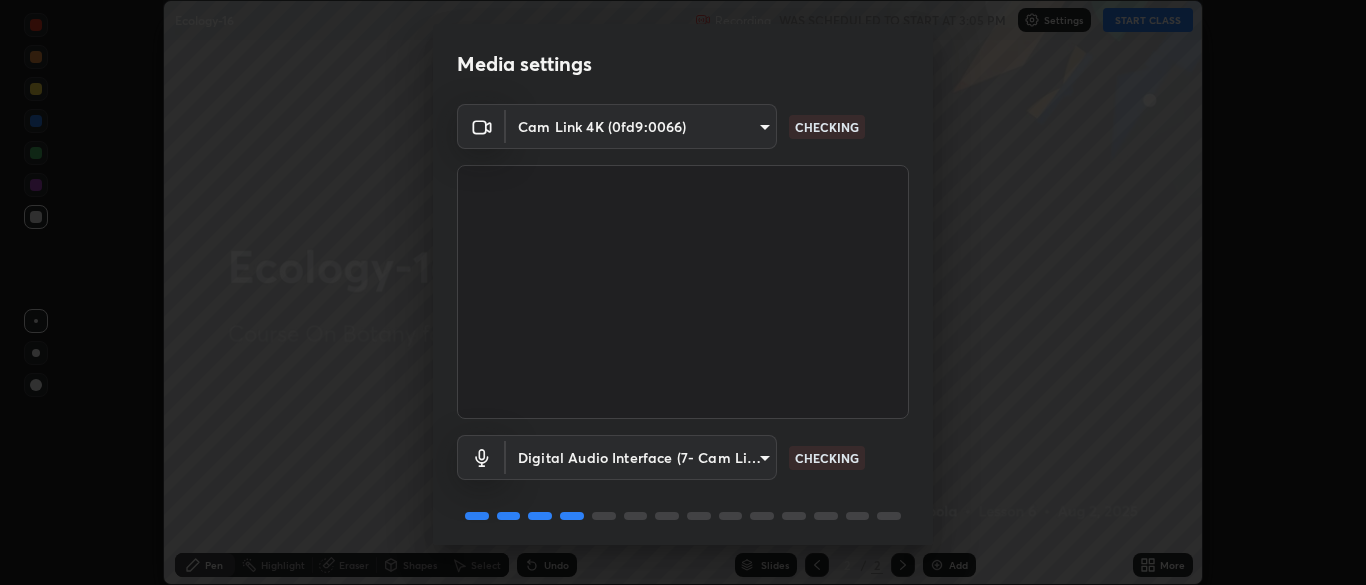 scroll, scrollTop: 71, scrollLeft: 0, axis: vertical 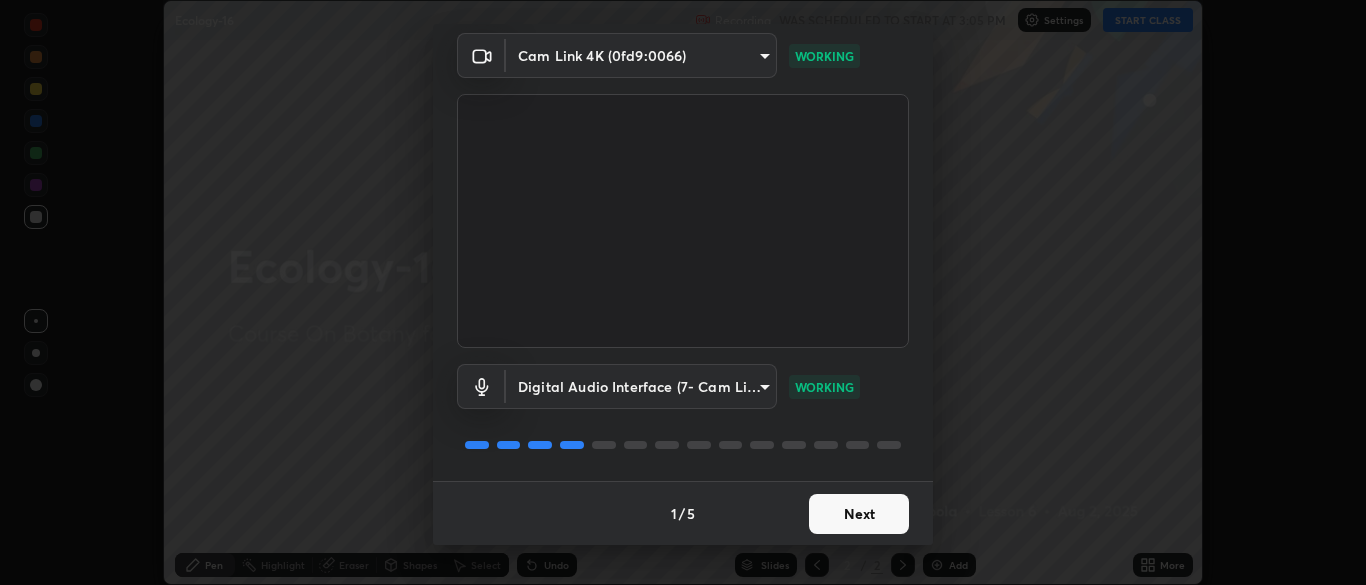 click on "Next" at bounding box center [859, 514] 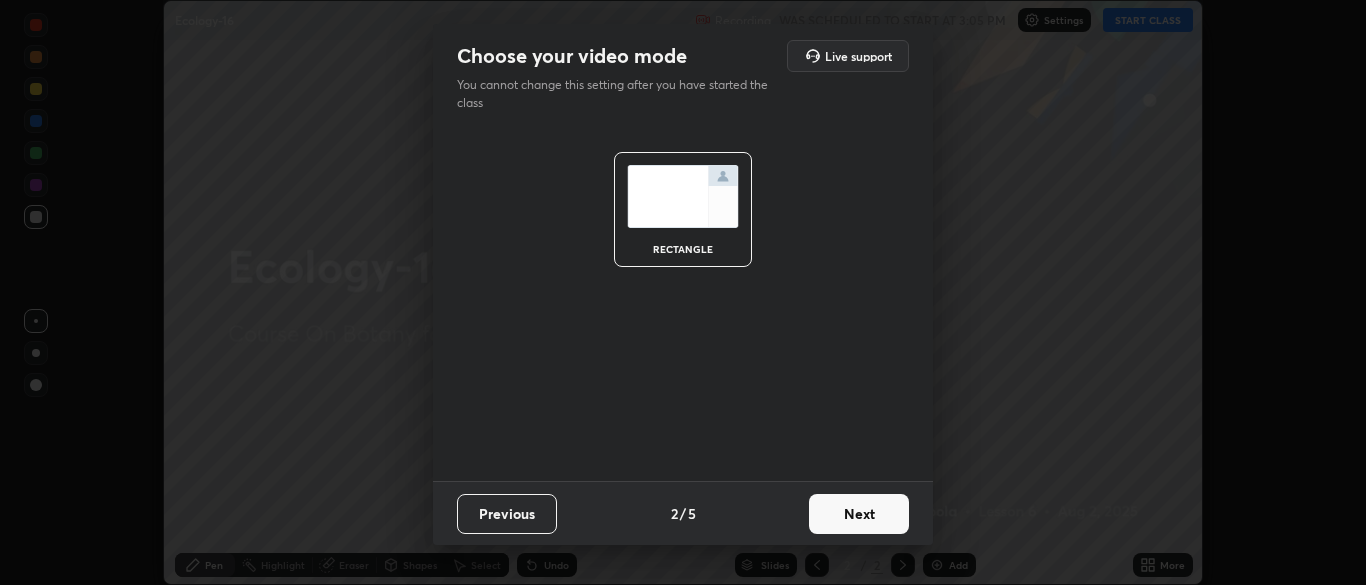 scroll, scrollTop: 0, scrollLeft: 0, axis: both 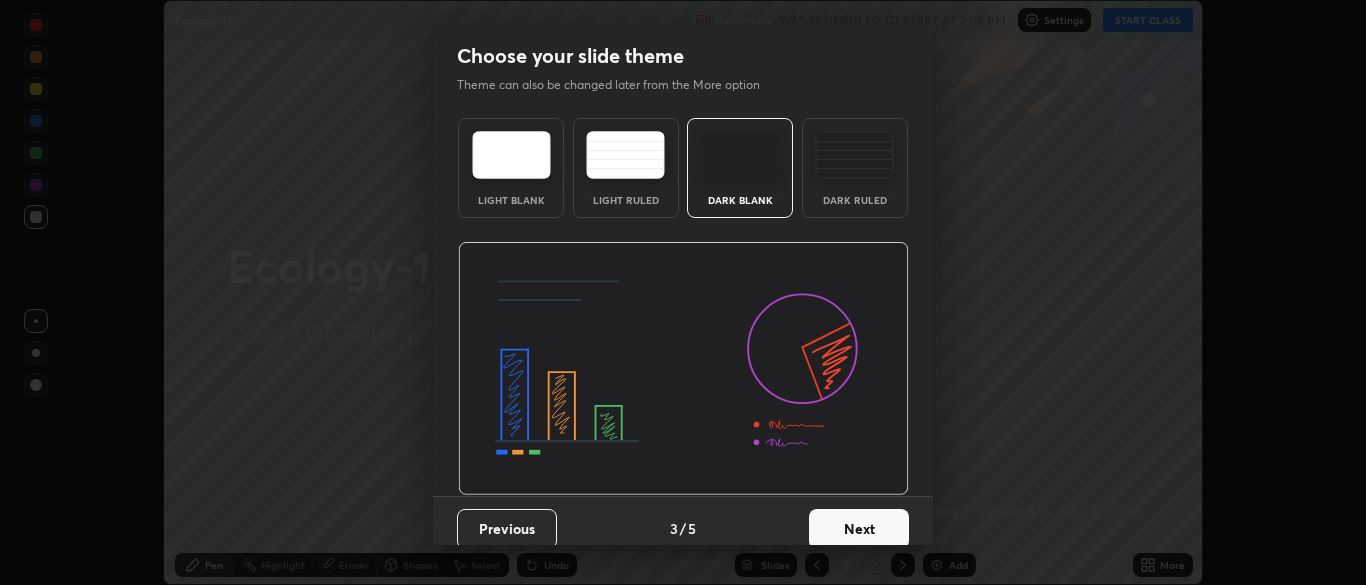 click on "Next" at bounding box center (859, 529) 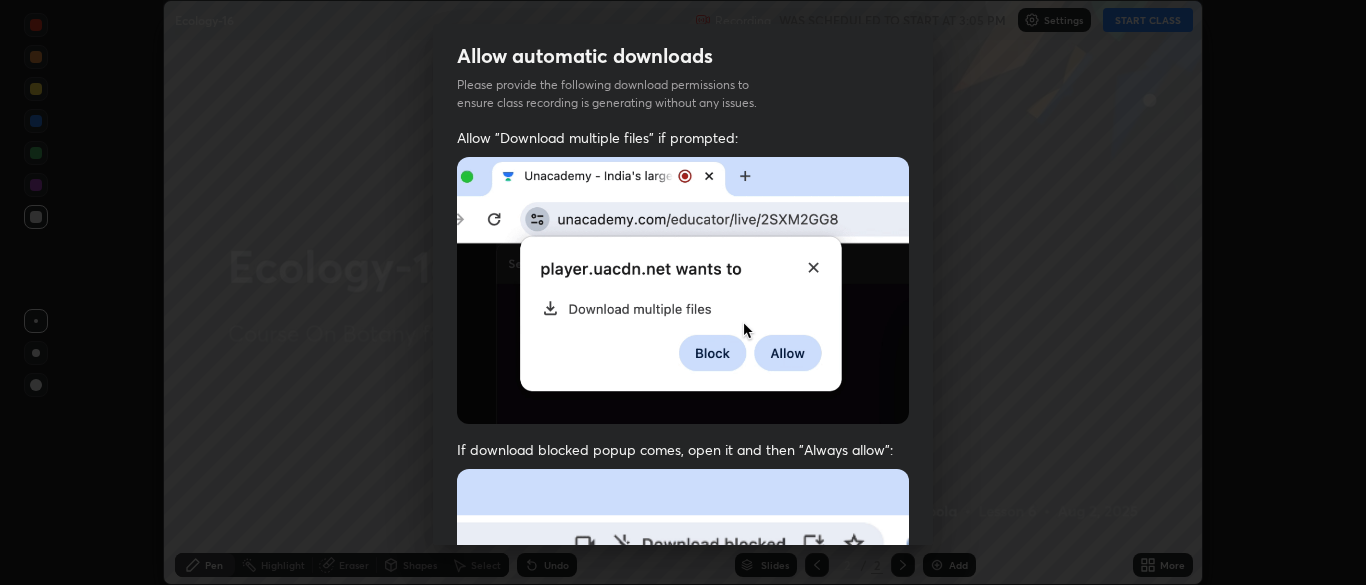click at bounding box center [683, 687] 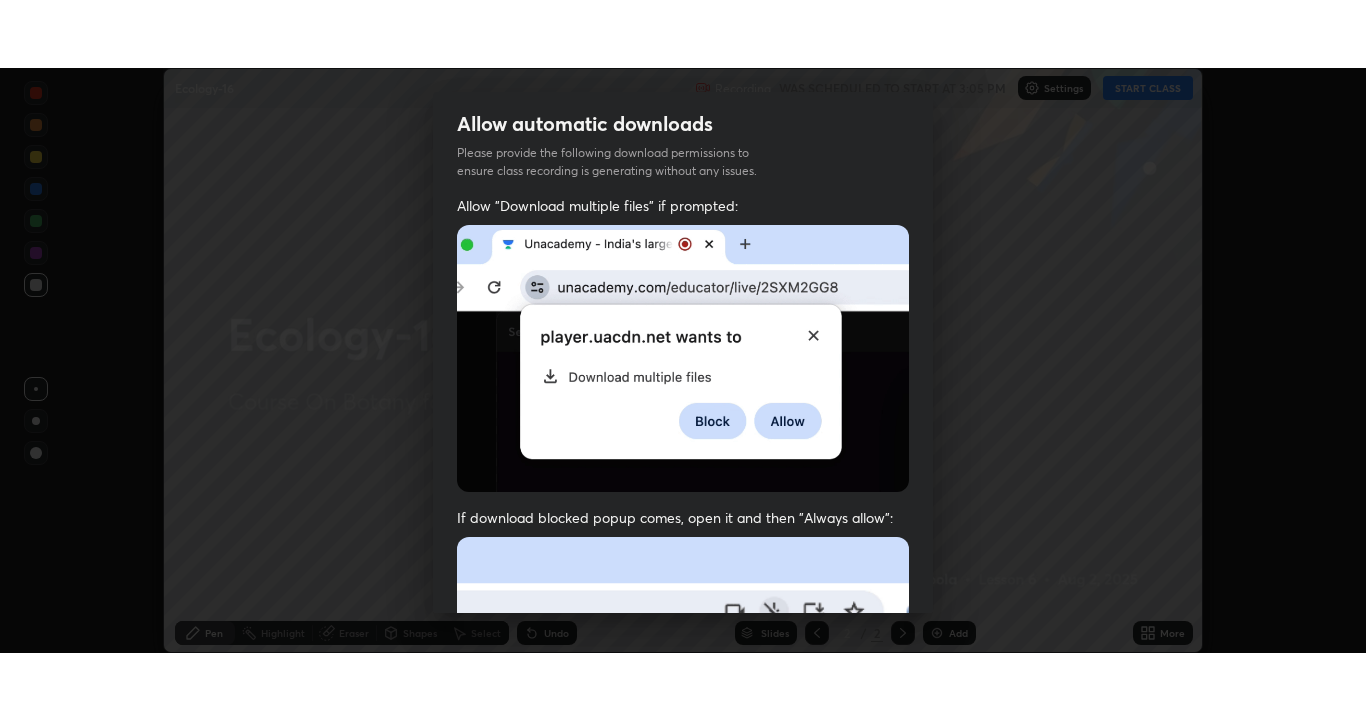 scroll, scrollTop: 479, scrollLeft: 0, axis: vertical 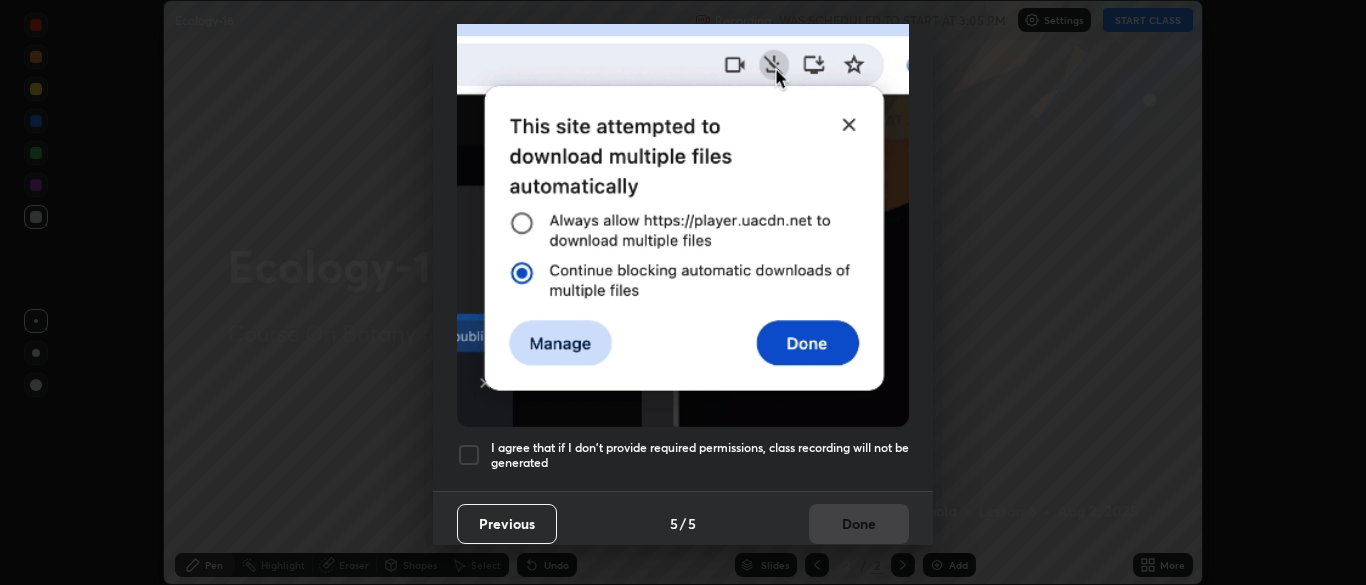 click on "I agree that if I don't provide required permissions, class recording will not be generated" at bounding box center [700, 455] 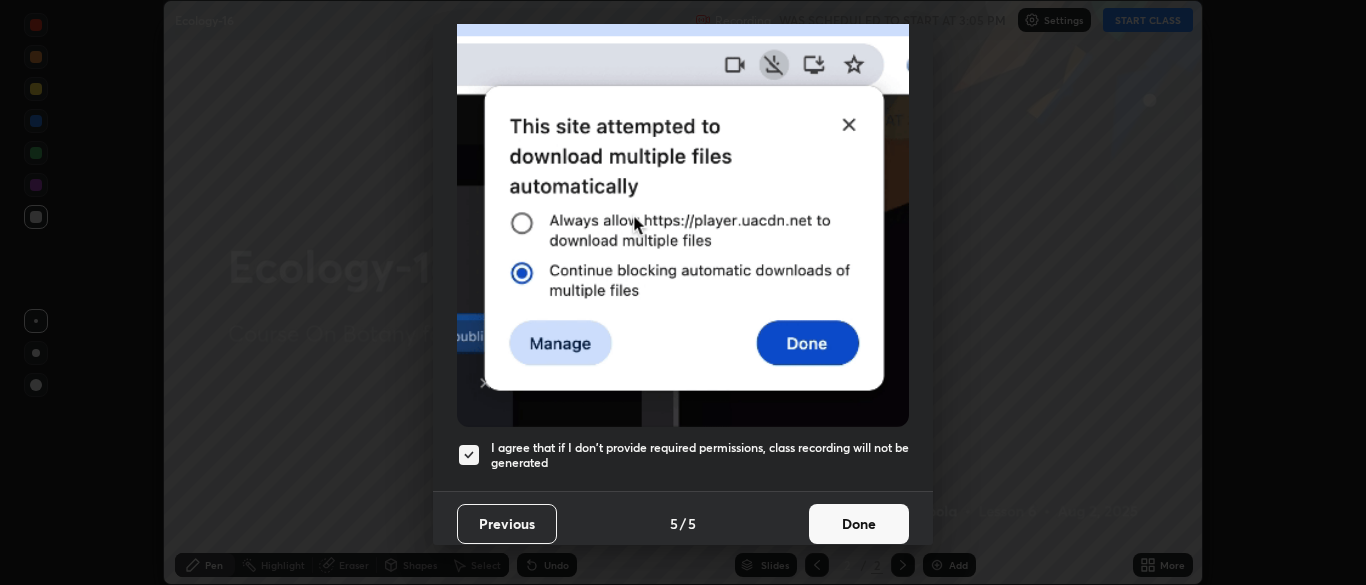 click on "Done" at bounding box center [859, 524] 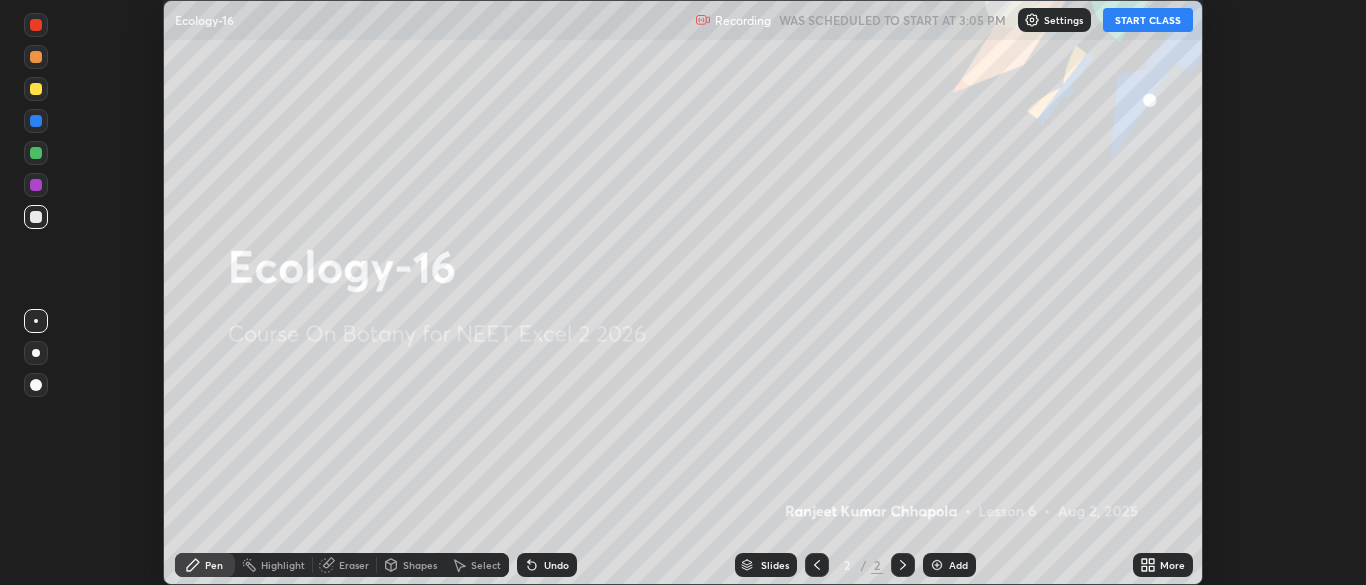 click 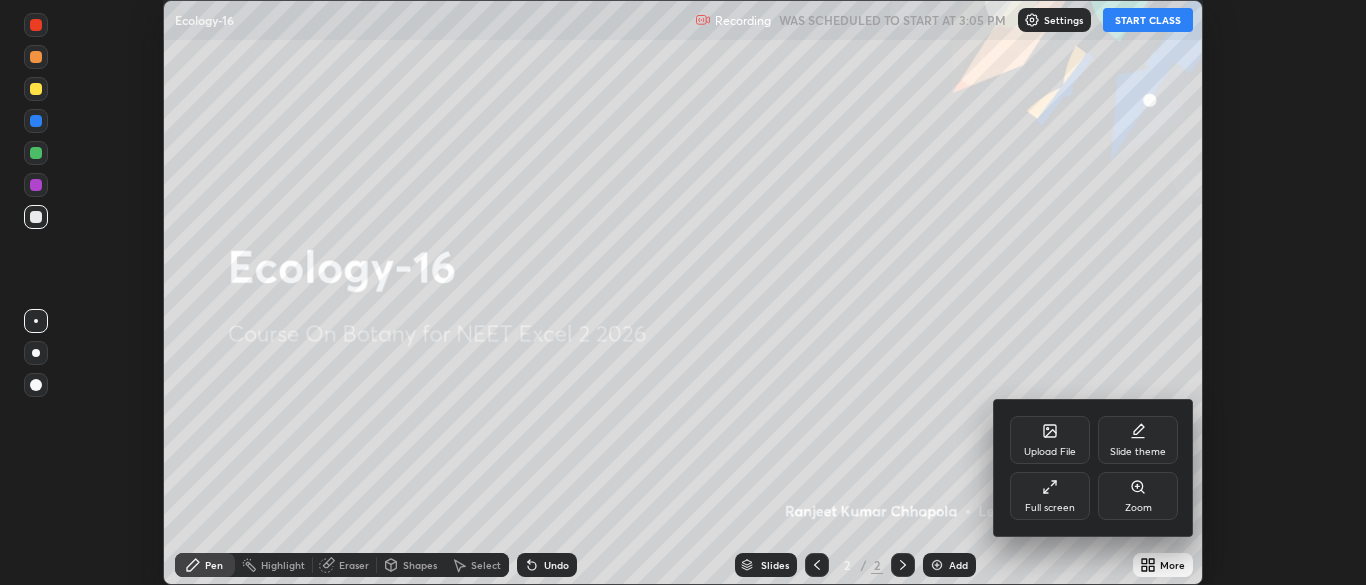 click 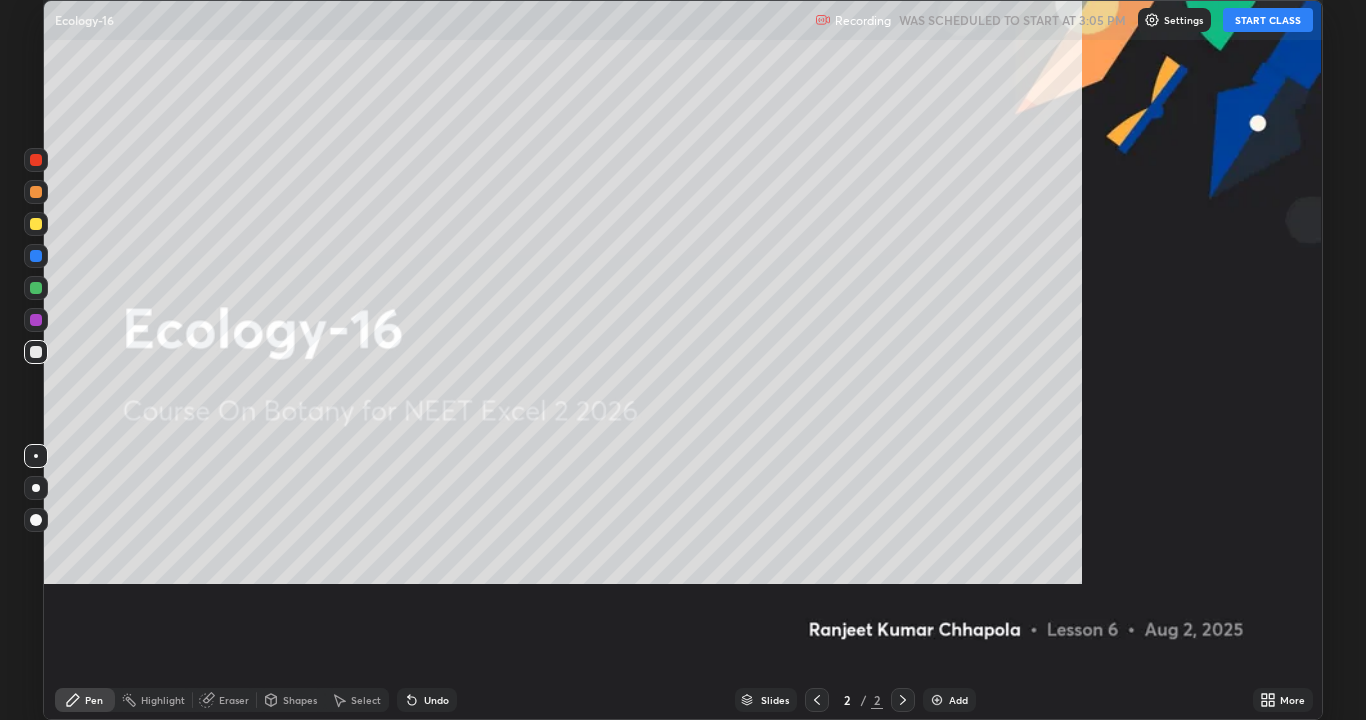 scroll, scrollTop: 99280, scrollLeft: 98634, axis: both 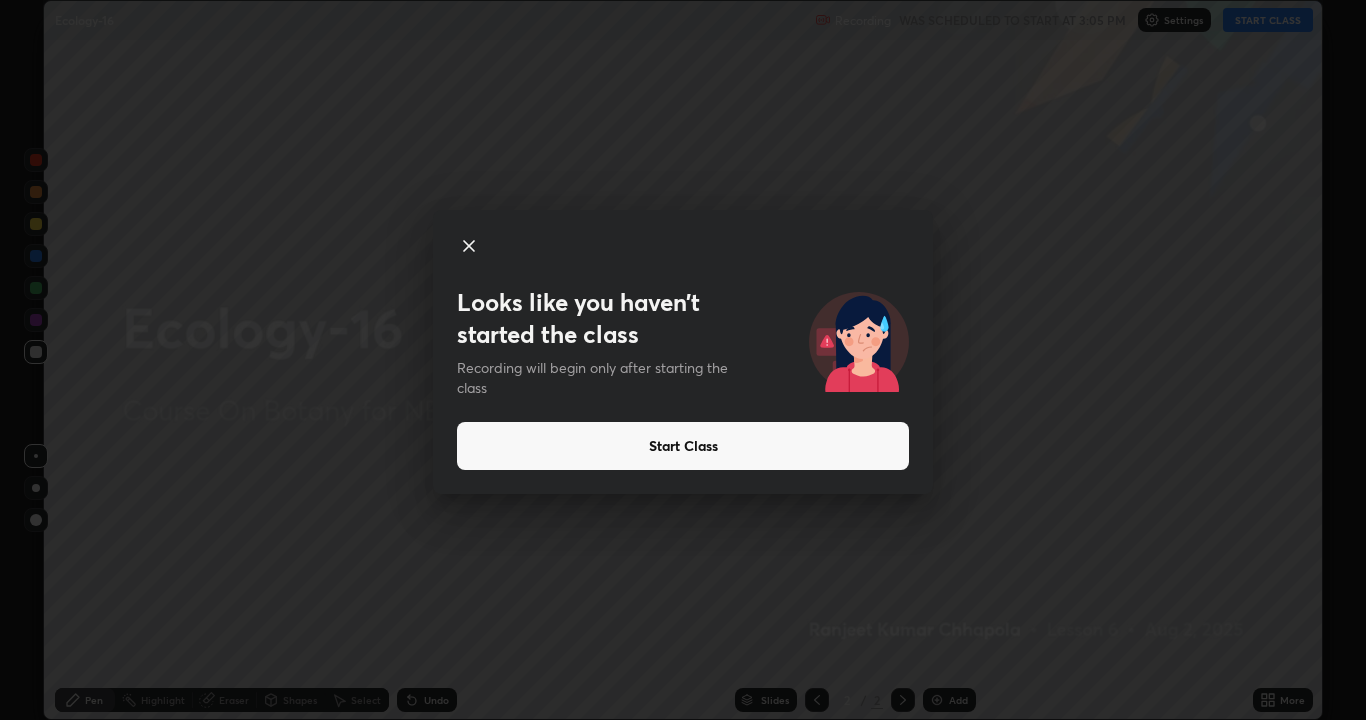 click on "Start Class" at bounding box center (683, 446) 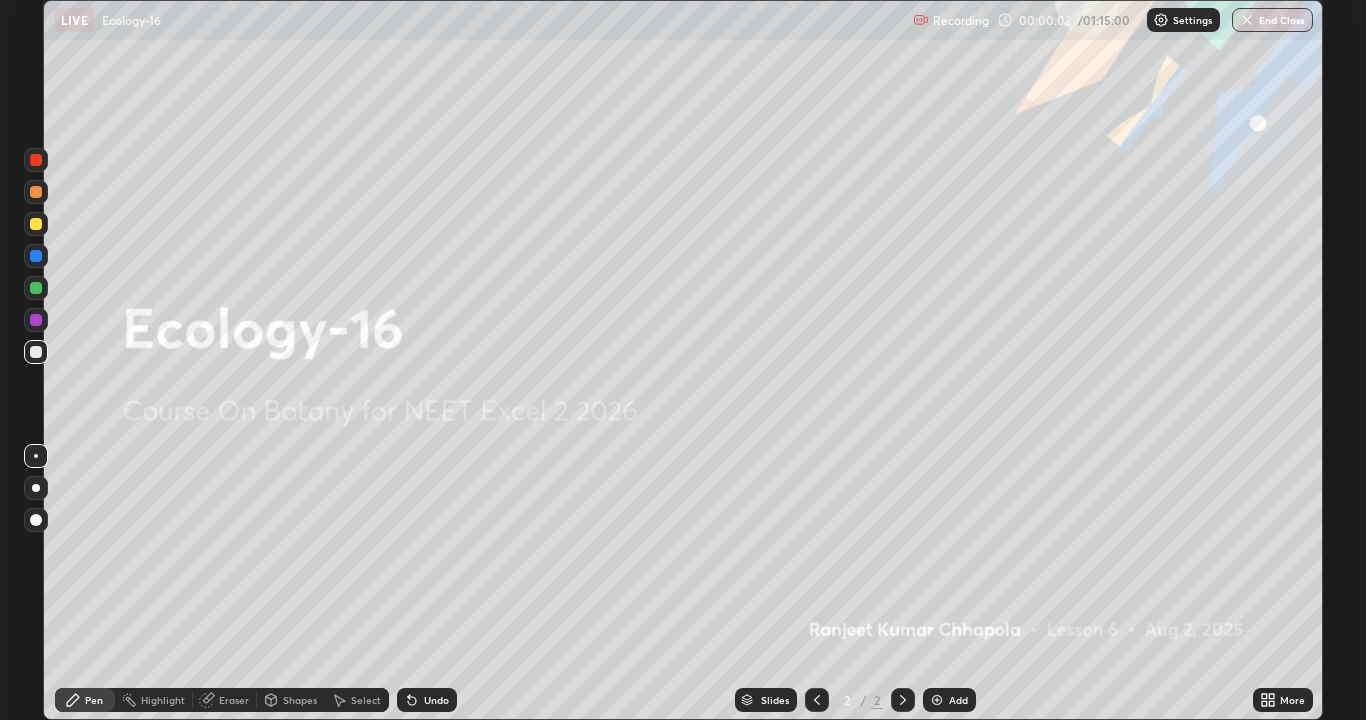 click 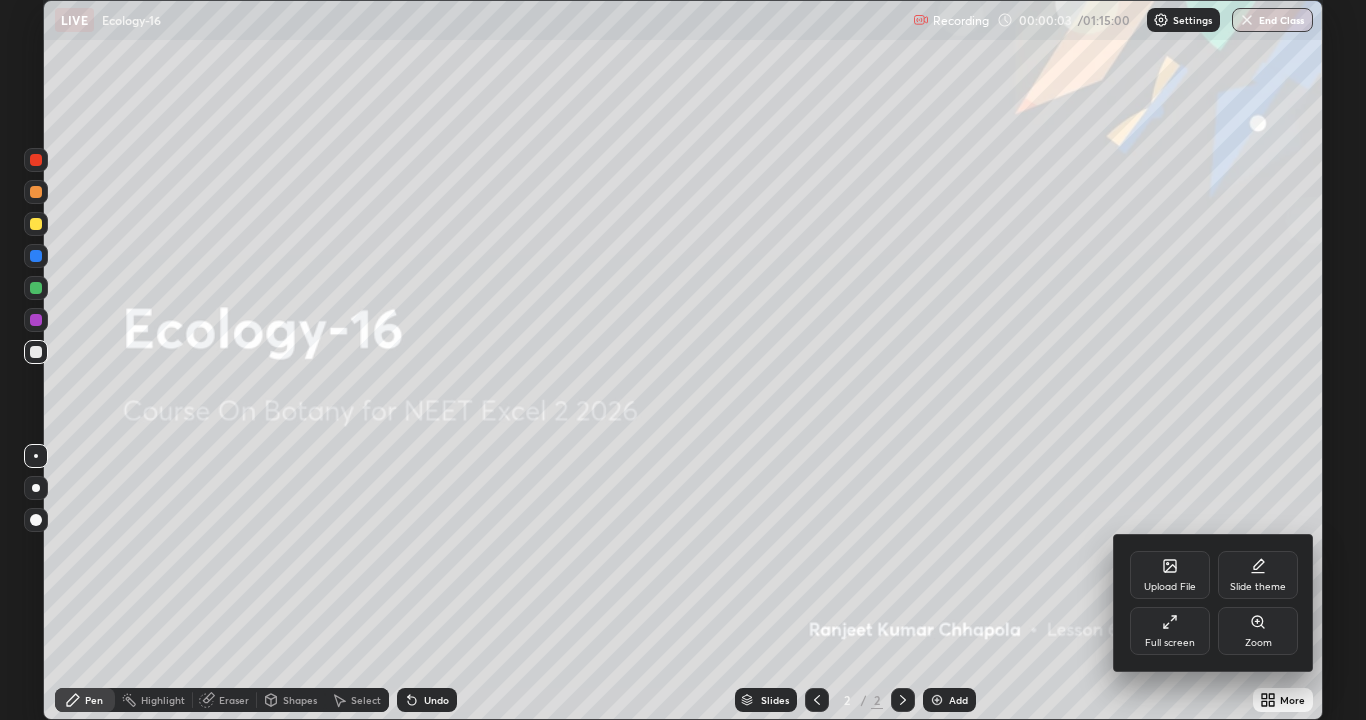 click on "Upload File" at bounding box center (1170, 575) 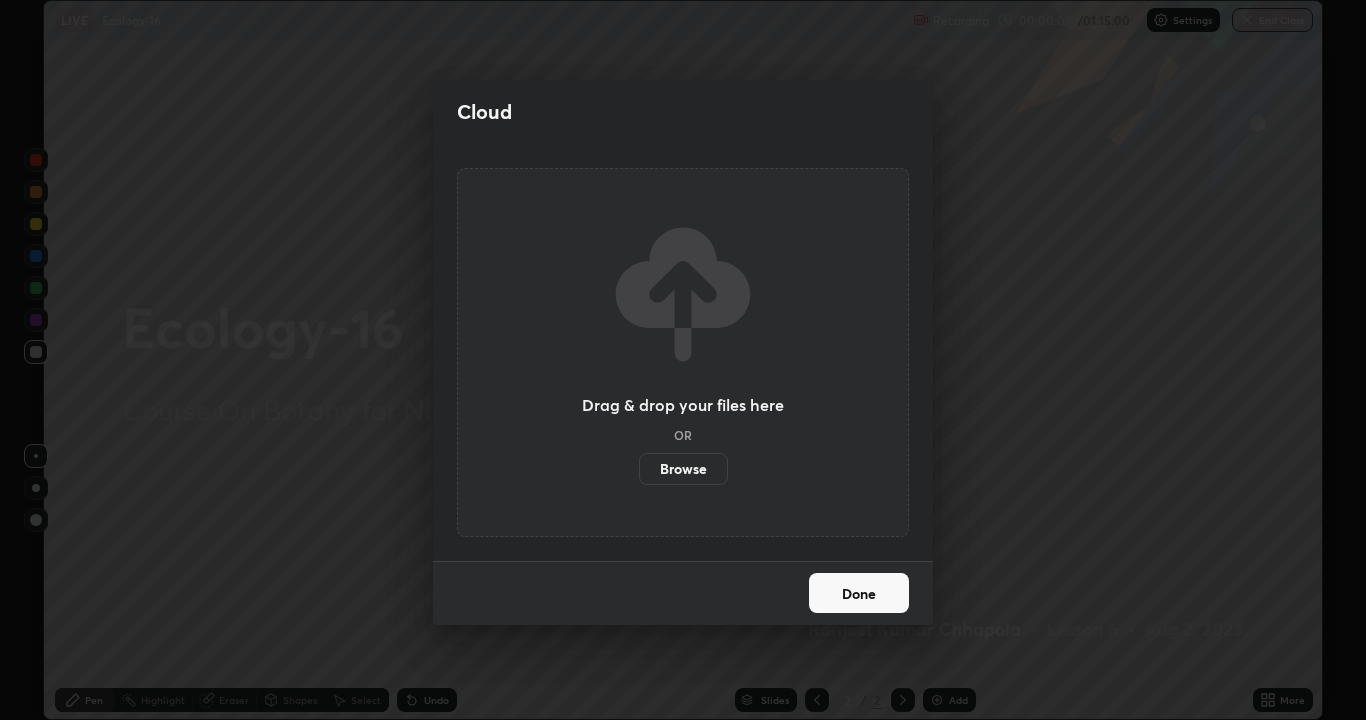 click on "Browse" at bounding box center [683, 469] 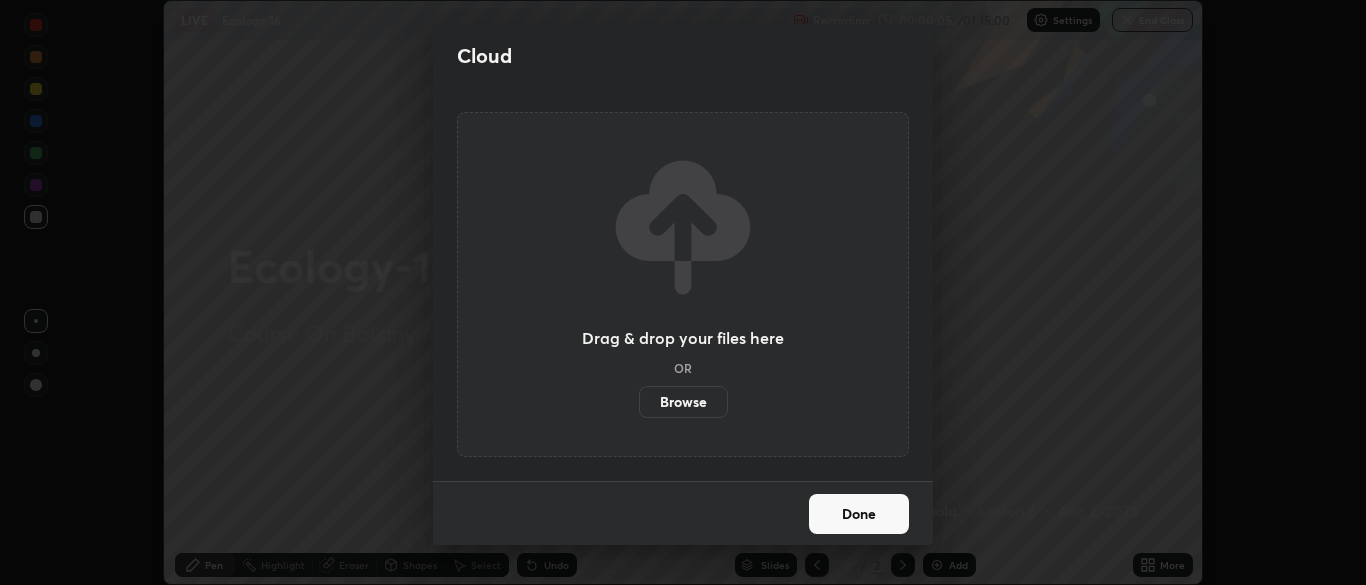 scroll, scrollTop: 585, scrollLeft: 1366, axis: both 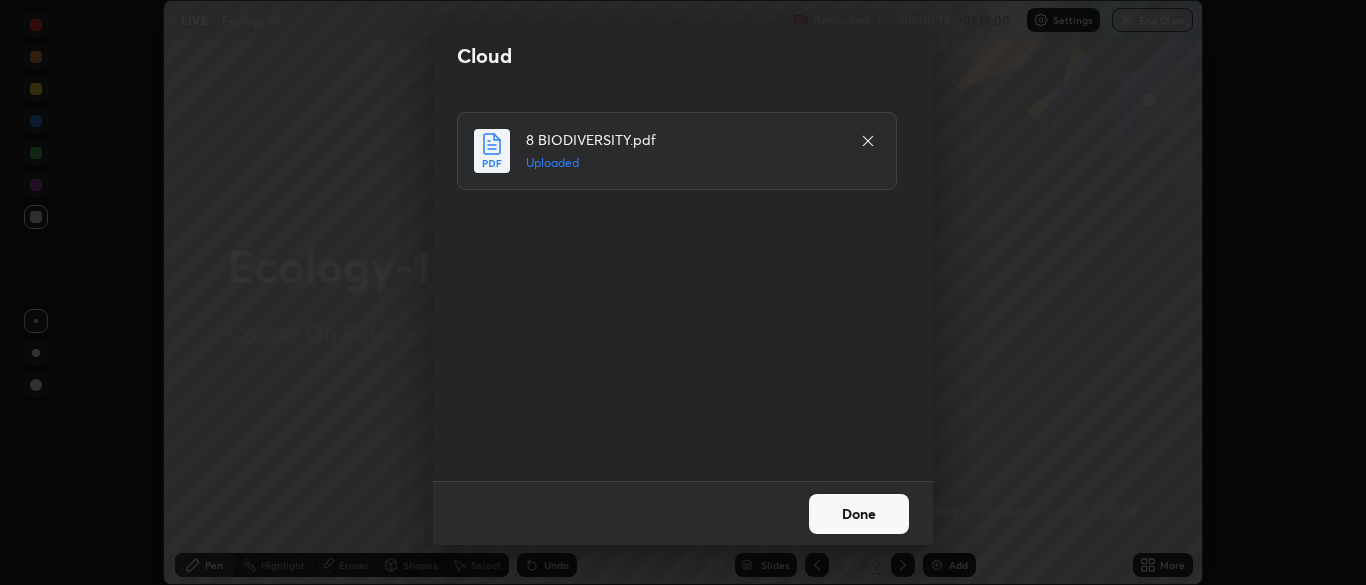 click on "Done" at bounding box center (859, 514) 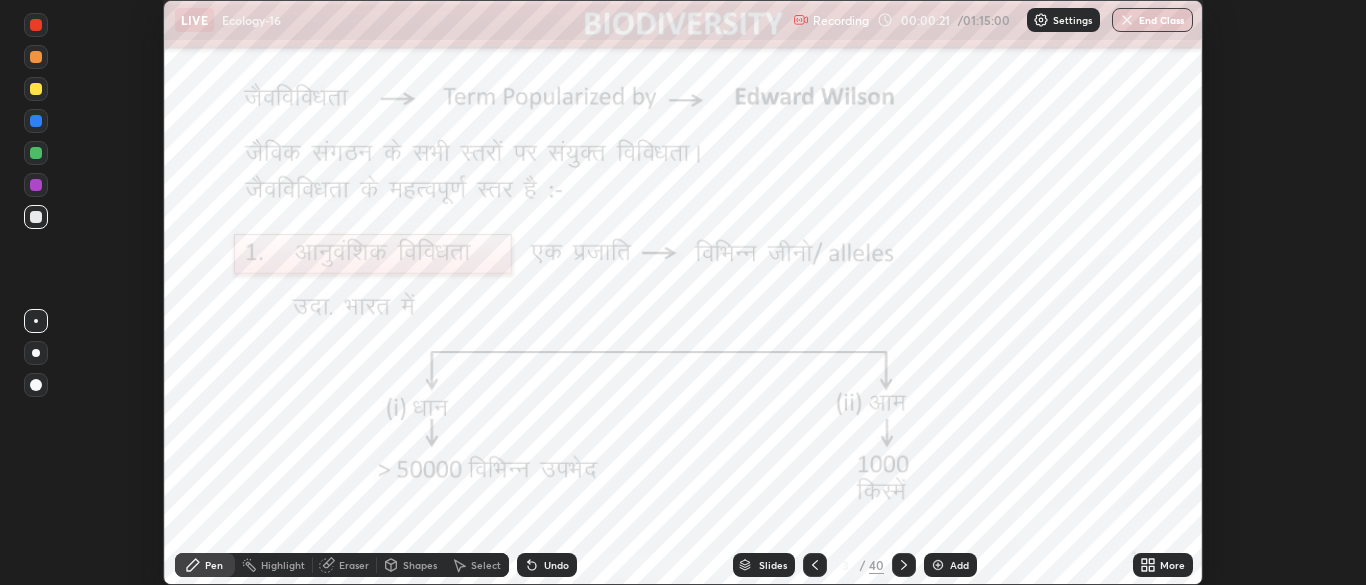 click on "Slides" at bounding box center (773, 565) 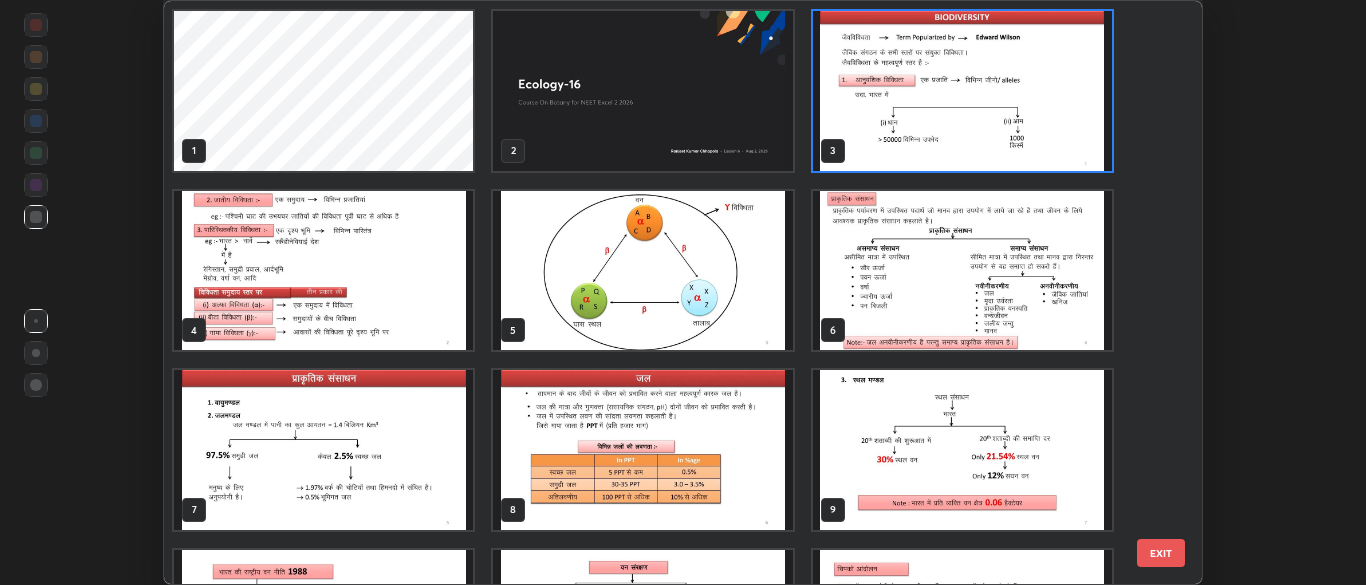 scroll, scrollTop: 577, scrollLeft: 1028, axis: both 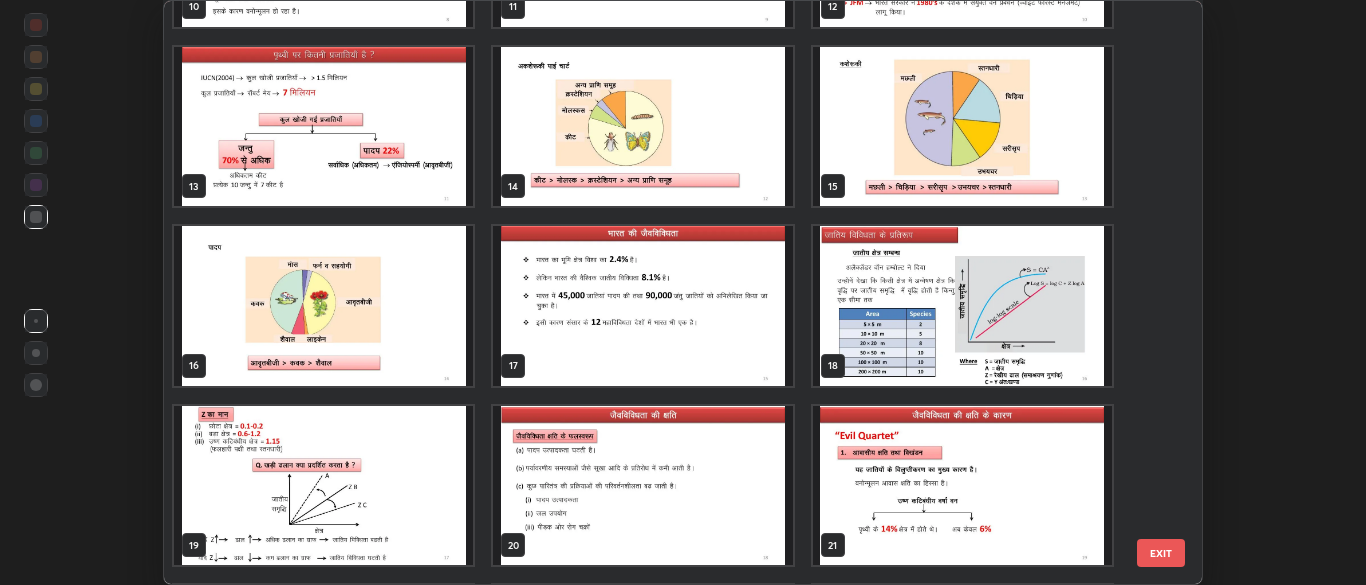 click at bounding box center (323, 306) 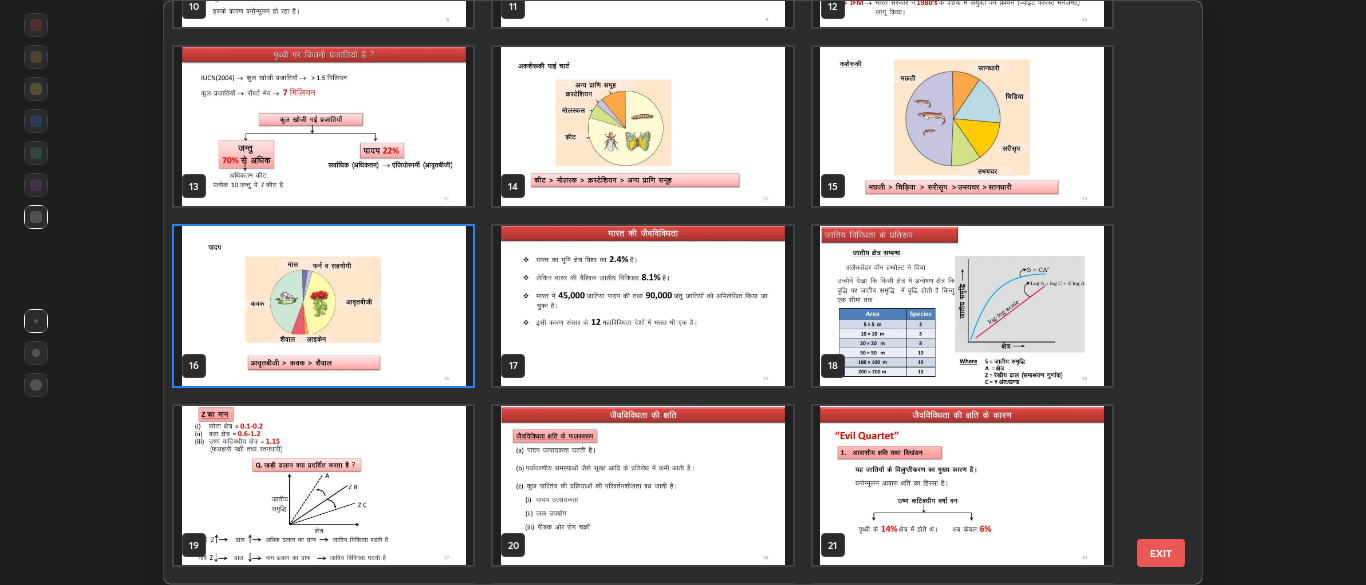 click at bounding box center [323, 306] 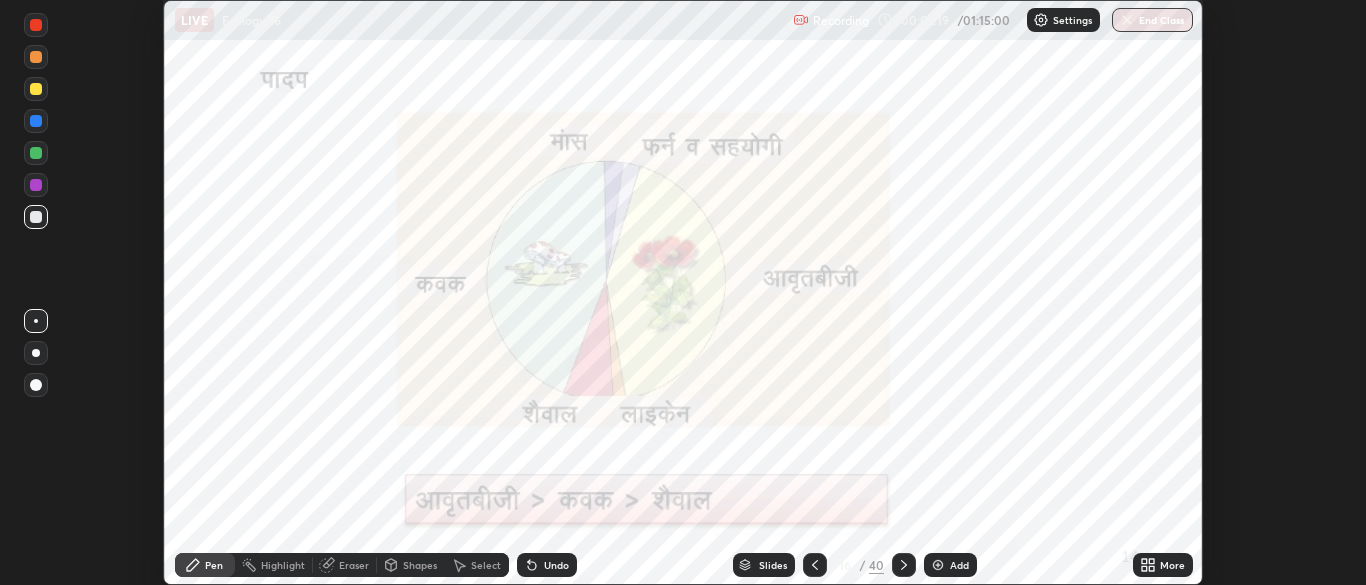 click on "Undo" at bounding box center [556, 565] 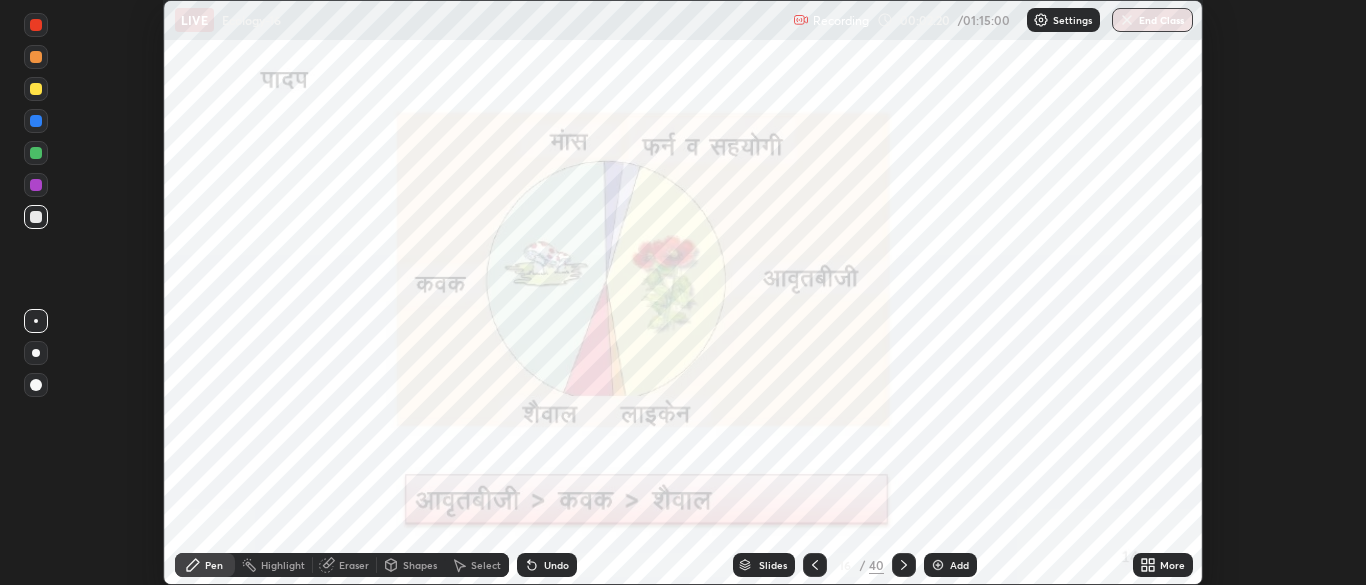 click on "Undo" at bounding box center [556, 565] 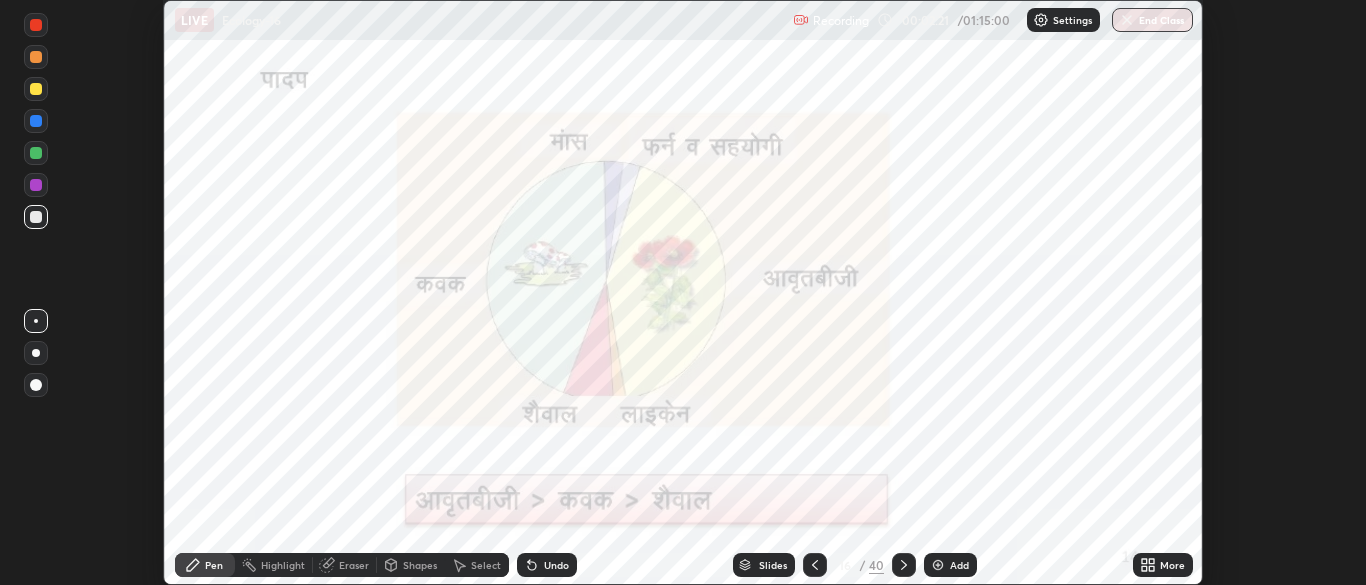 click on "Undo" at bounding box center (547, 565) 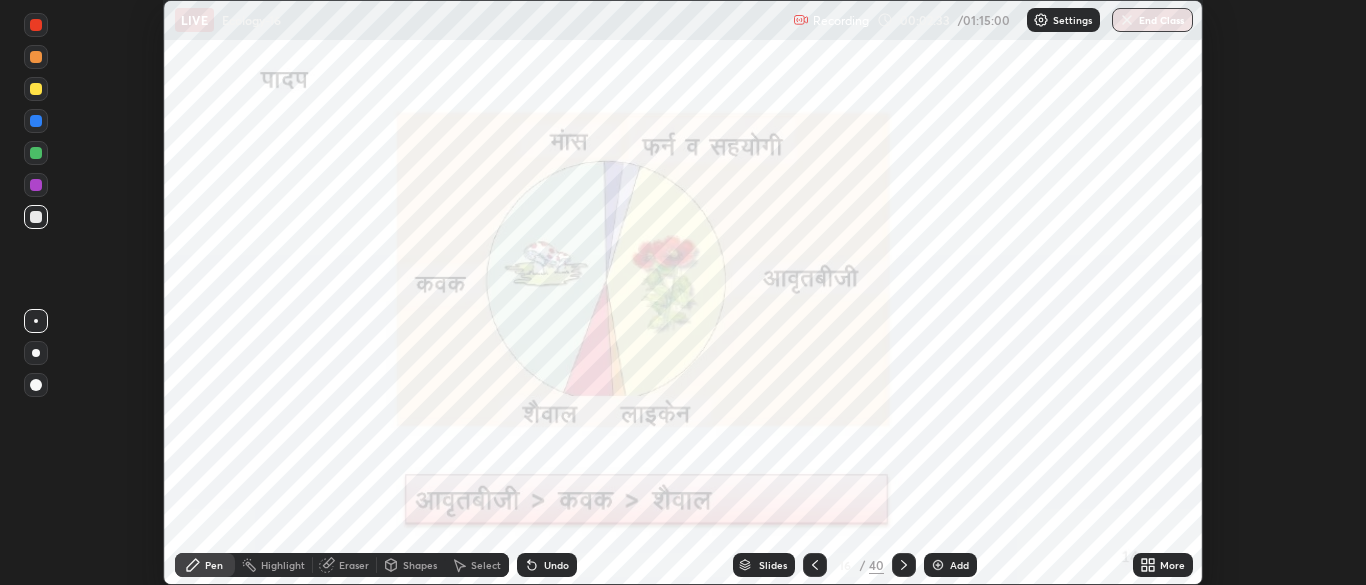 click on "Undo" at bounding box center [547, 565] 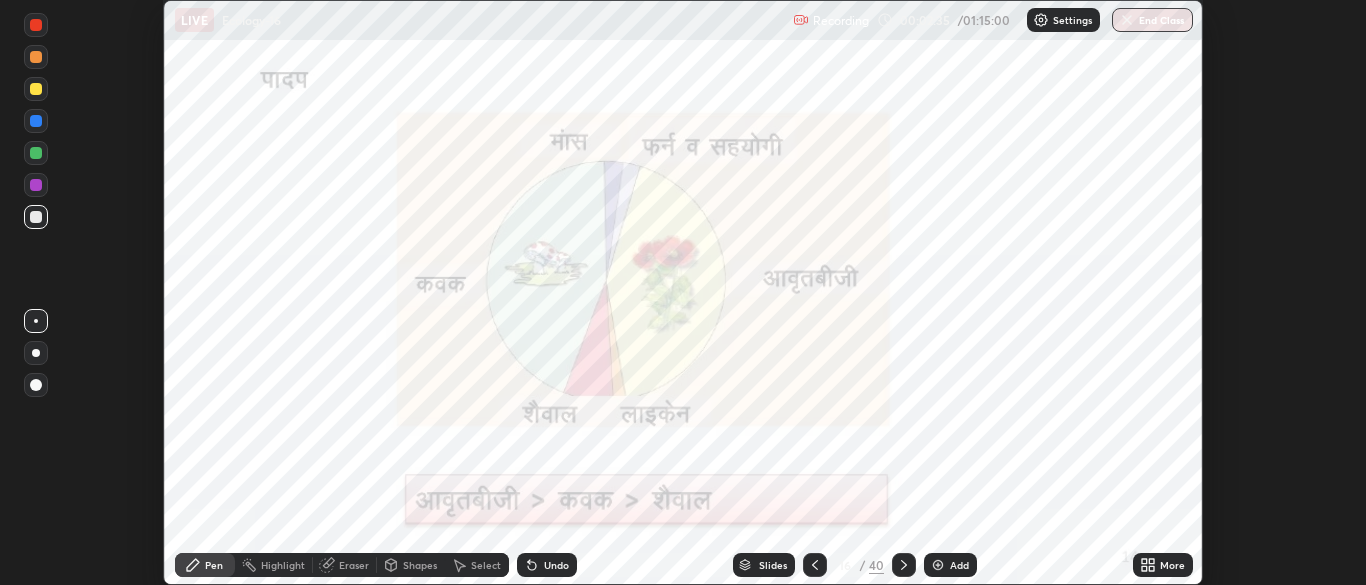 click on "Undo" at bounding box center [547, 565] 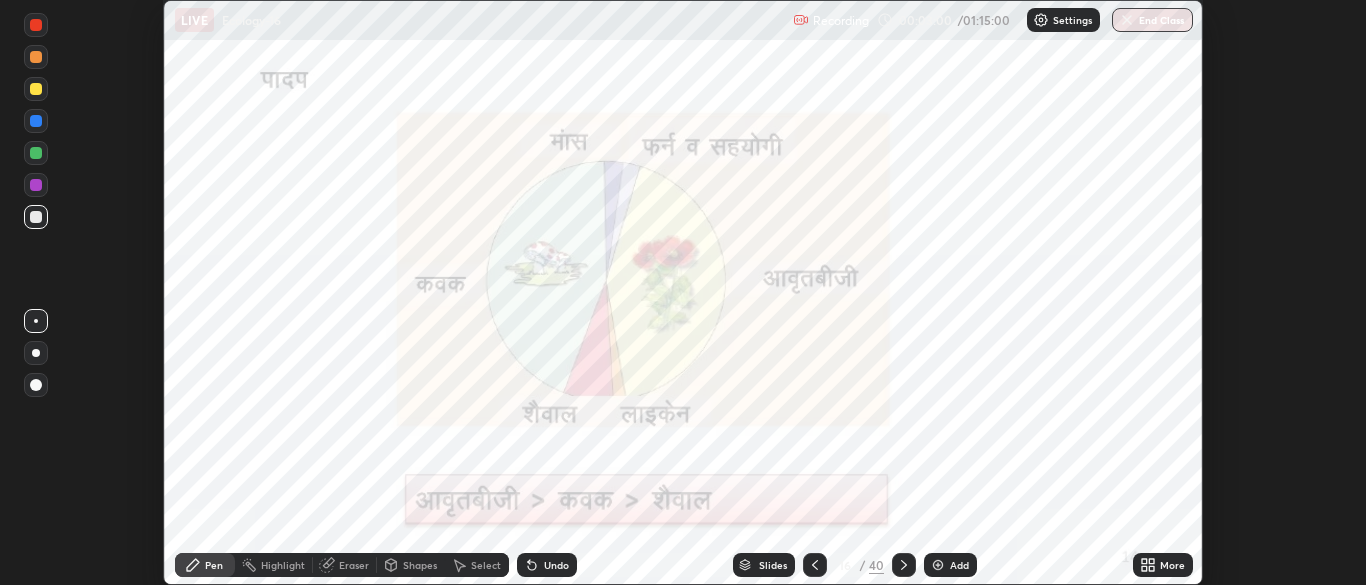 click on "Select" at bounding box center [486, 565] 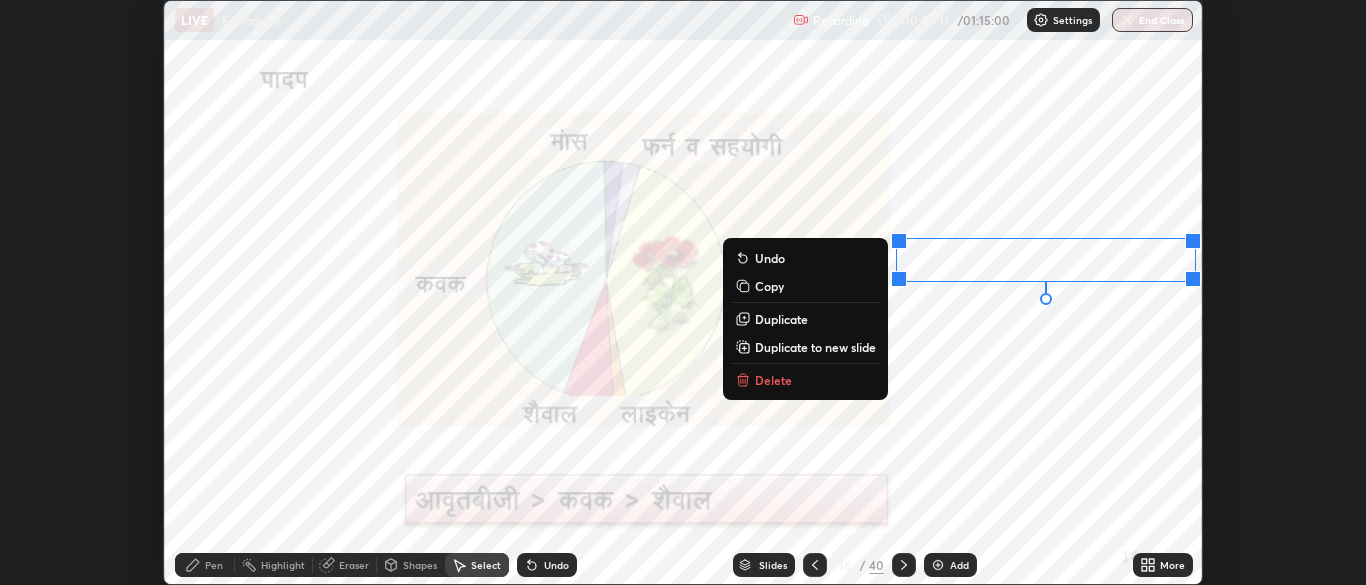 click on "Delete" at bounding box center (805, 380) 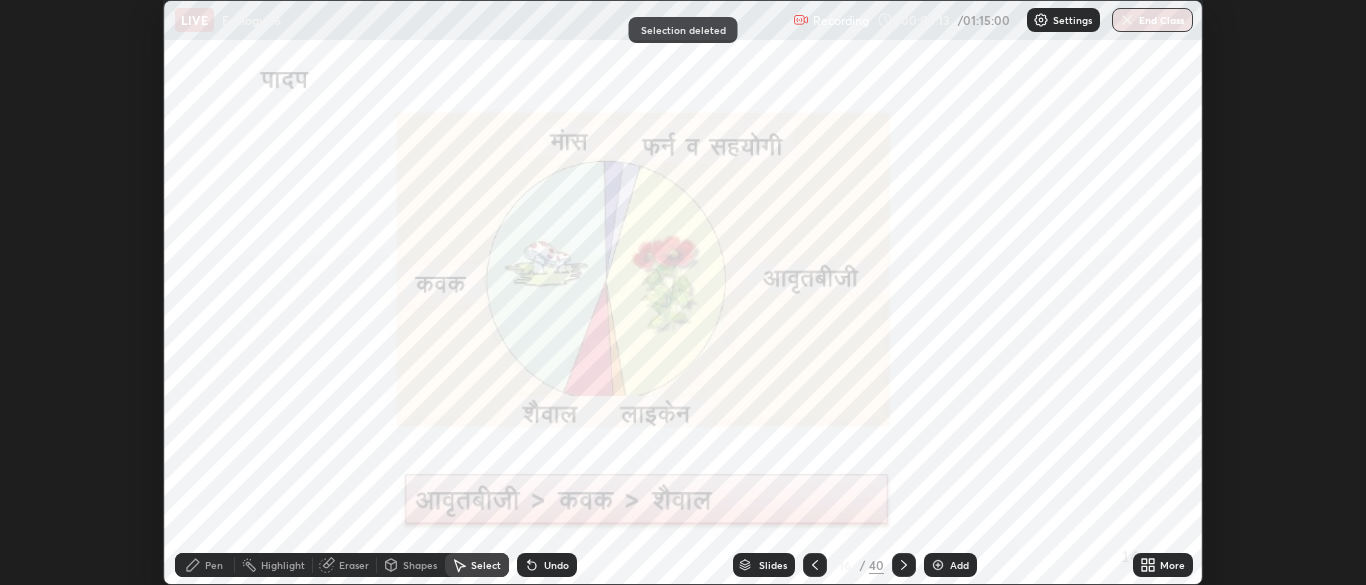 click on "Slides" at bounding box center [773, 565] 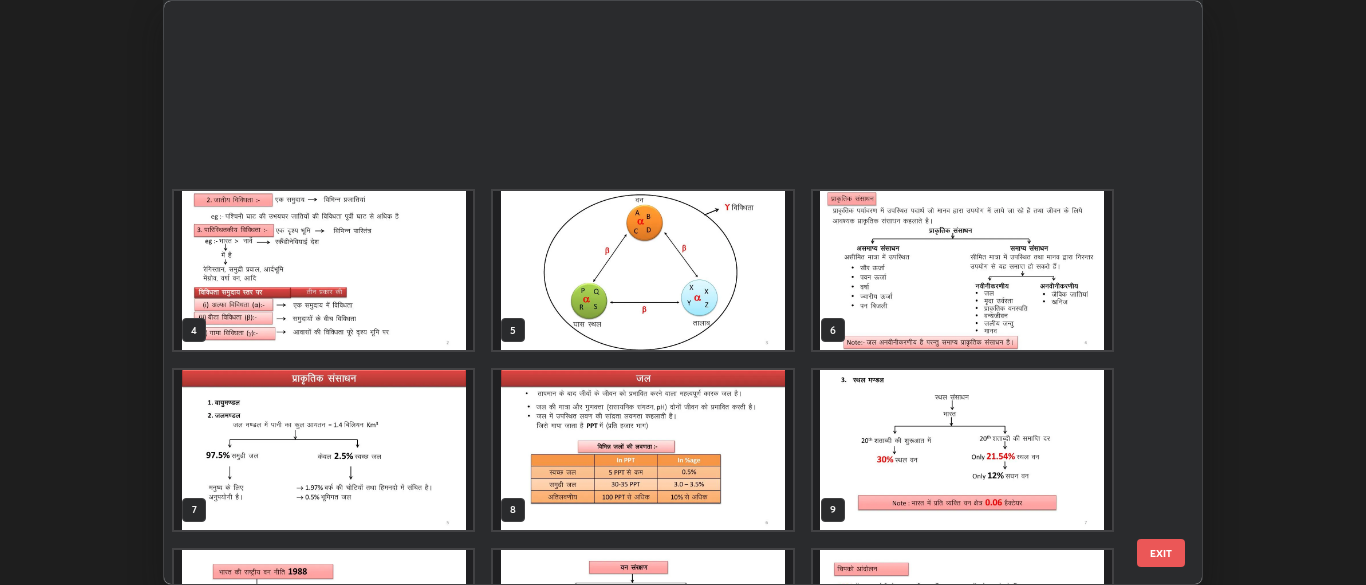 scroll, scrollTop: 494, scrollLeft: 0, axis: vertical 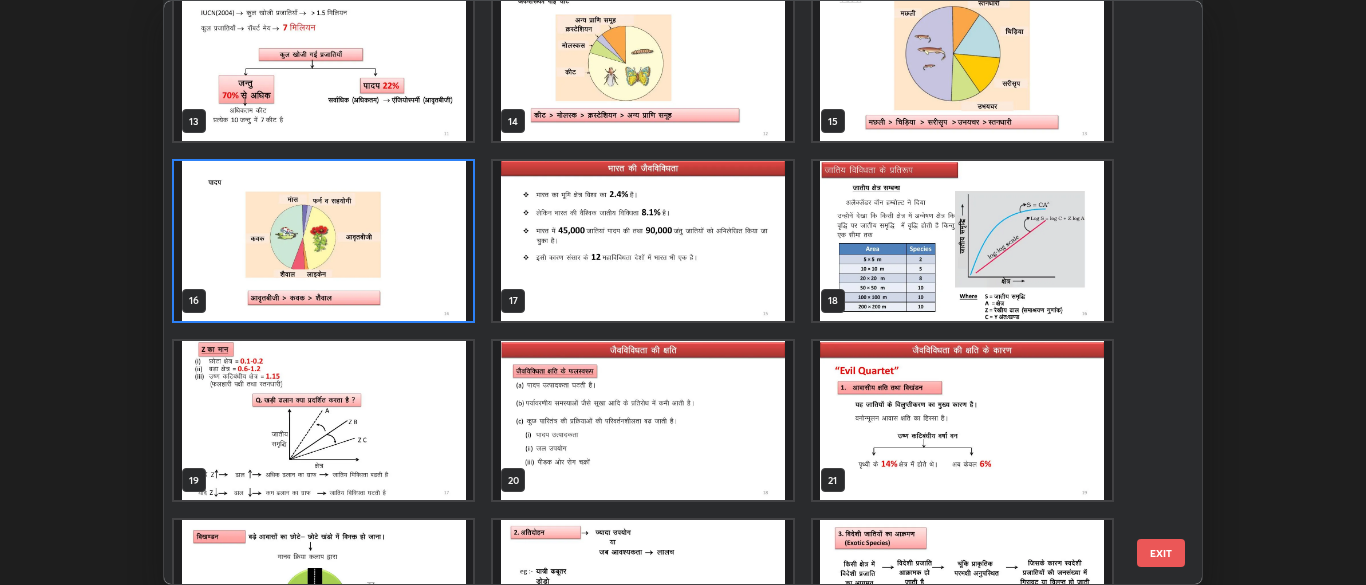 click at bounding box center [962, 241] 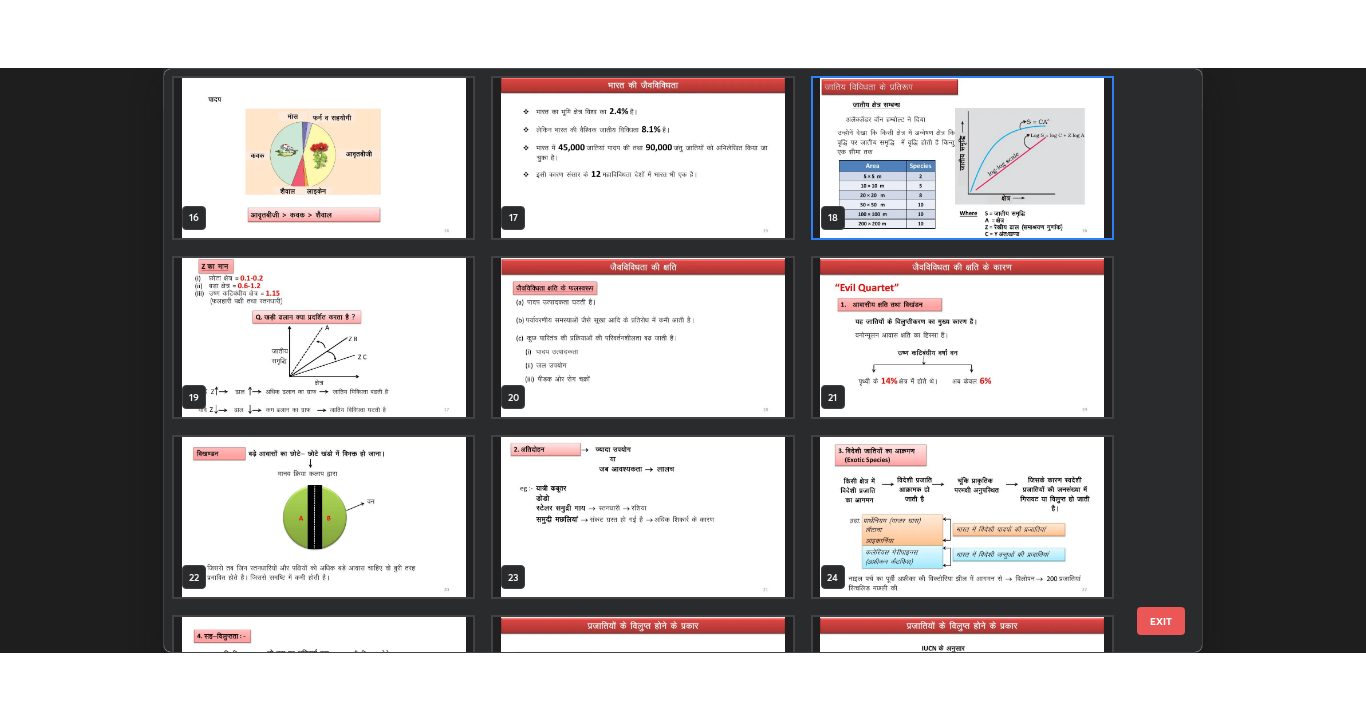 scroll, scrollTop: 936, scrollLeft: 0, axis: vertical 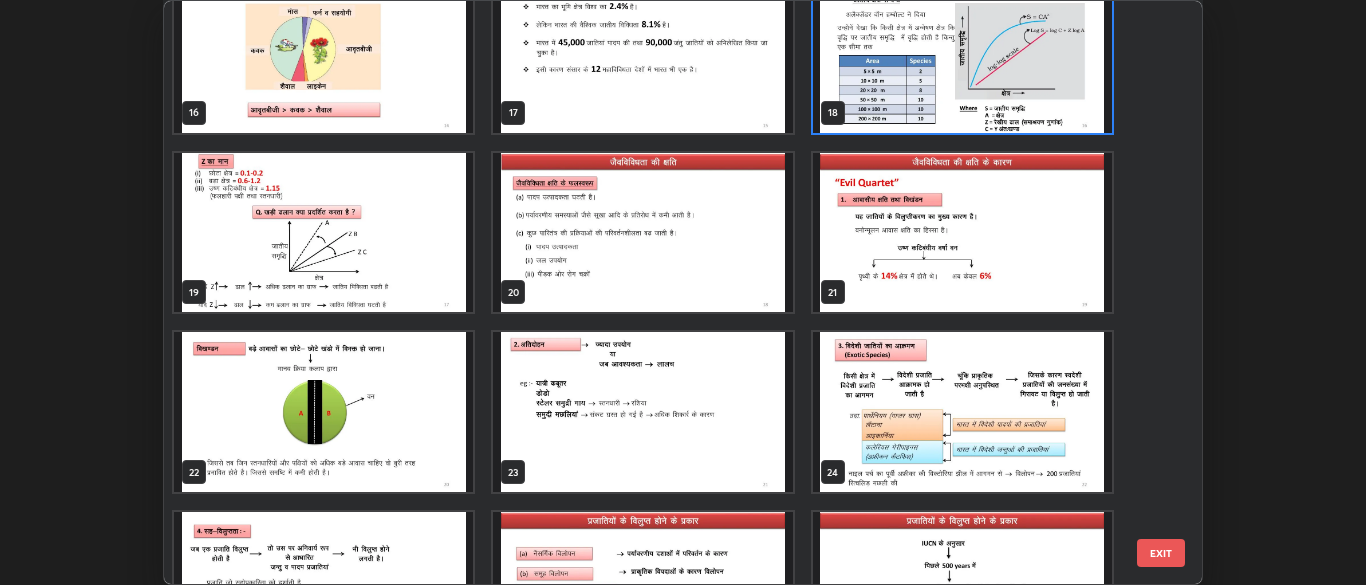 click at bounding box center [962, 233] 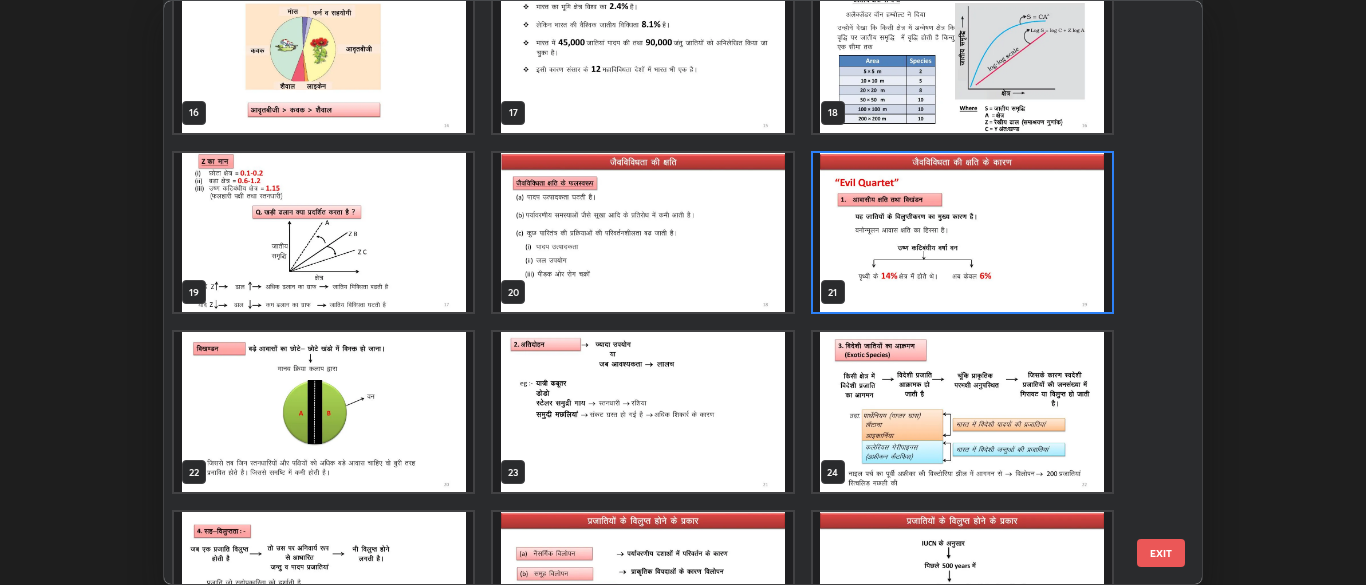 click at bounding box center [962, 233] 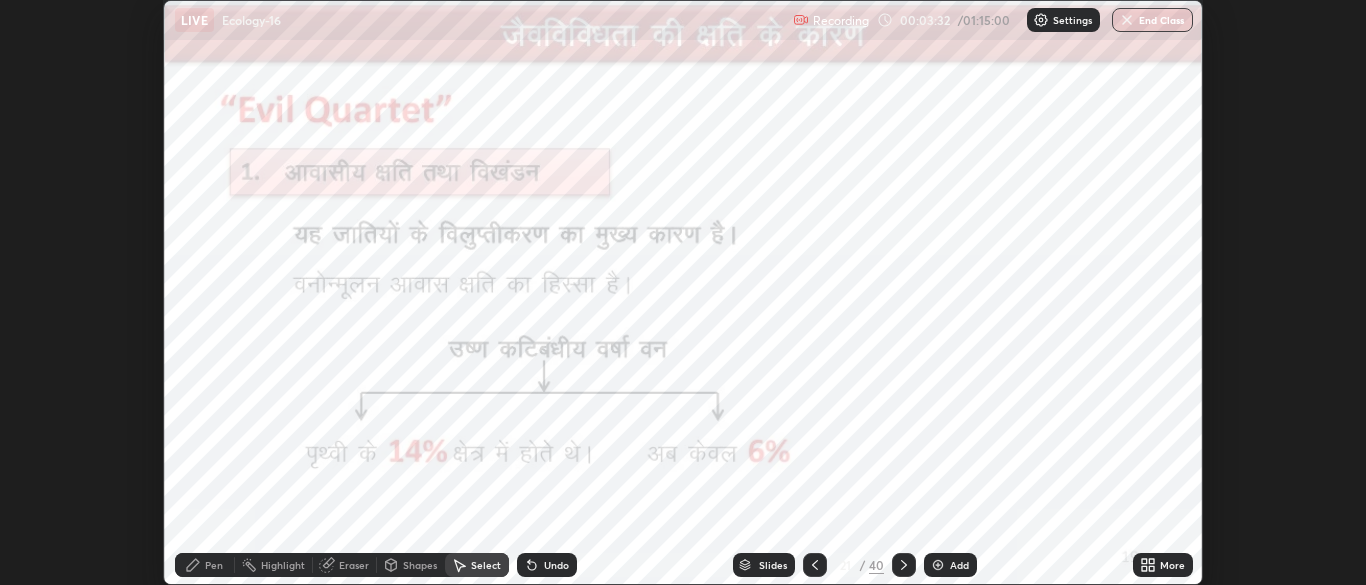 click 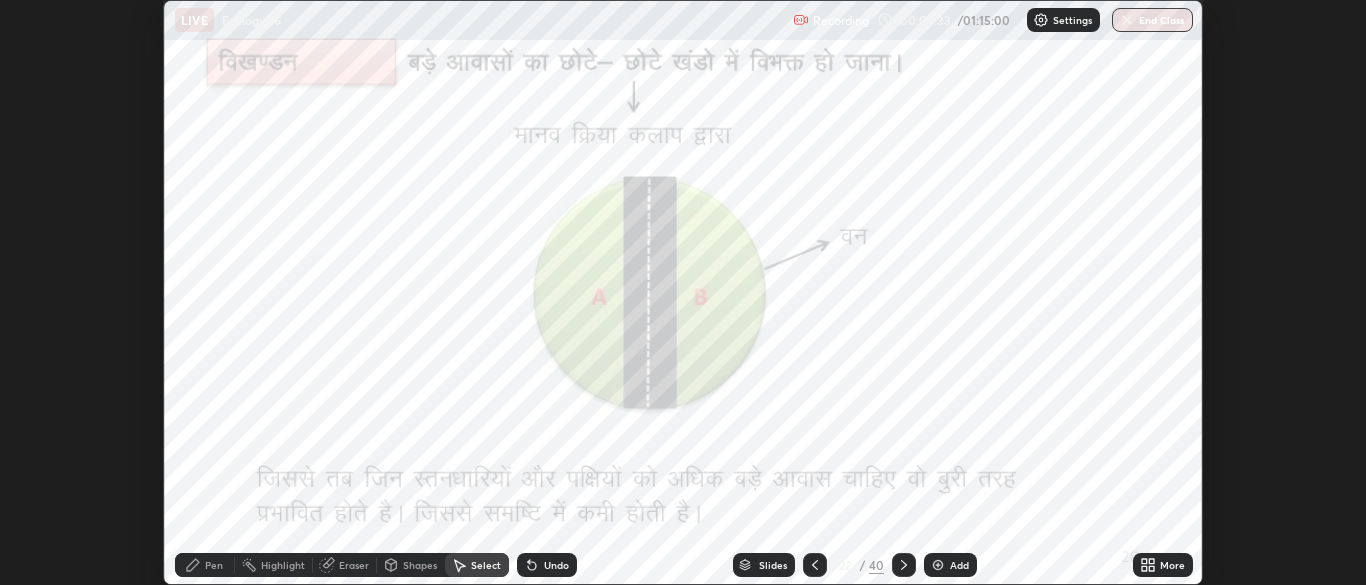 click 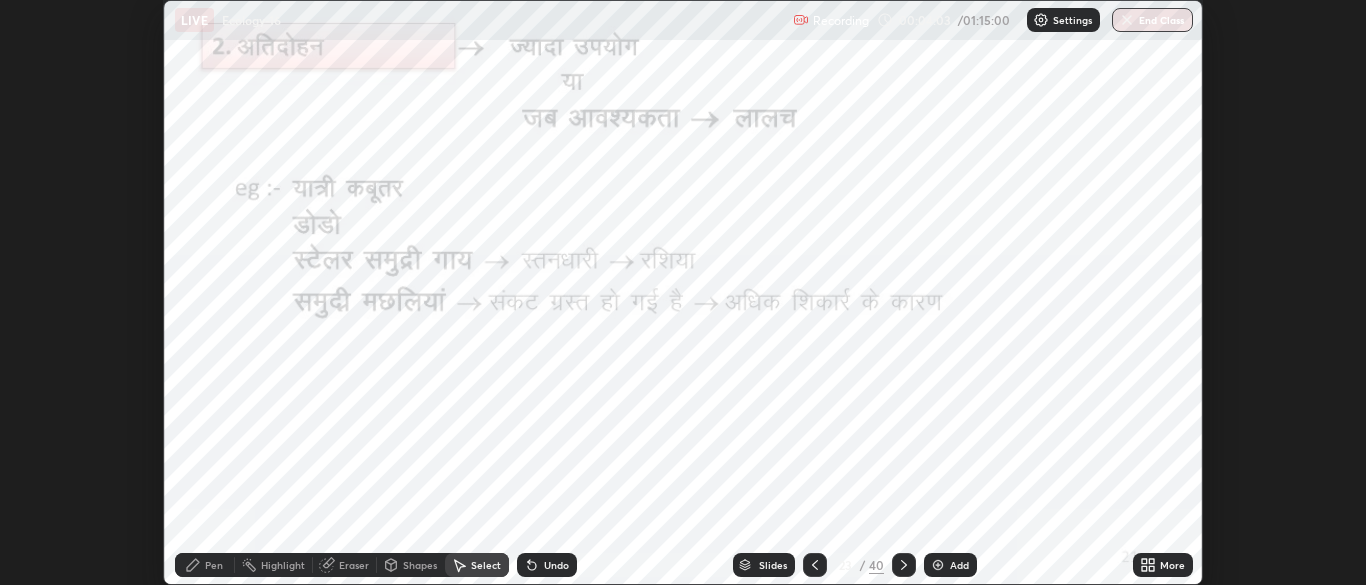 click on "0 ° Undo Copy Duplicate Duplicate to new slide Delete" at bounding box center [683, 292] 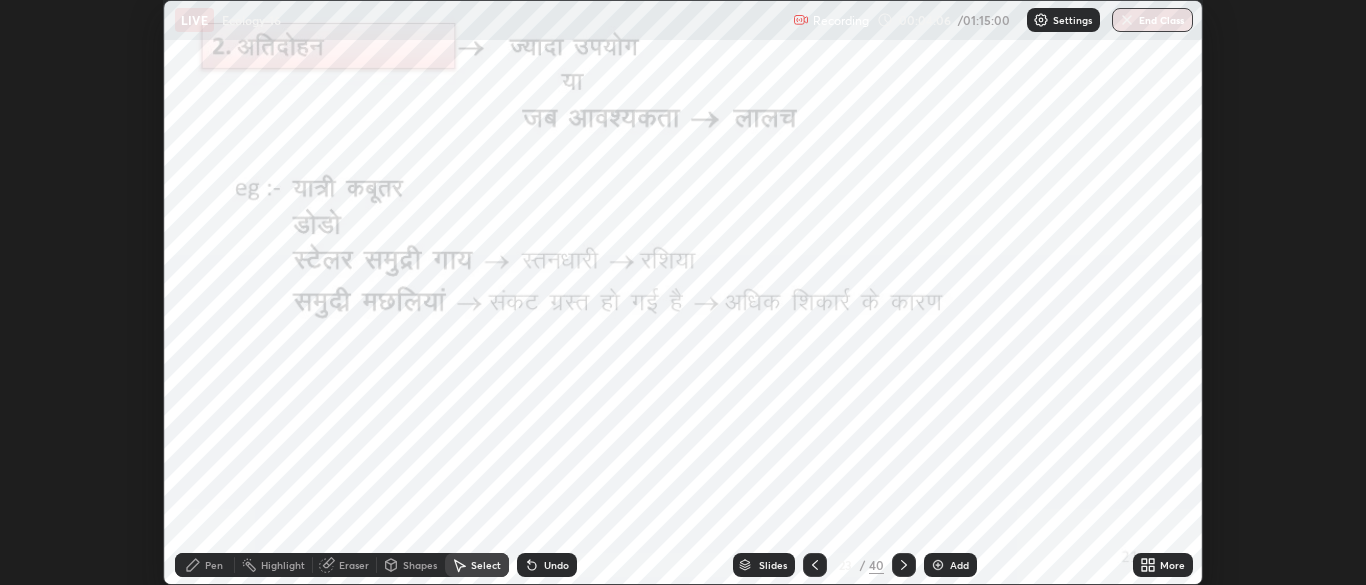 click 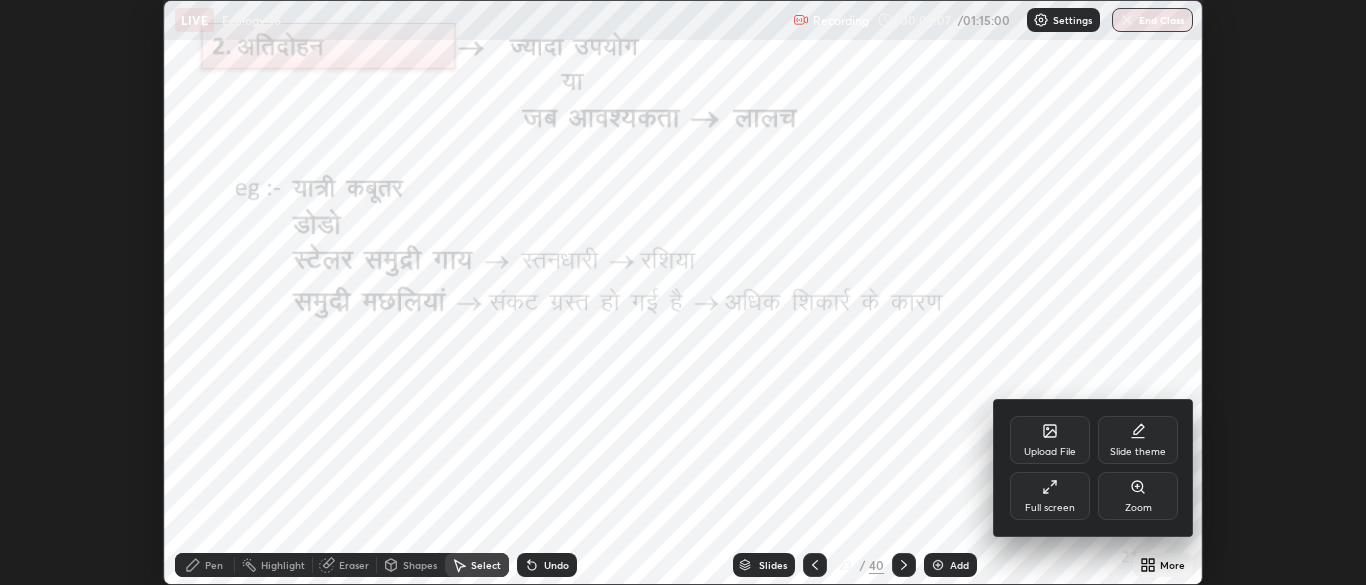 click on "Full screen" at bounding box center (1050, 496) 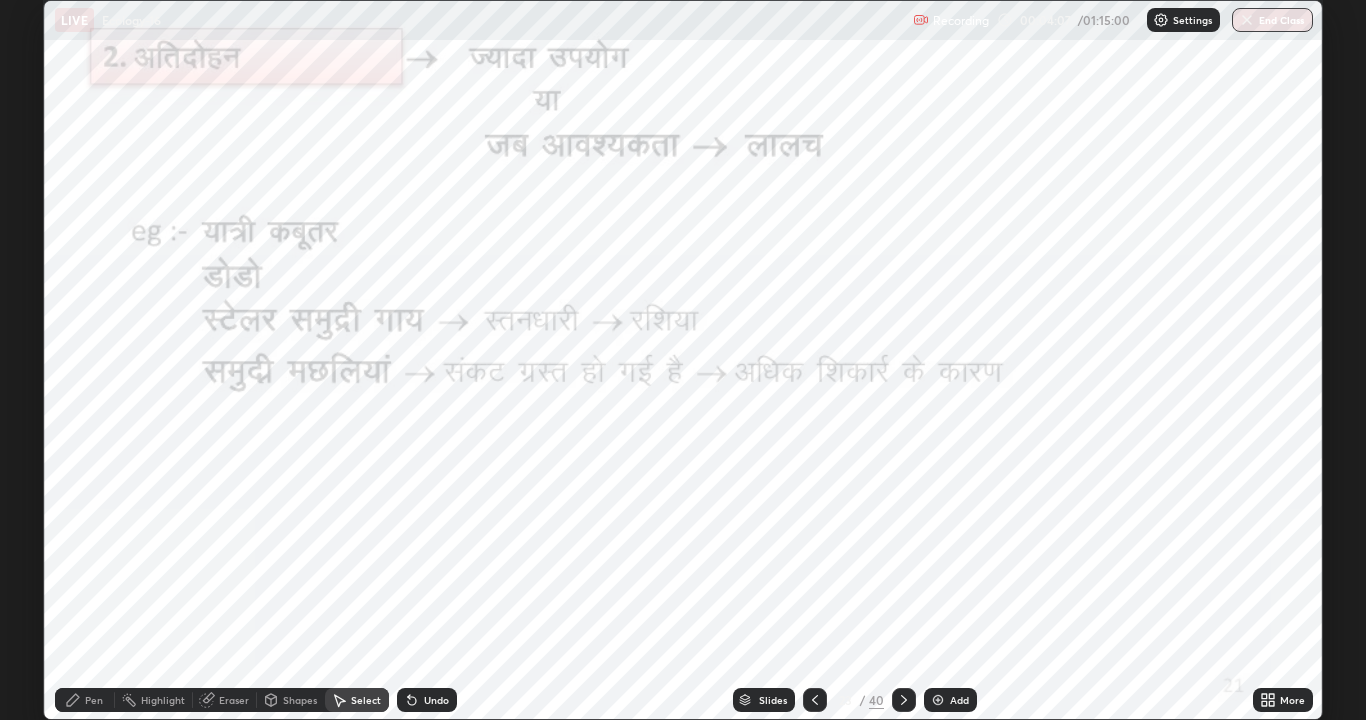 scroll, scrollTop: 99280, scrollLeft: 98634, axis: both 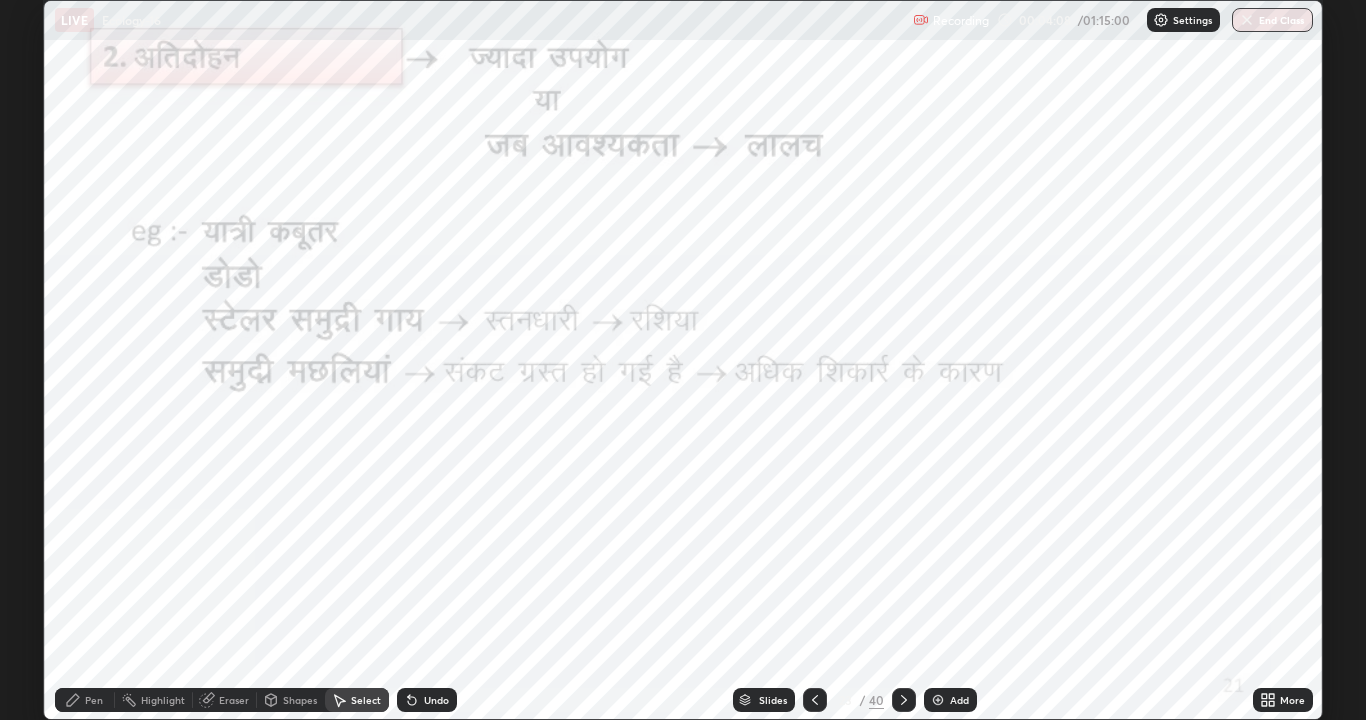 click 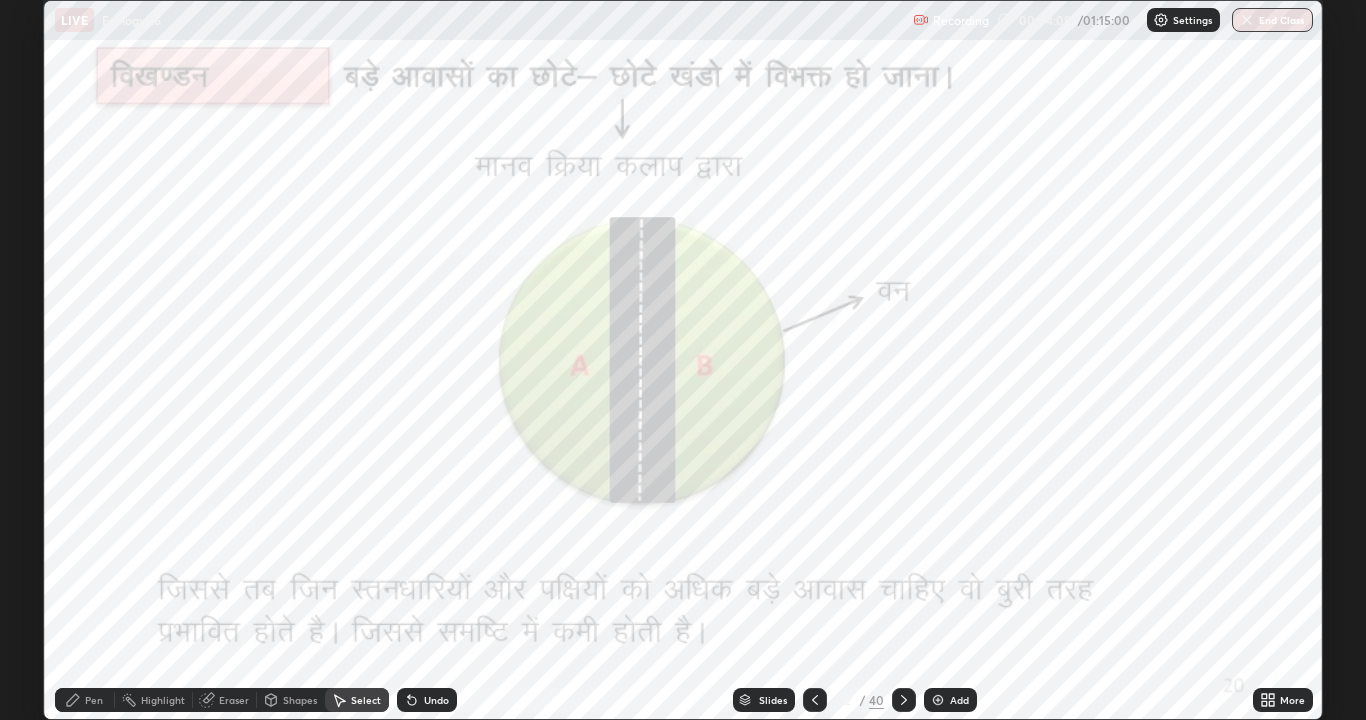 click 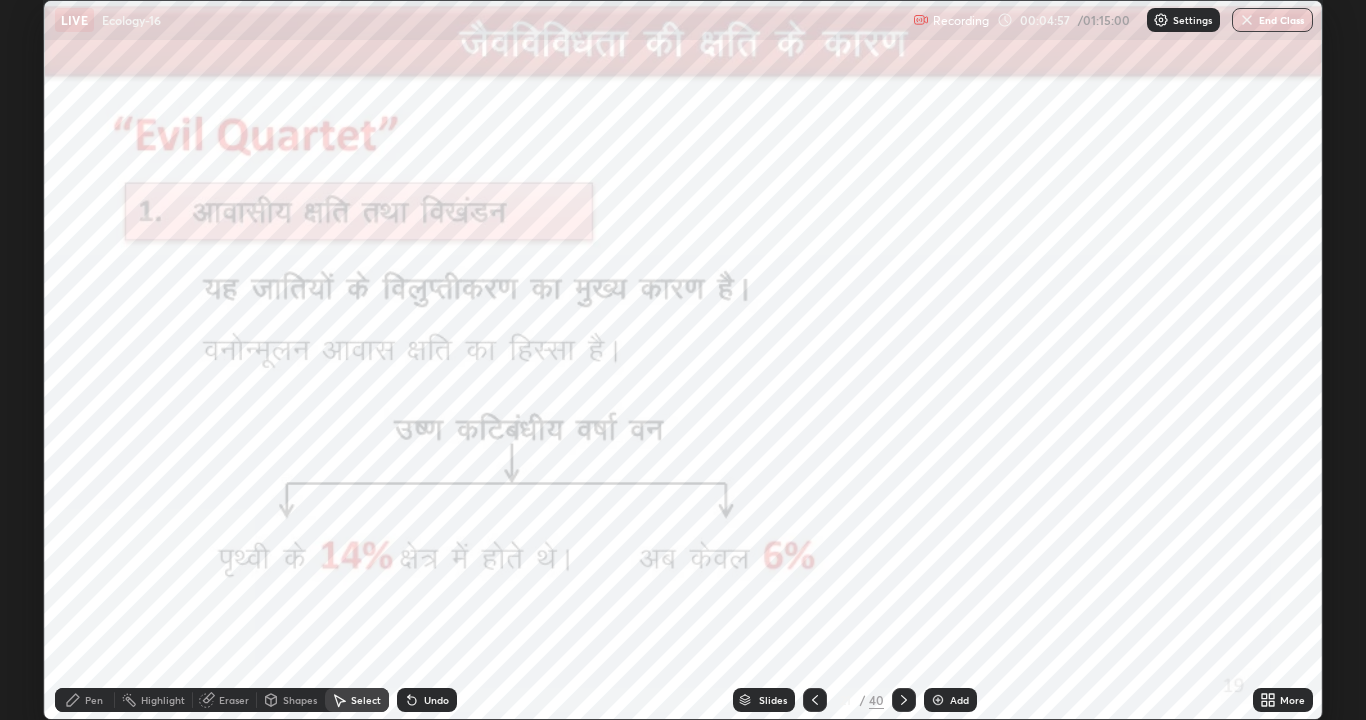 click on "Pen" at bounding box center (94, 700) 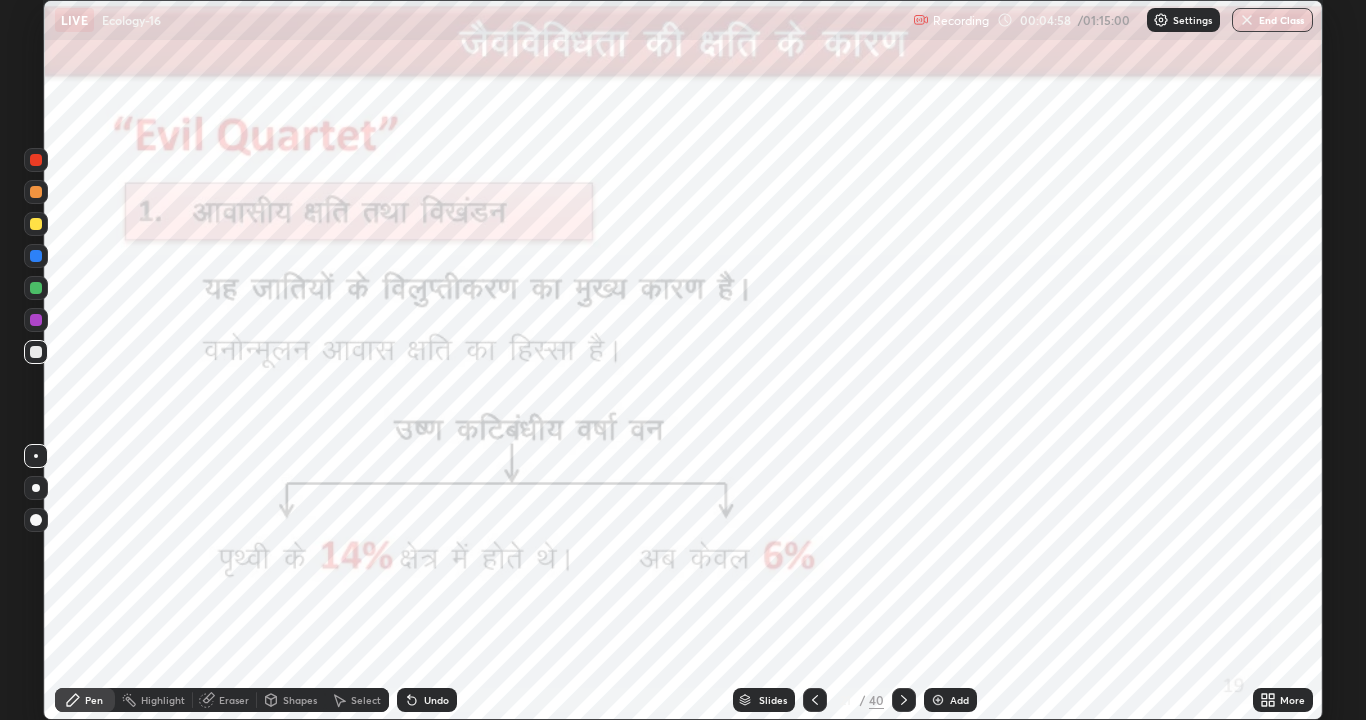 click at bounding box center (36, 488) 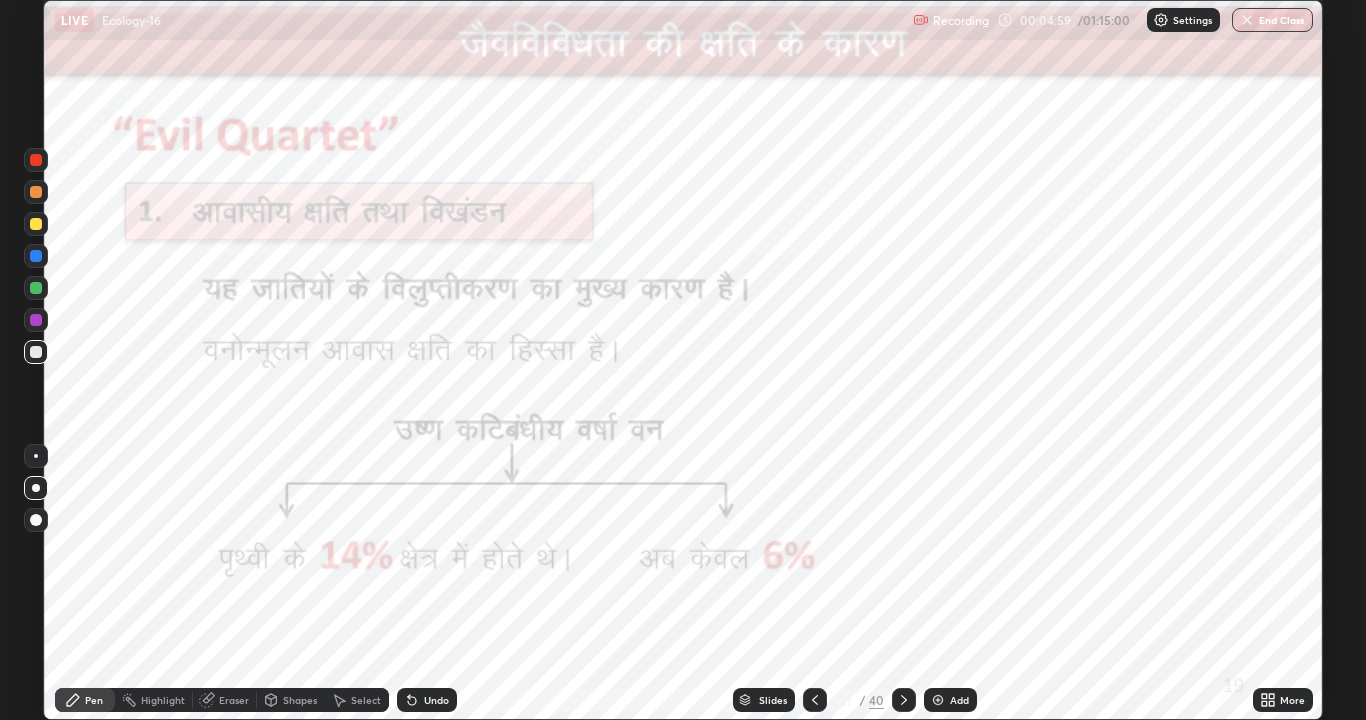 click at bounding box center [36, 288] 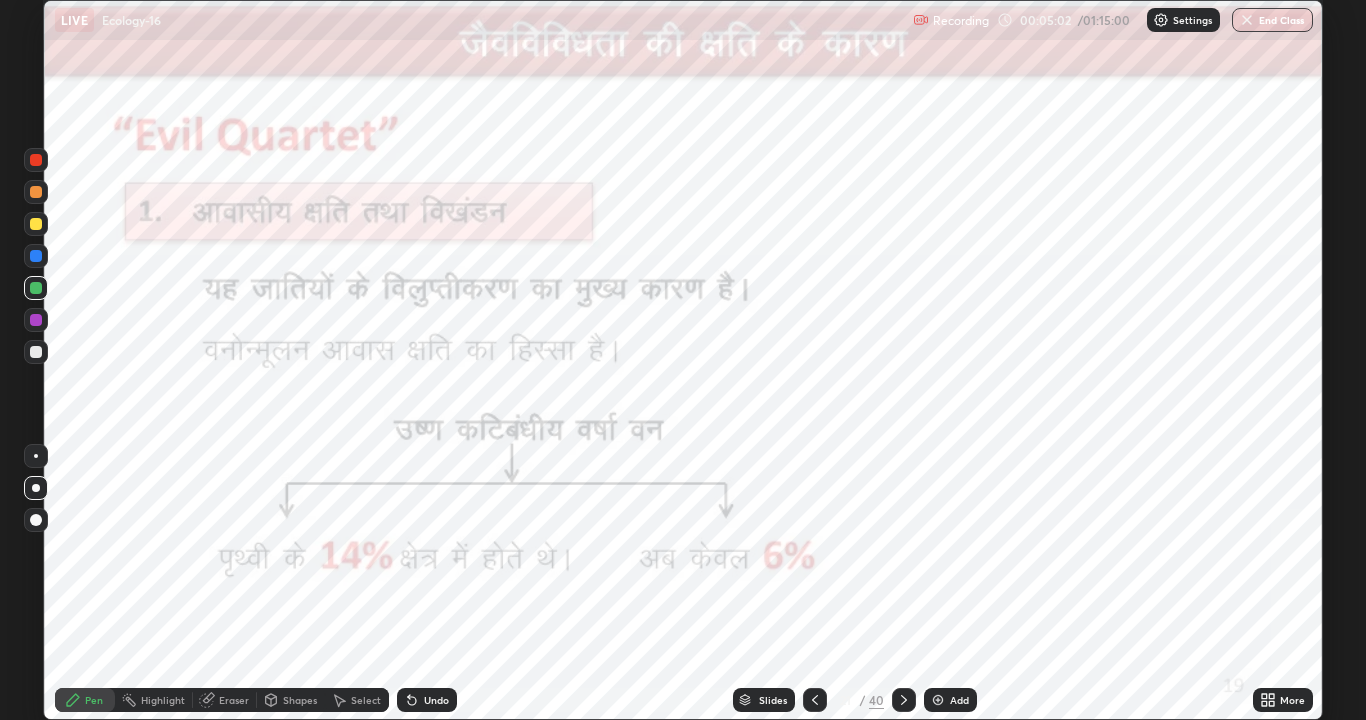 click 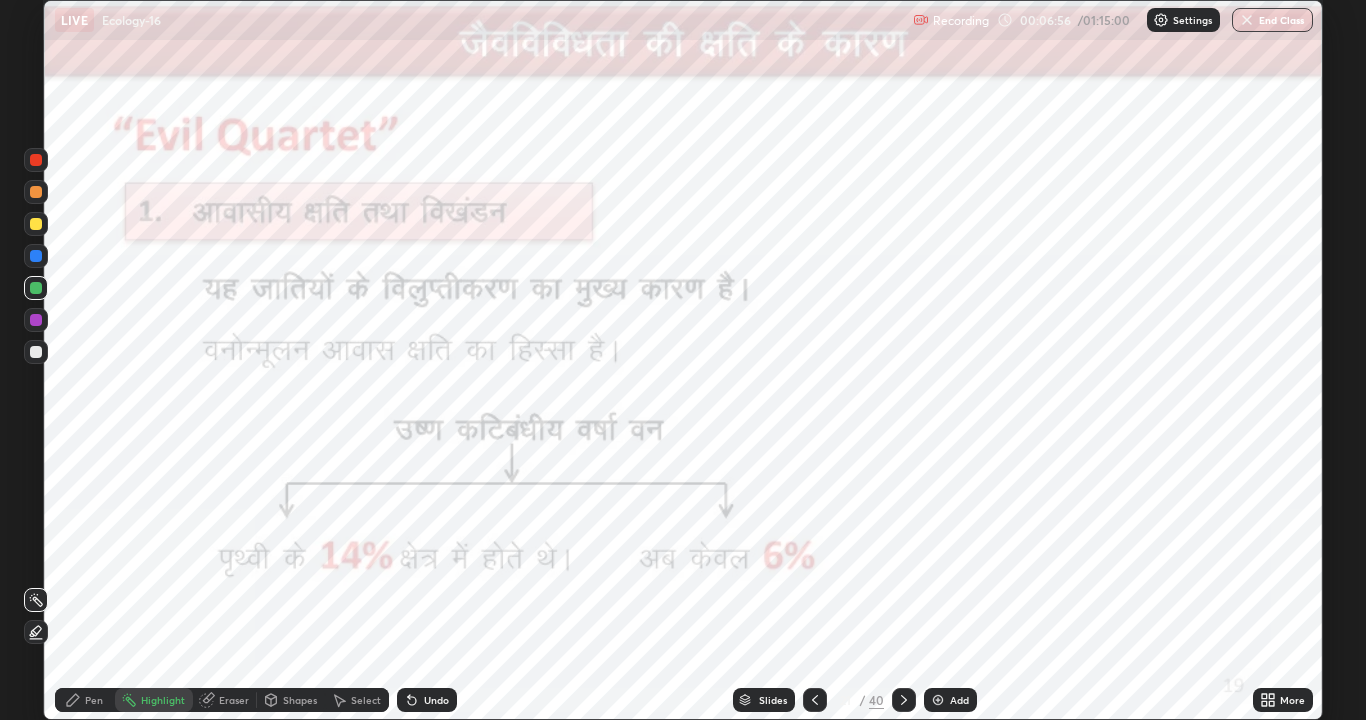 click 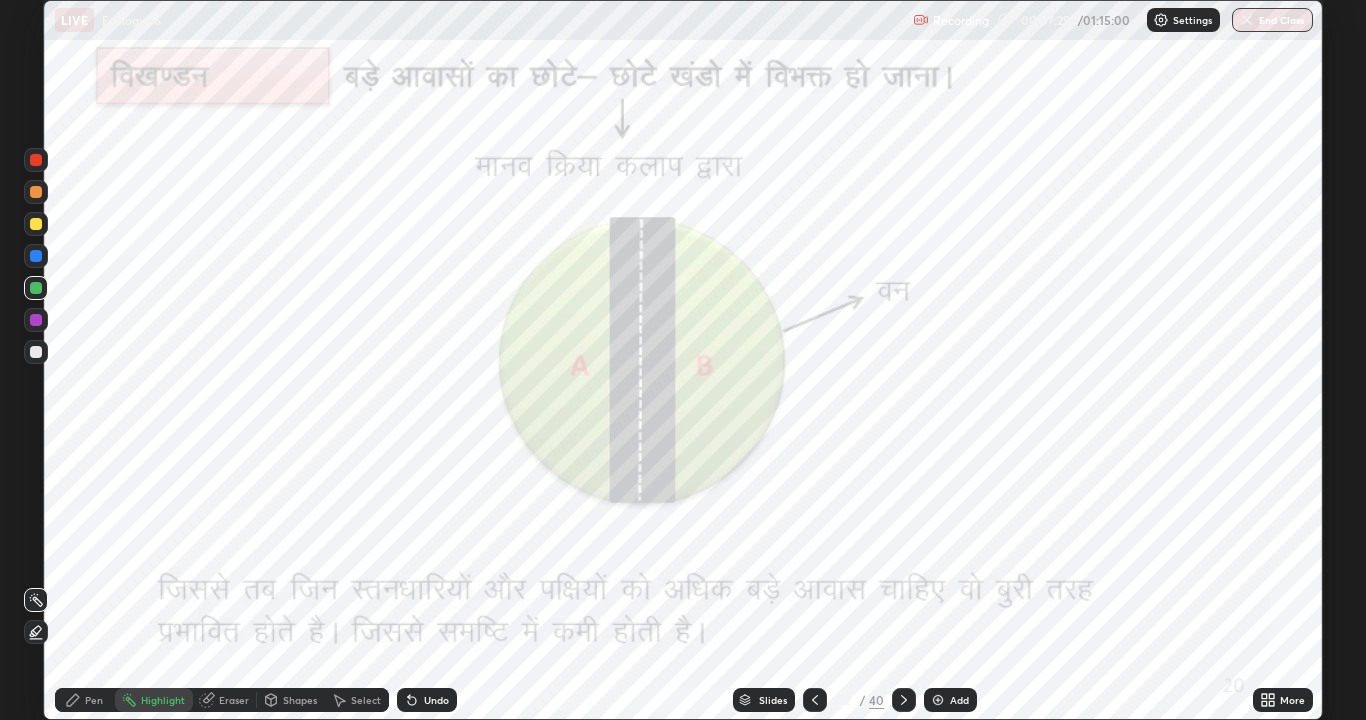 click at bounding box center [36, 256] 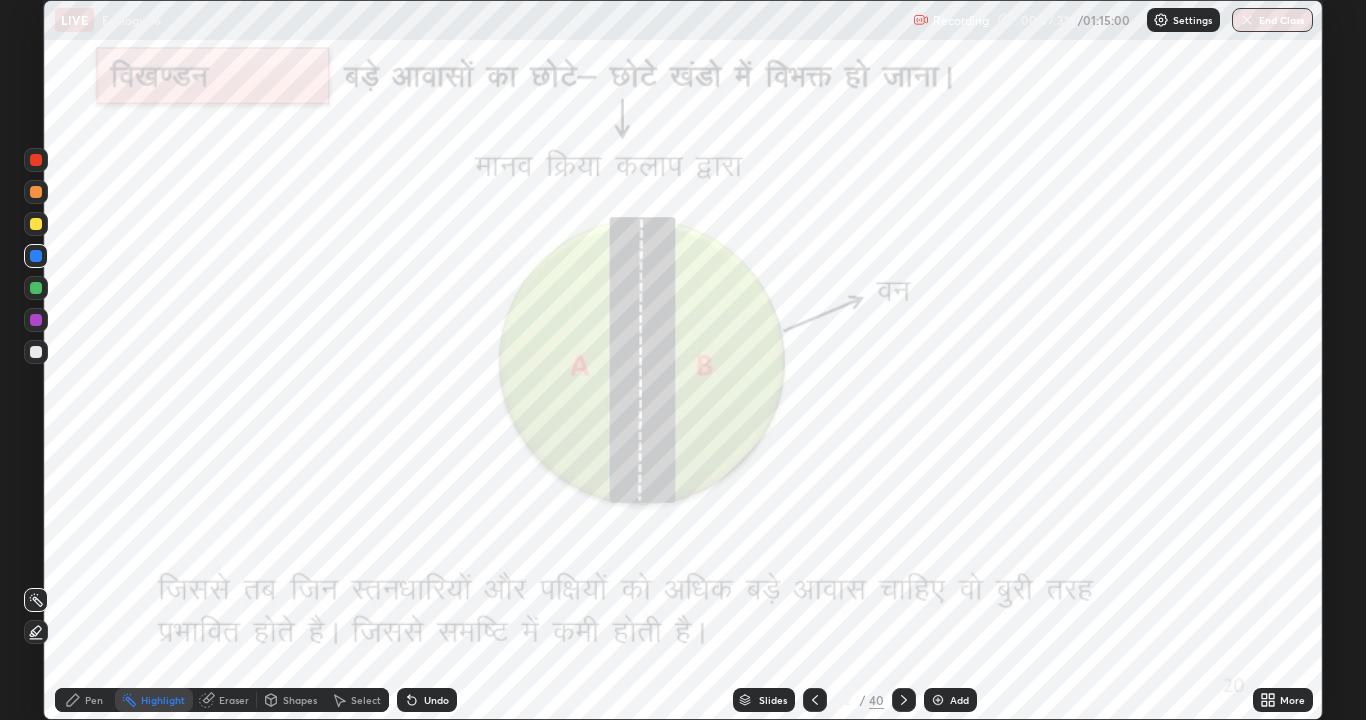 click on "Pen" at bounding box center (85, 700) 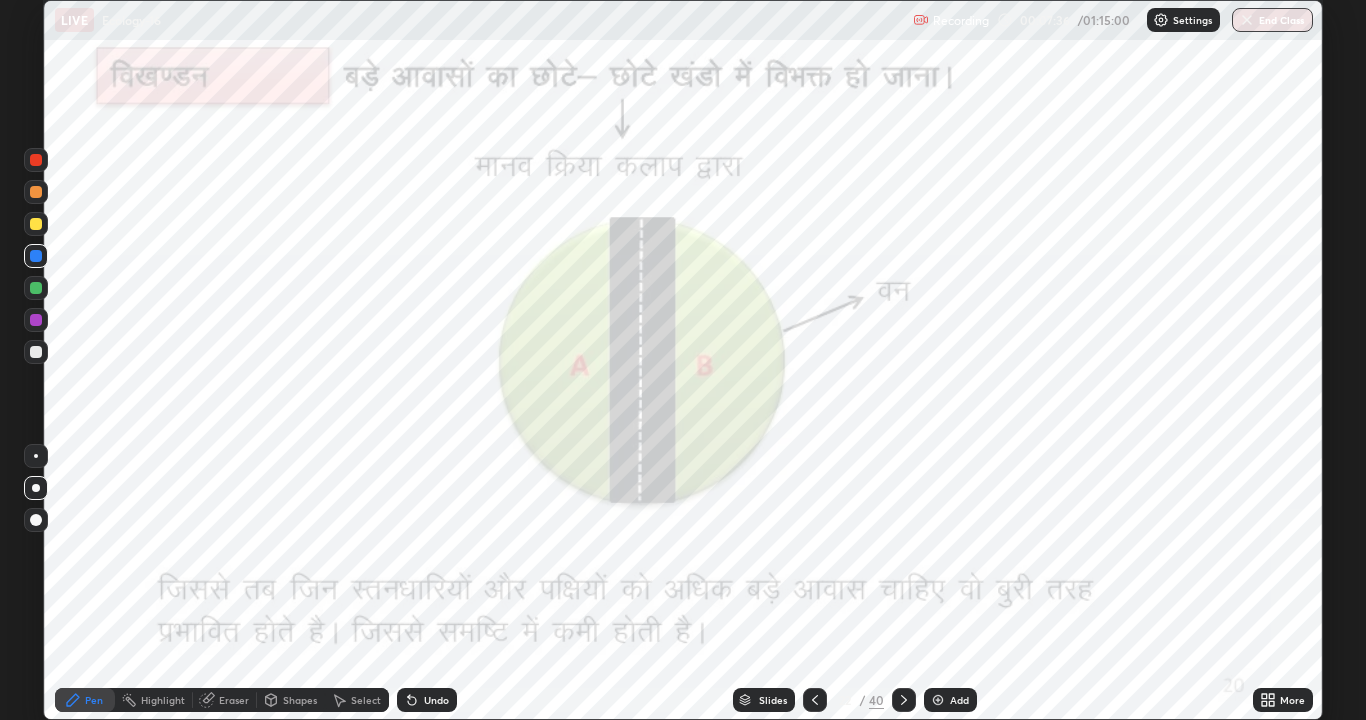 click at bounding box center [36, 288] 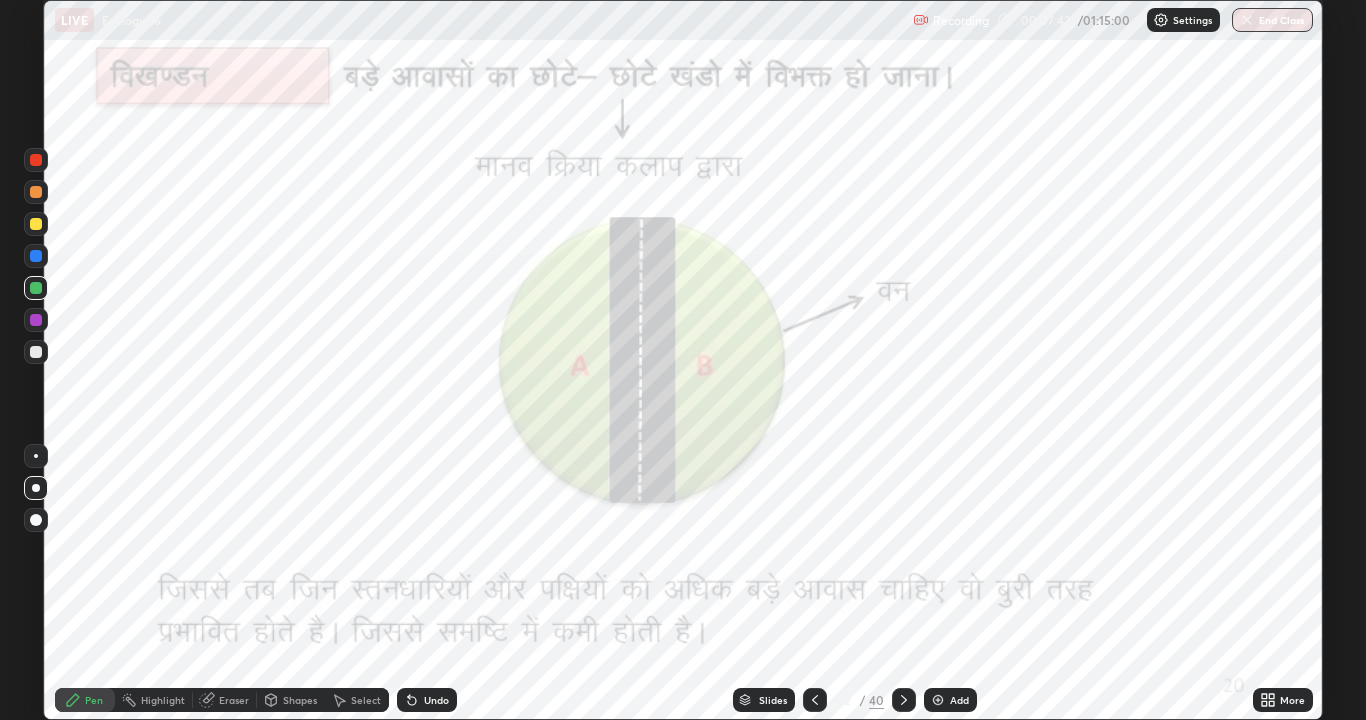click 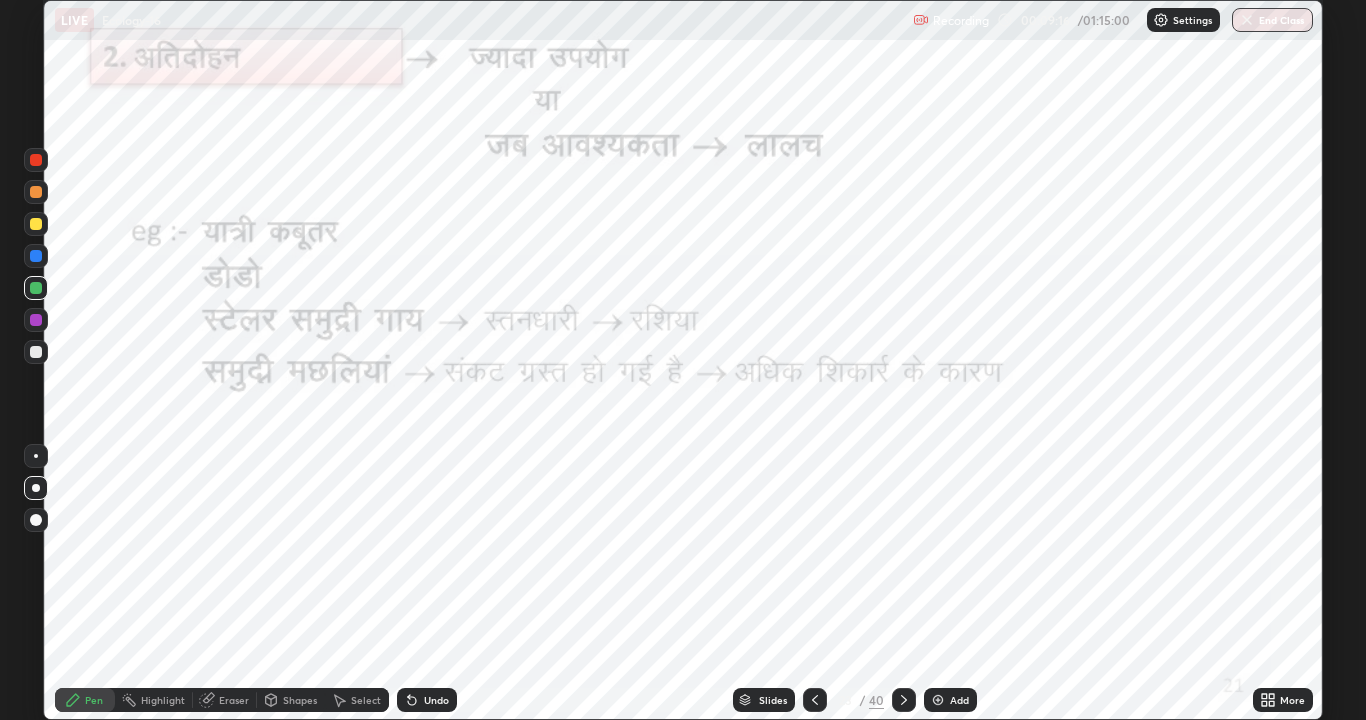 click on "Slides" at bounding box center [773, 700] 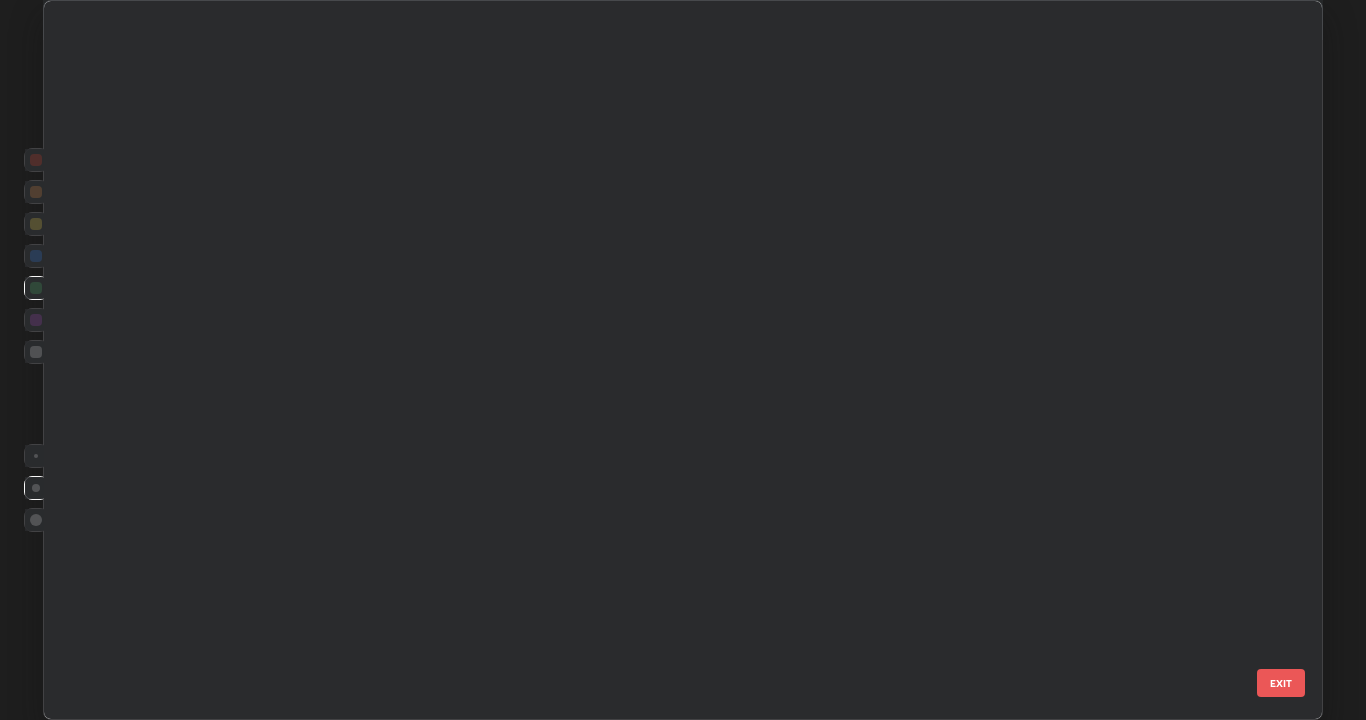 scroll, scrollTop: 1079, scrollLeft: 0, axis: vertical 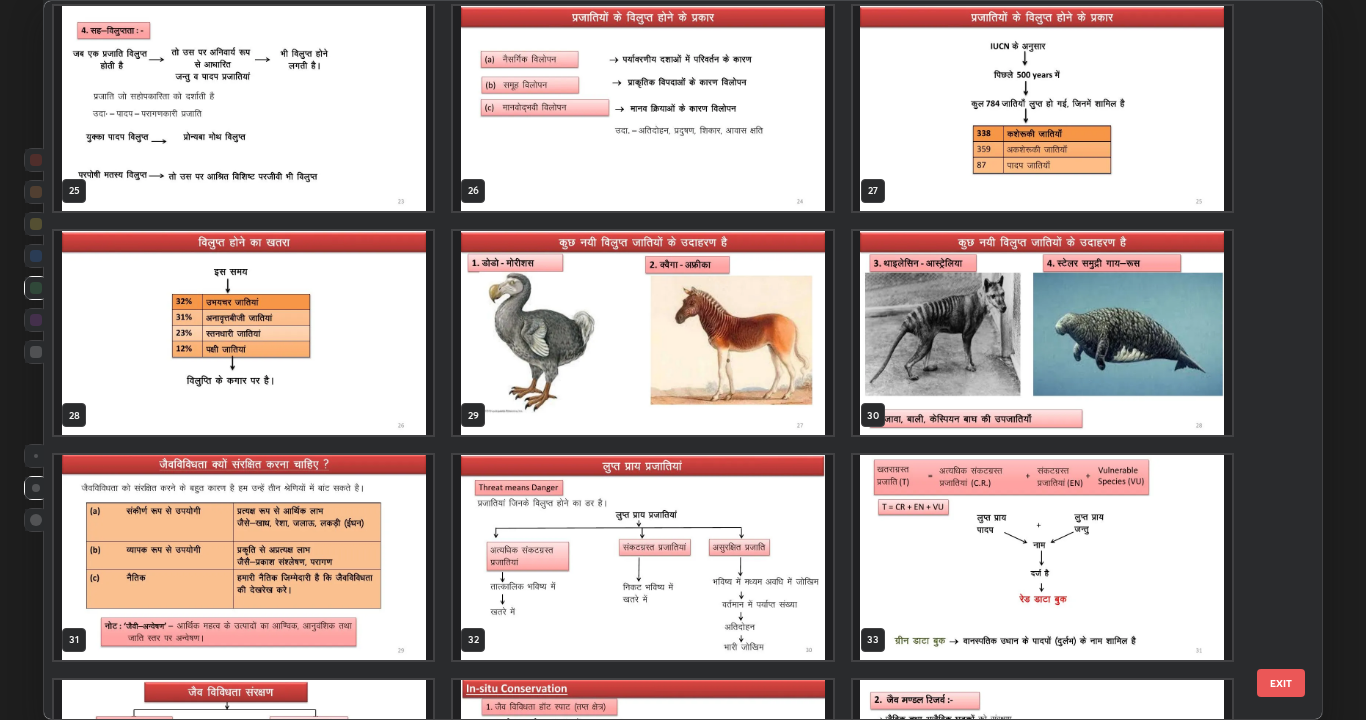 click at bounding box center [642, 333] 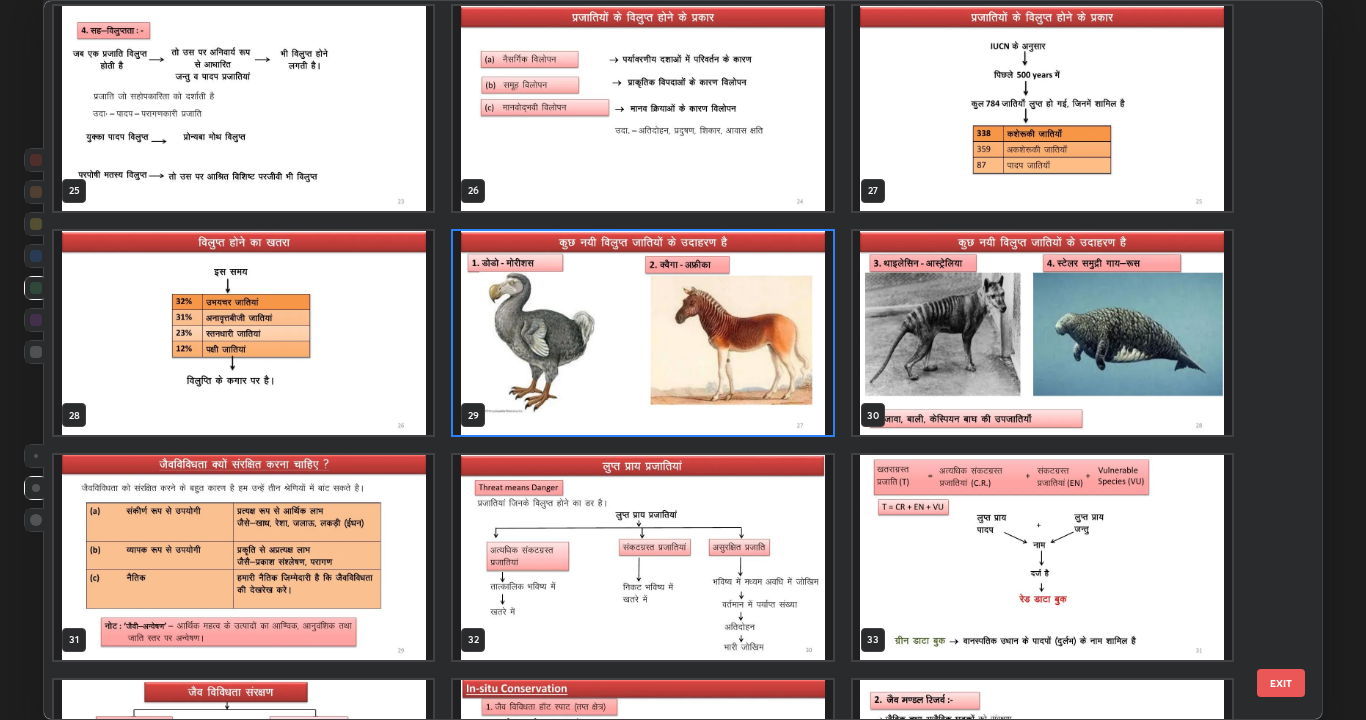 click at bounding box center (642, 333) 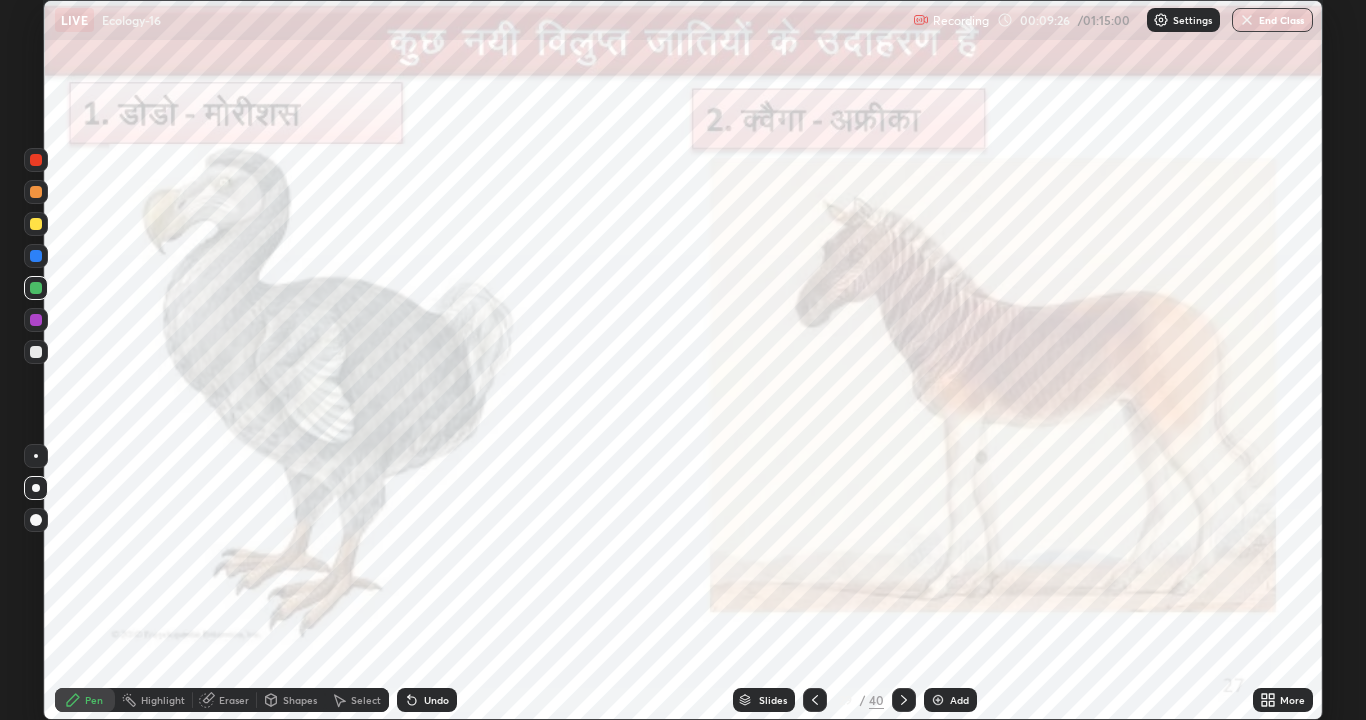 click on "Slides" at bounding box center (773, 700) 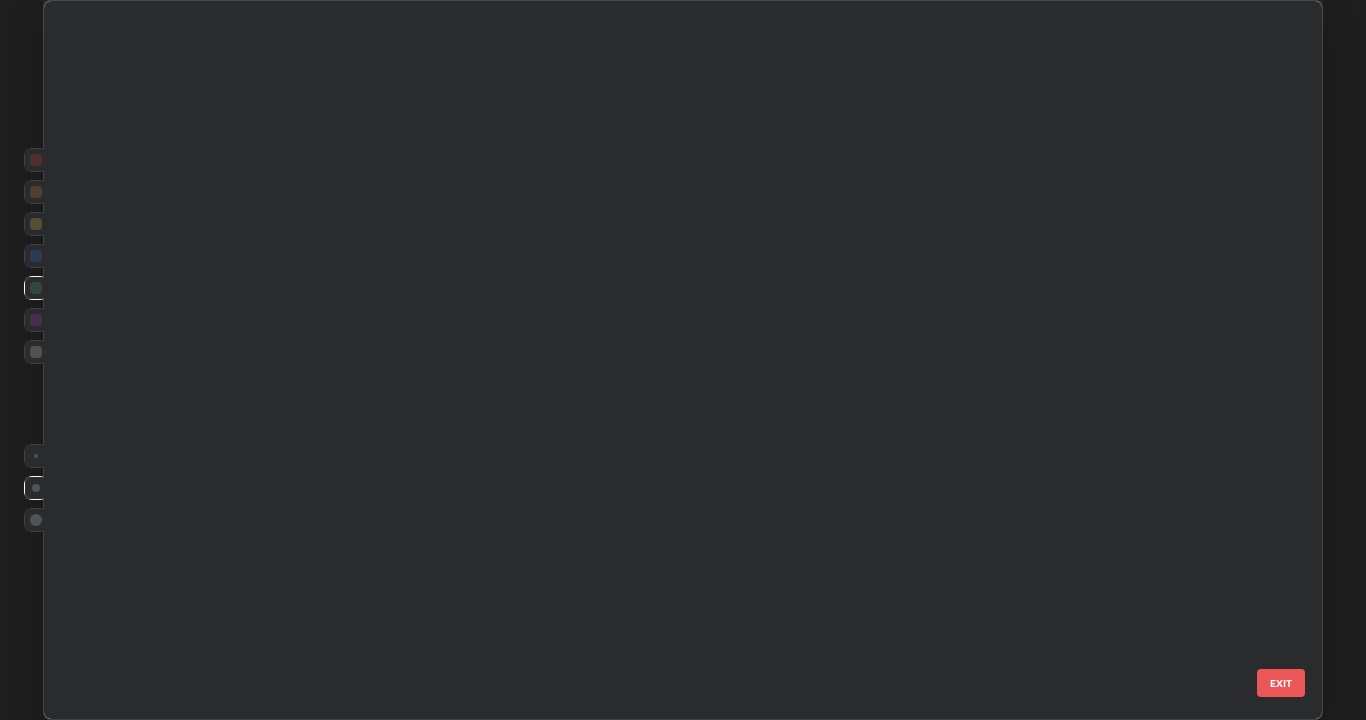 scroll, scrollTop: 712, scrollLeft: 1268, axis: both 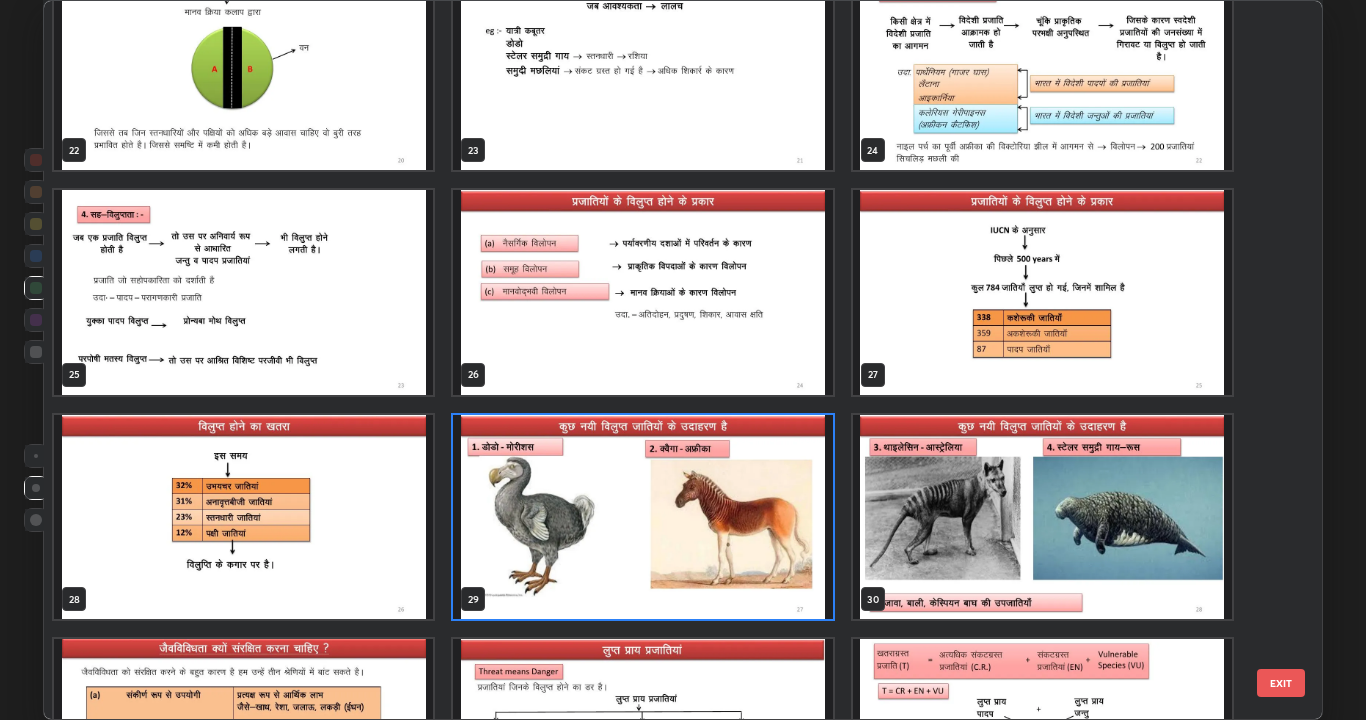 click at bounding box center [1042, 517] 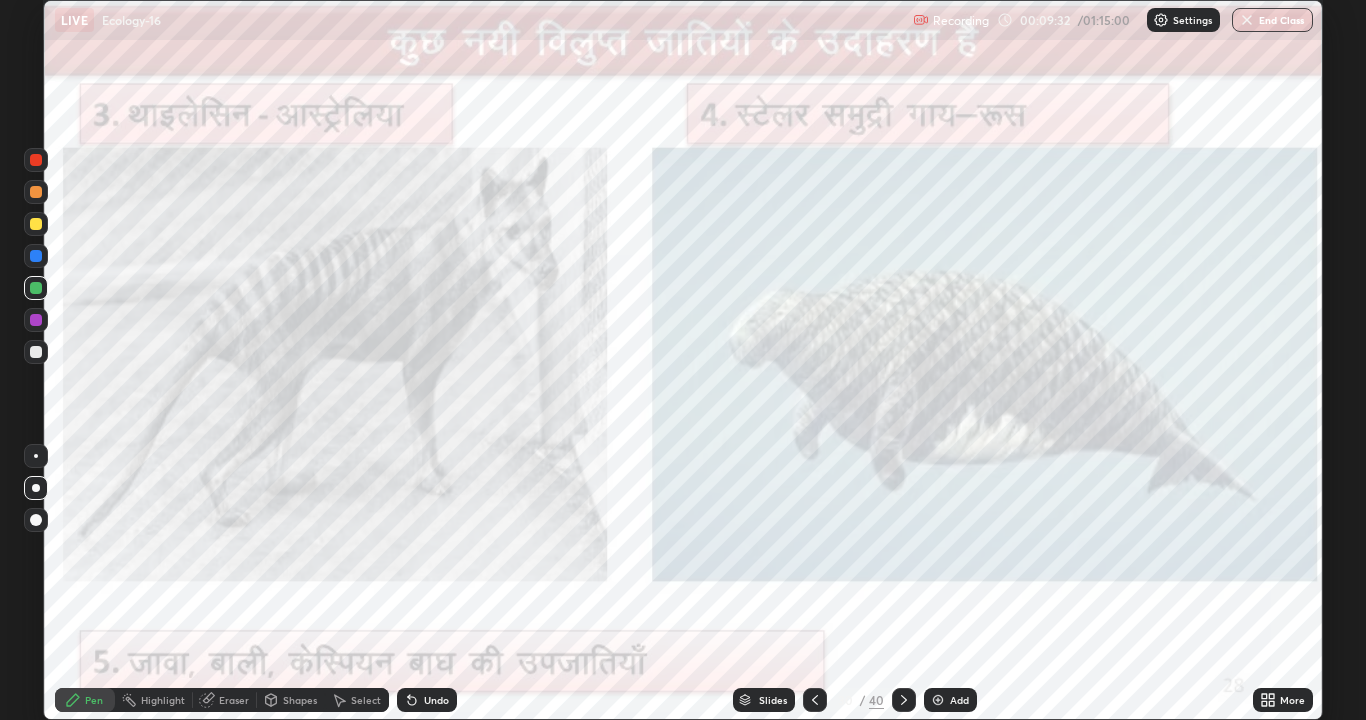 click 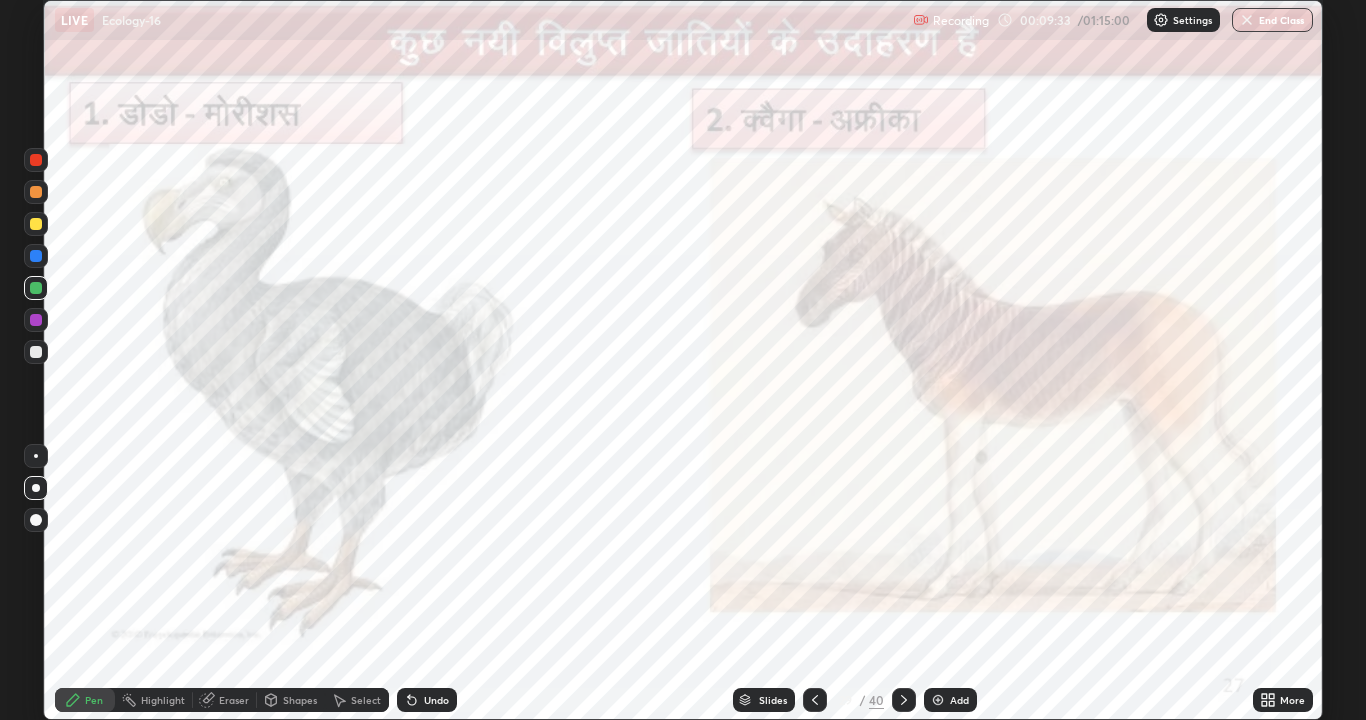 click 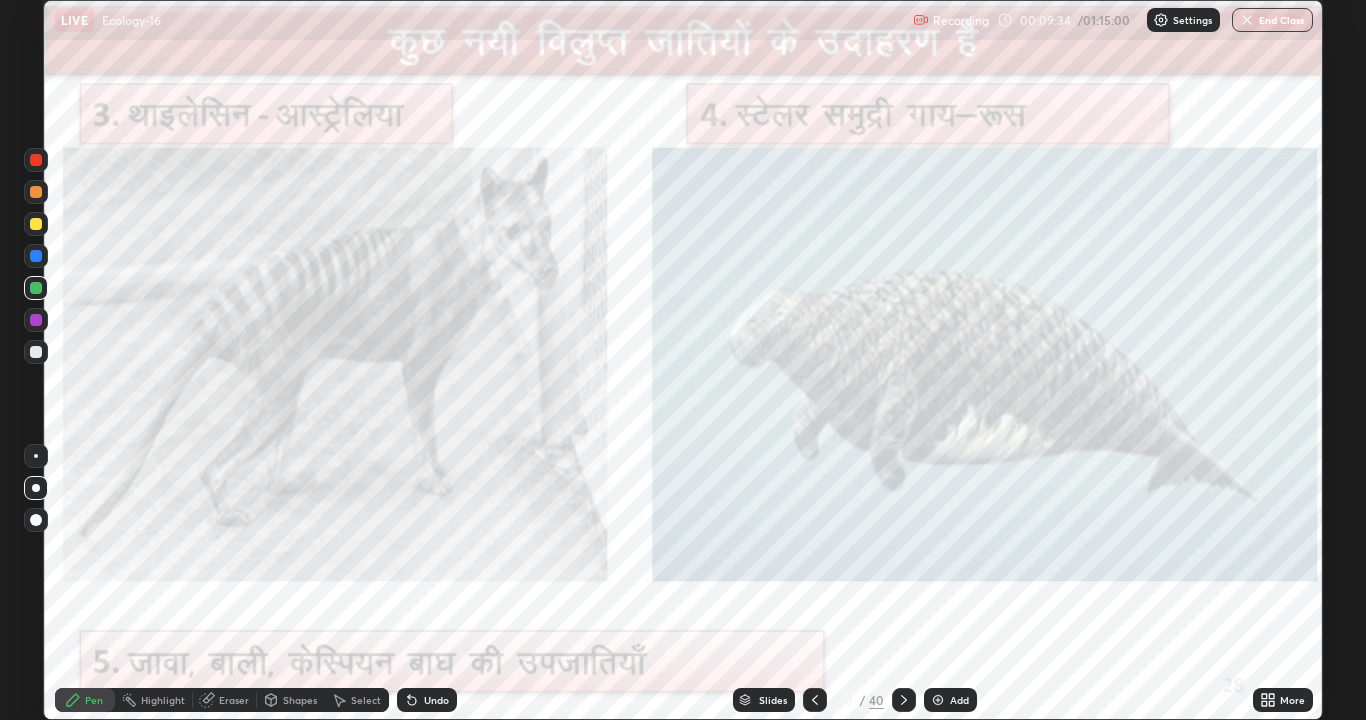 click on "Undo" at bounding box center (427, 700) 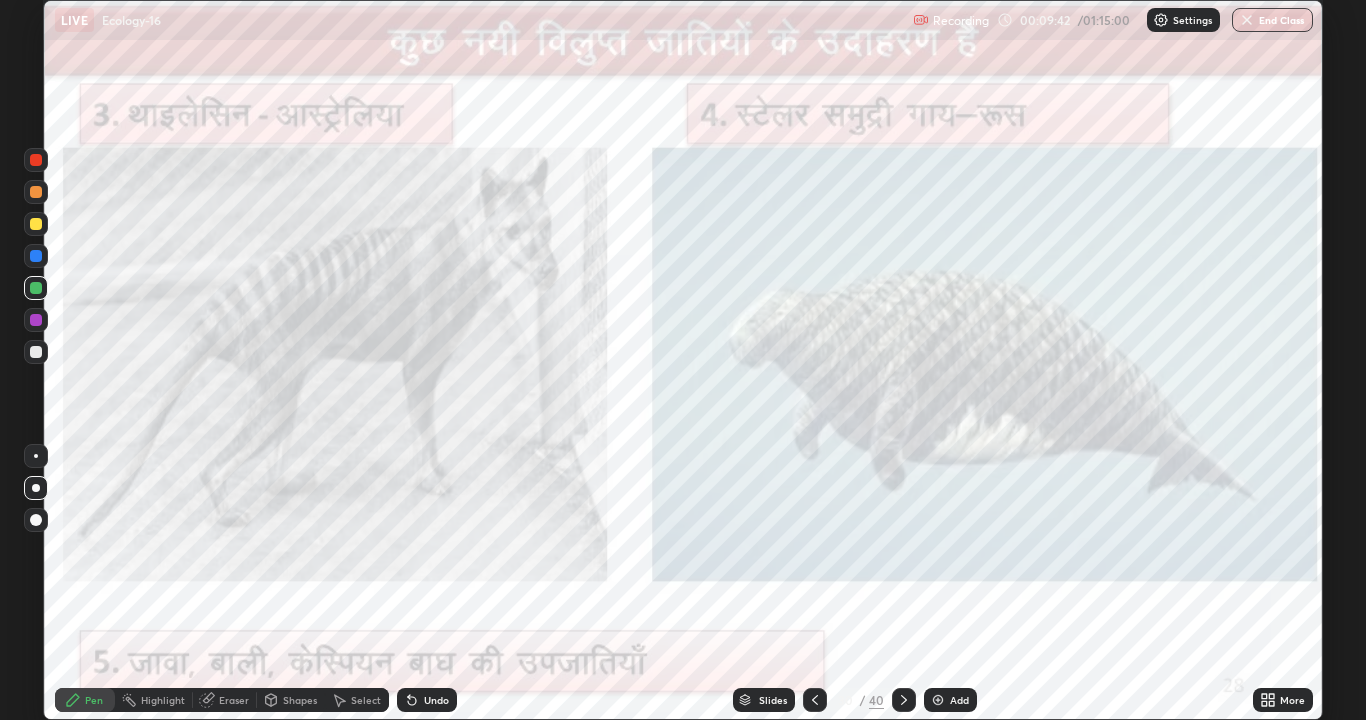 click on "Slides" at bounding box center [773, 700] 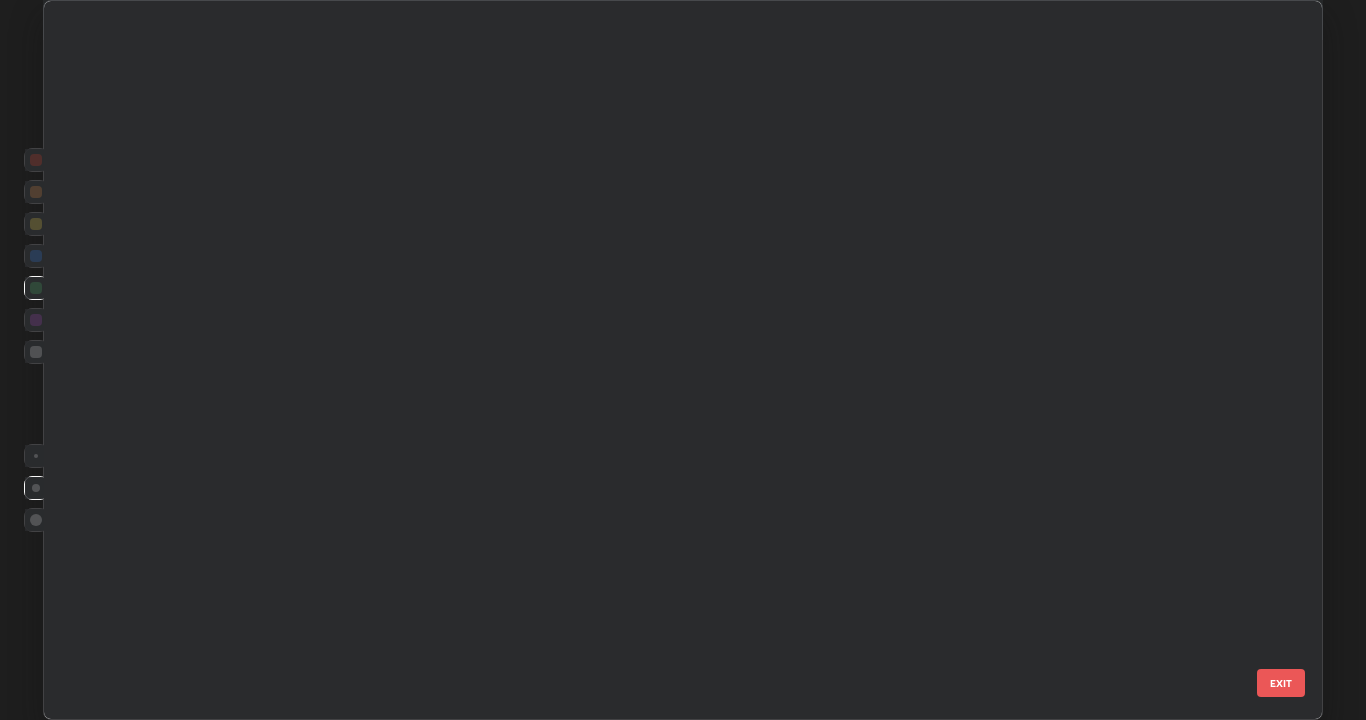 scroll, scrollTop: 1528, scrollLeft: 0, axis: vertical 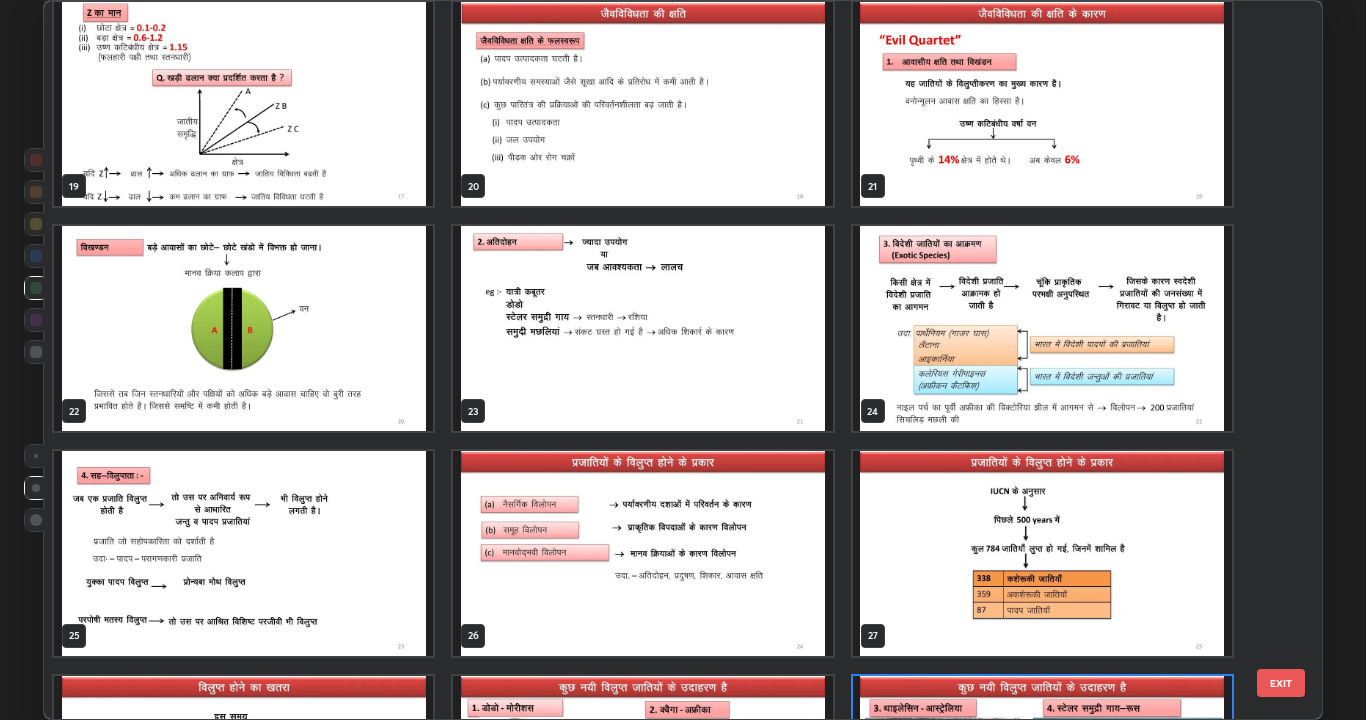 click at bounding box center [642, 328] 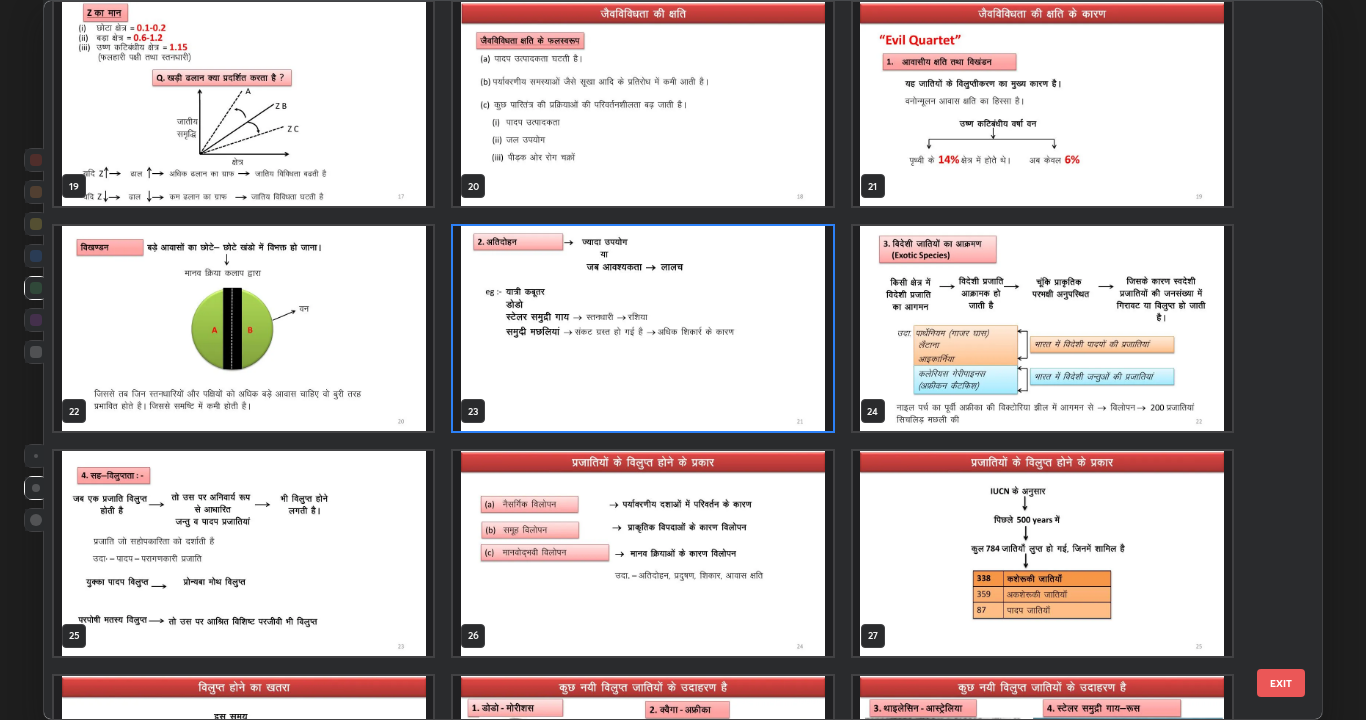 click at bounding box center [642, 328] 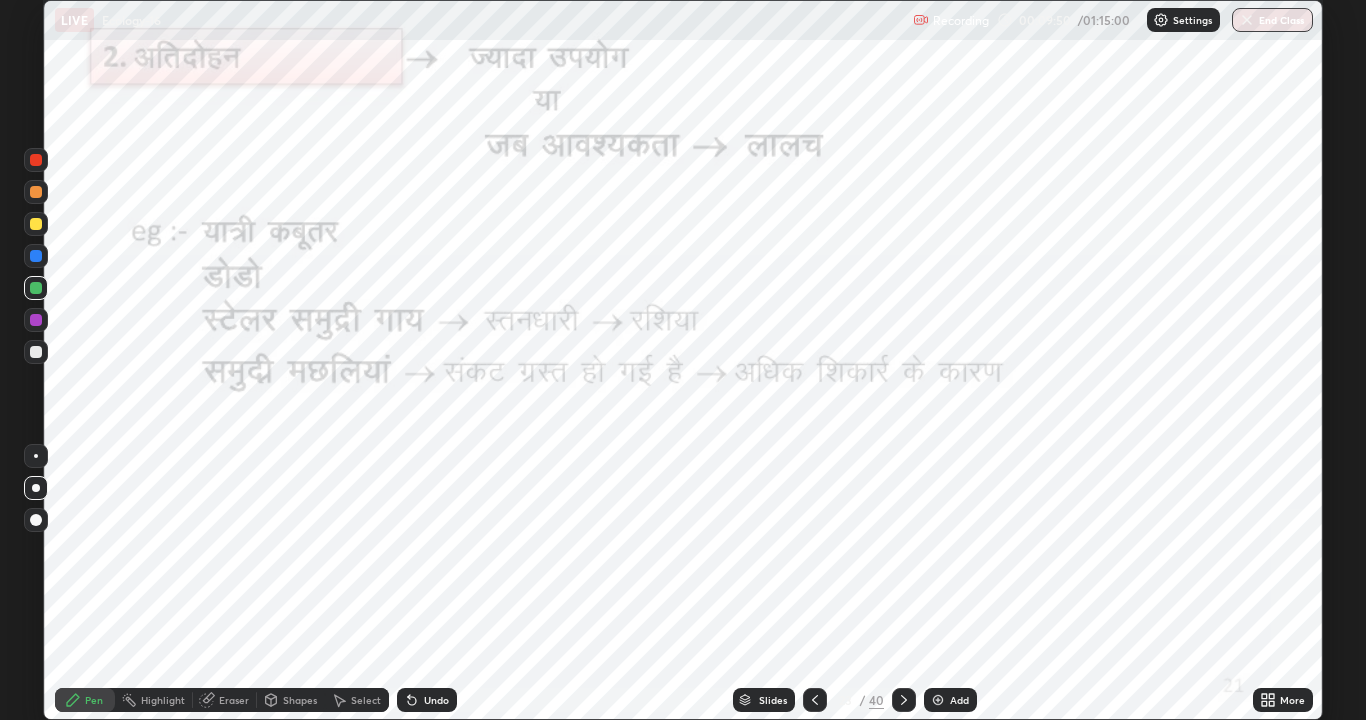 click at bounding box center (642, 328) 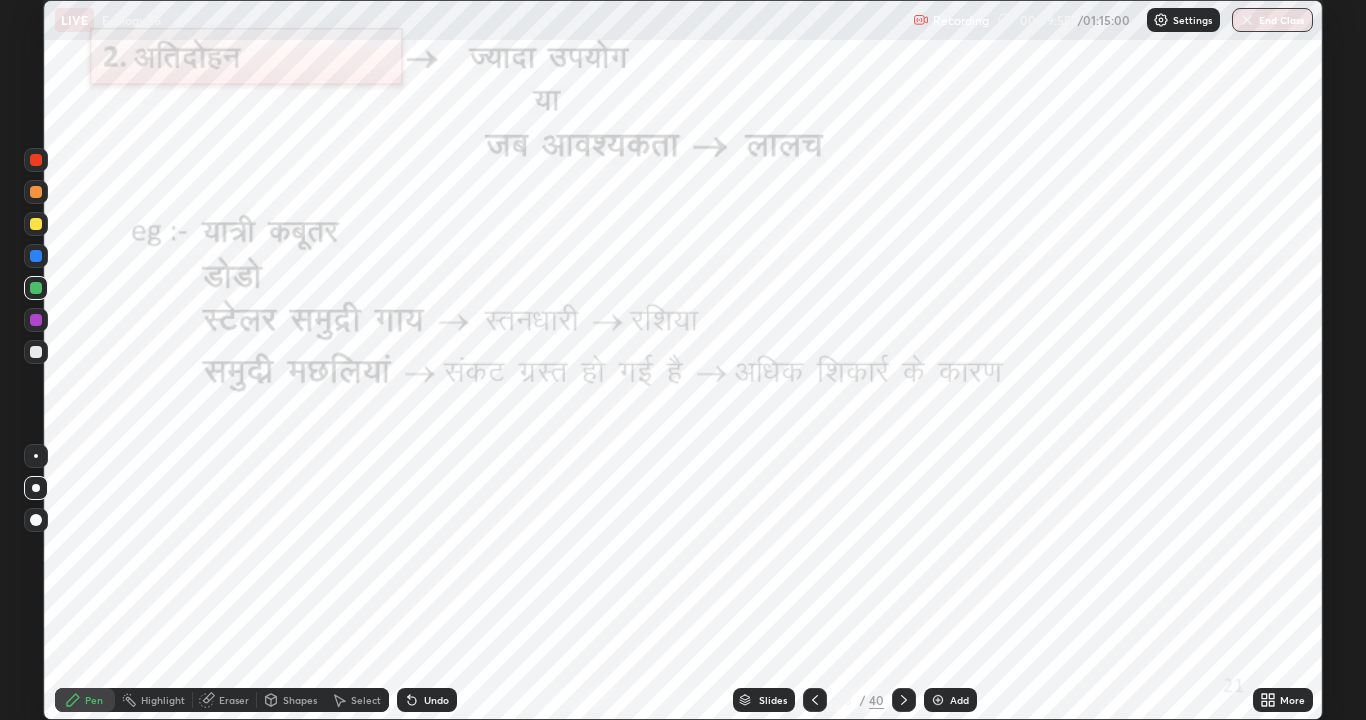 click at bounding box center (36, 352) 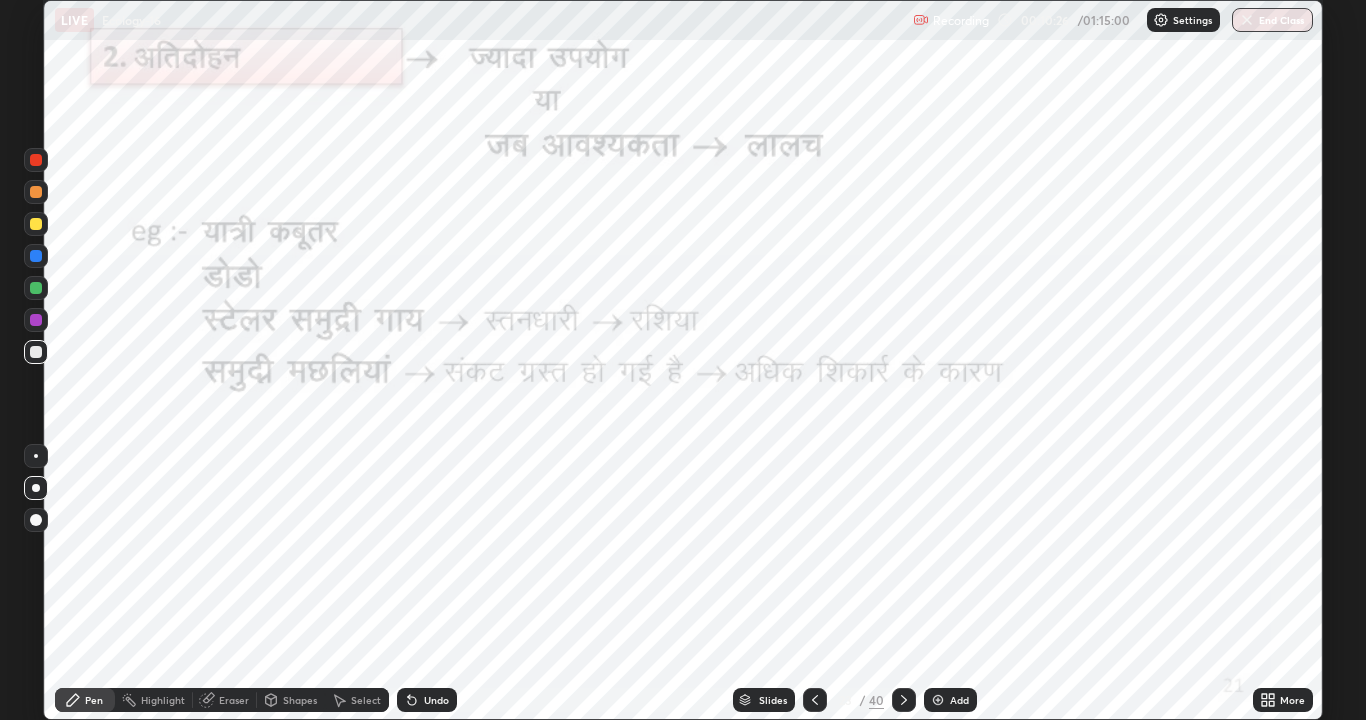 click at bounding box center (36, 320) 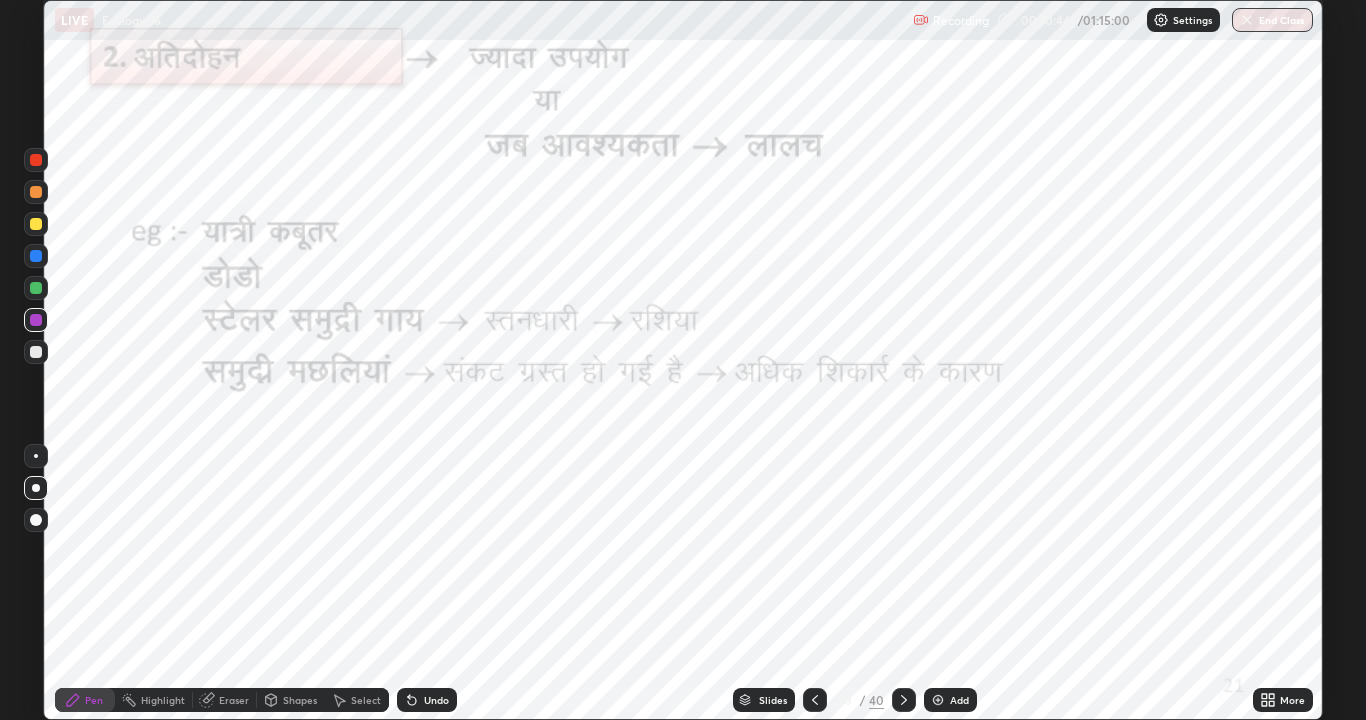 click 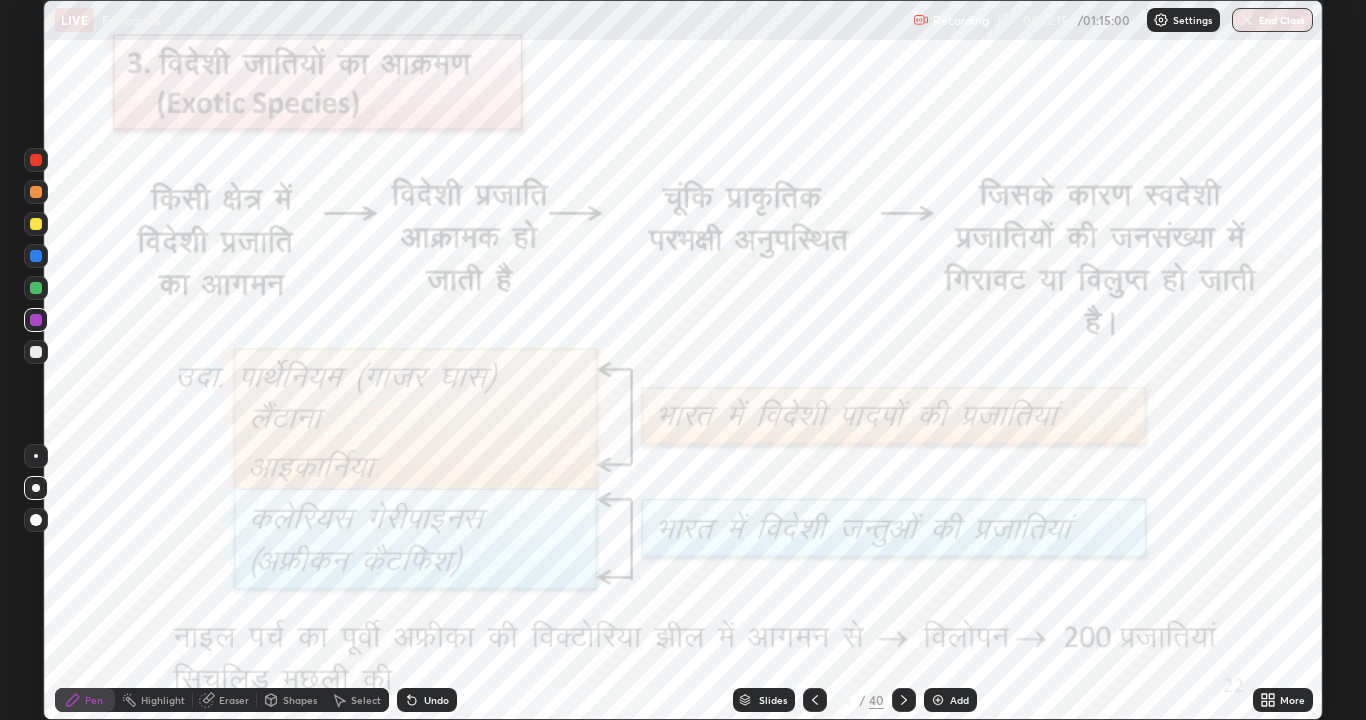 click on "Highlight" at bounding box center (163, 700) 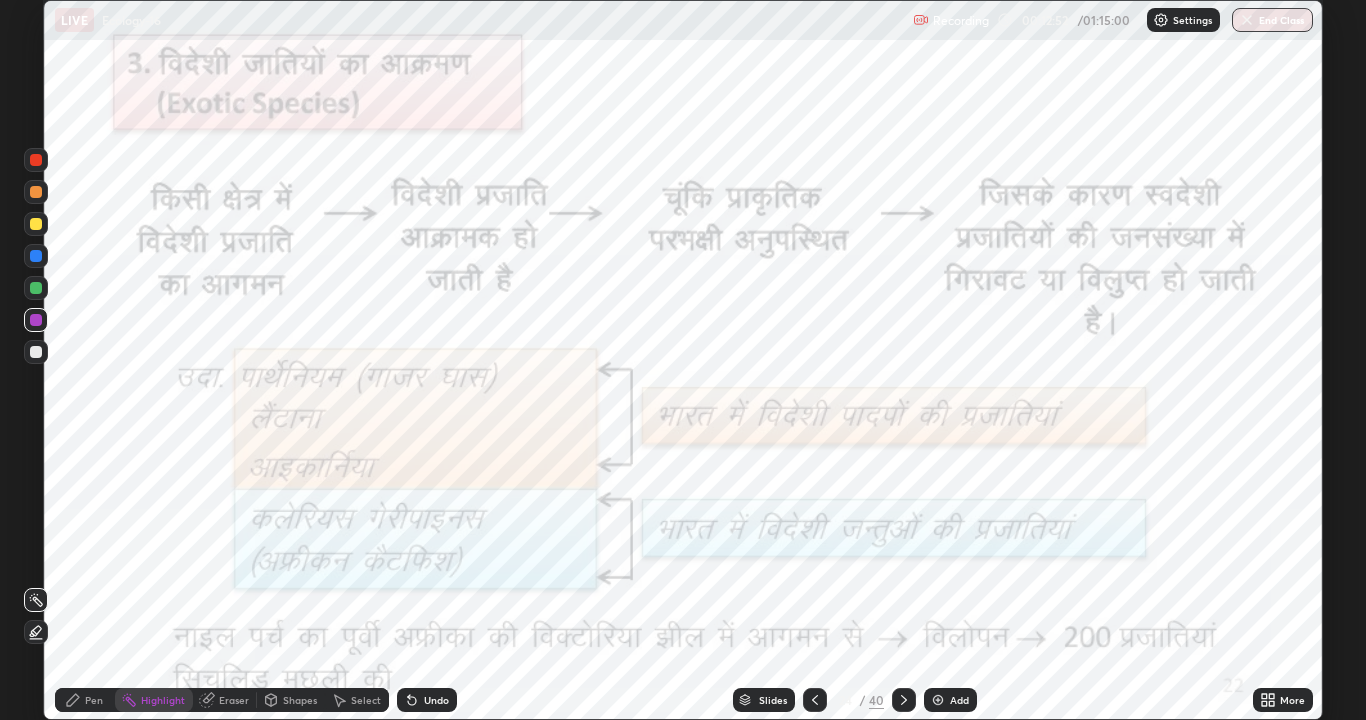 click 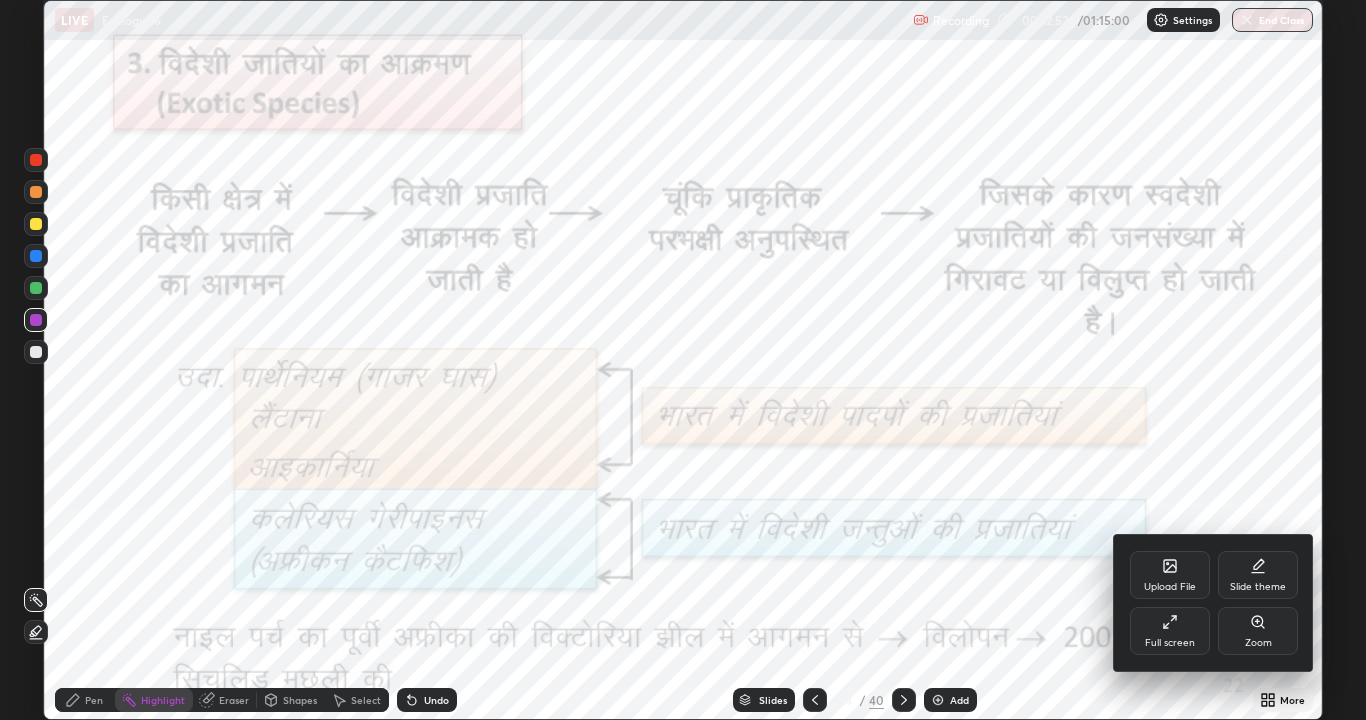 click on "Full screen" at bounding box center [1170, 631] 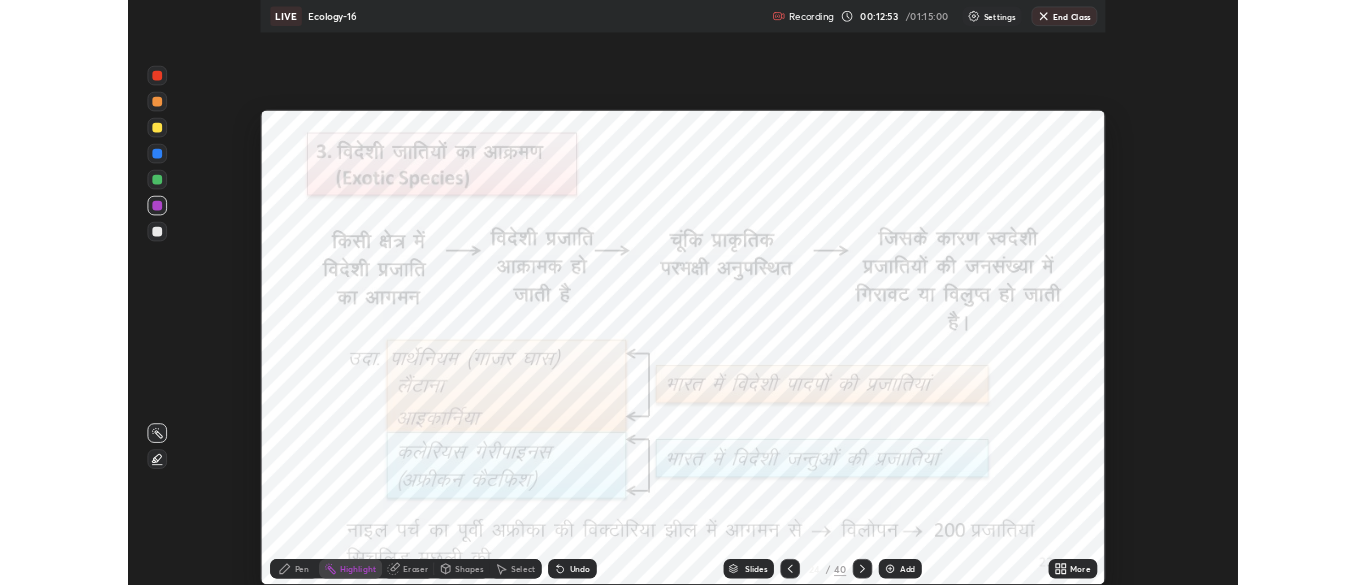 scroll, scrollTop: 585, scrollLeft: 1366, axis: both 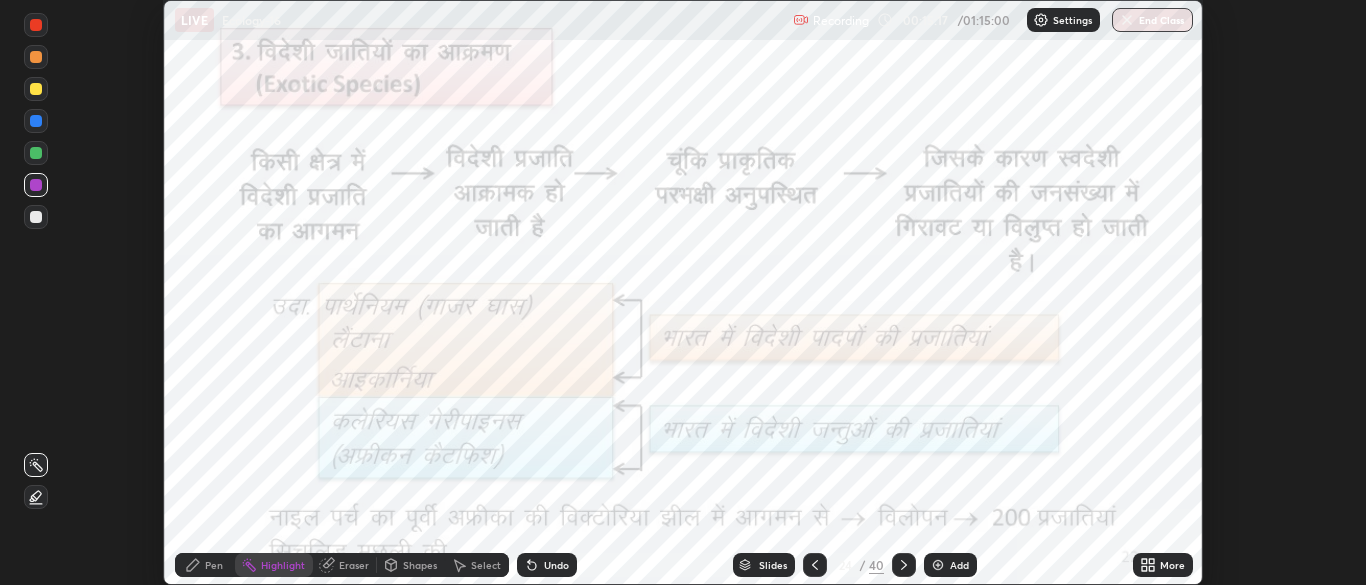 click 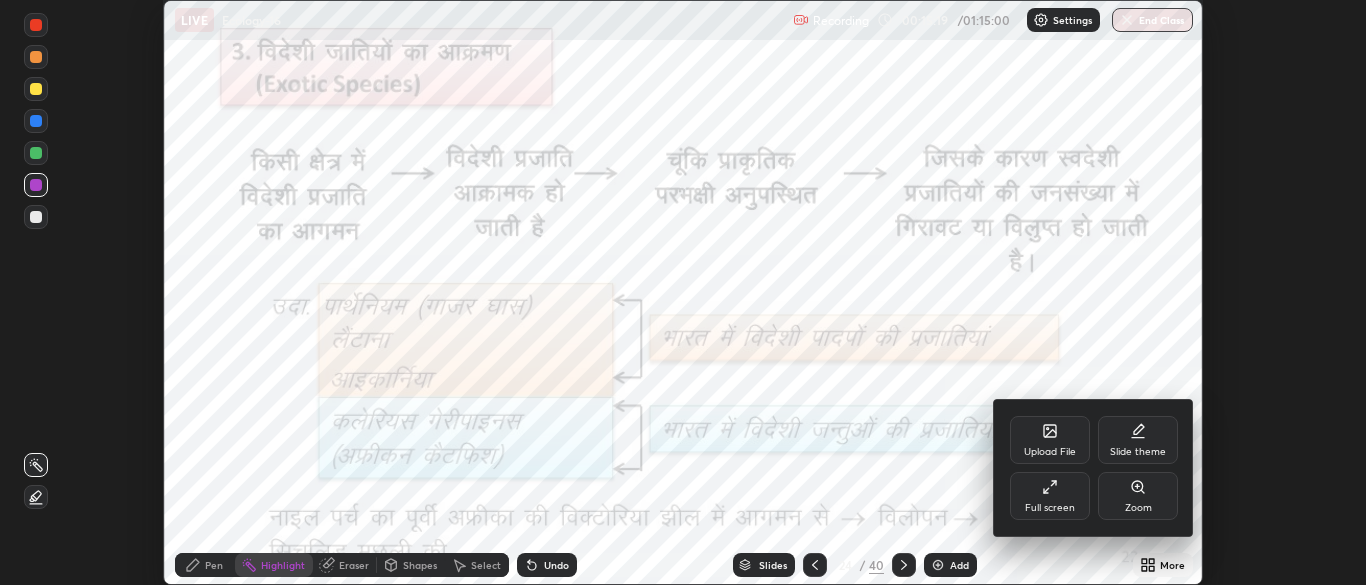 click at bounding box center [683, 292] 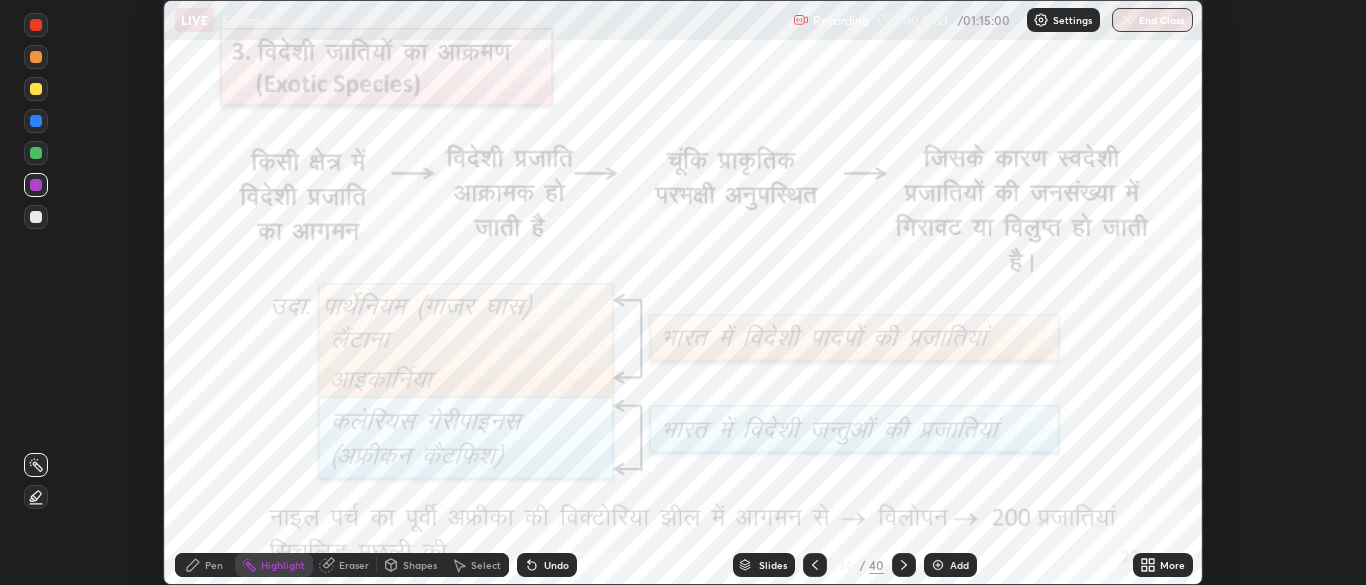 click on "Add" at bounding box center (950, 565) 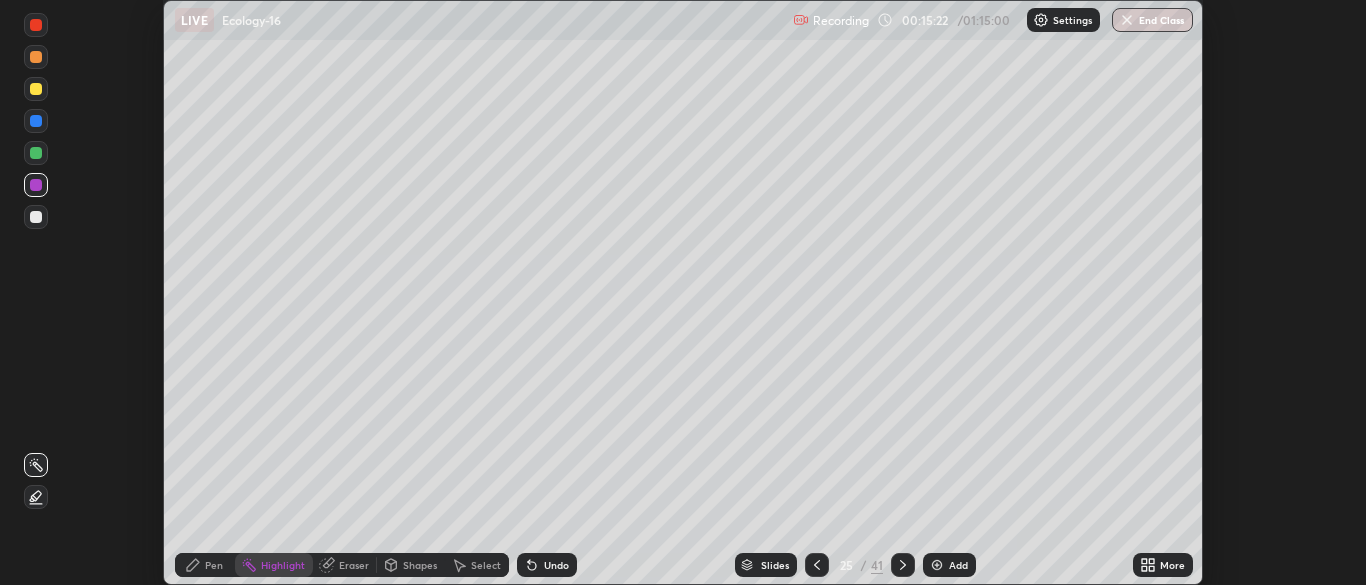 click 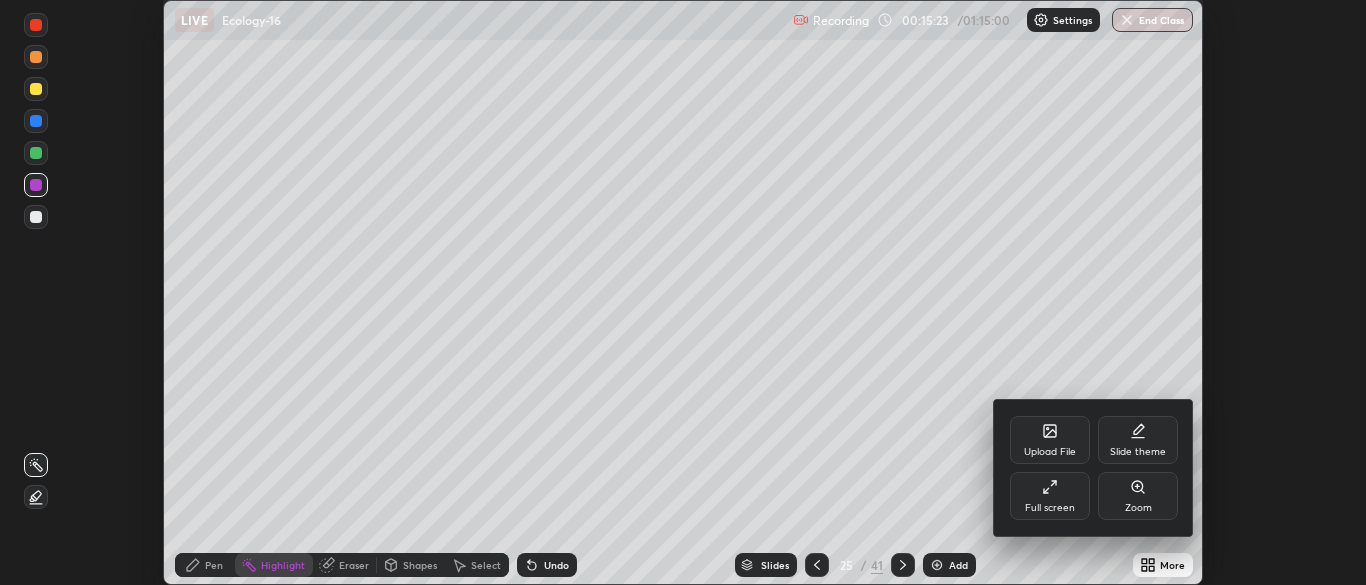click on "Full screen" at bounding box center (1050, 508) 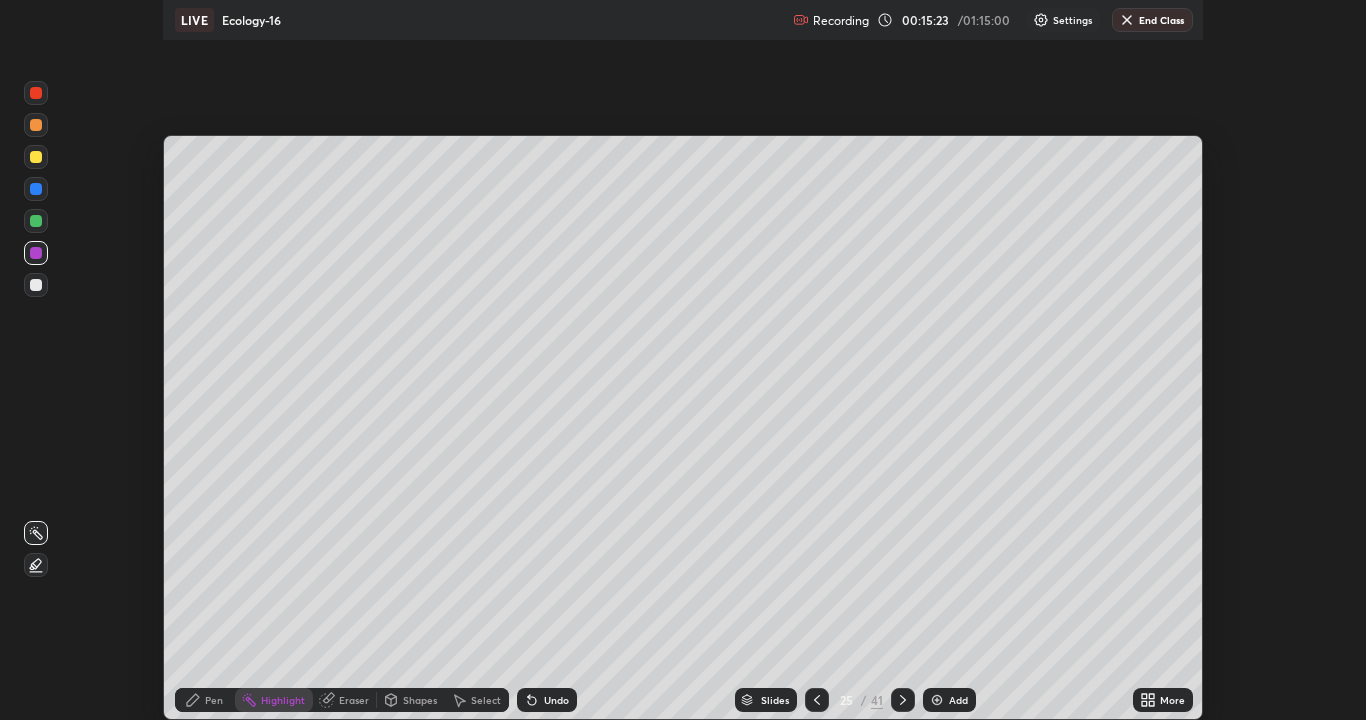 scroll, scrollTop: 99280, scrollLeft: 98634, axis: both 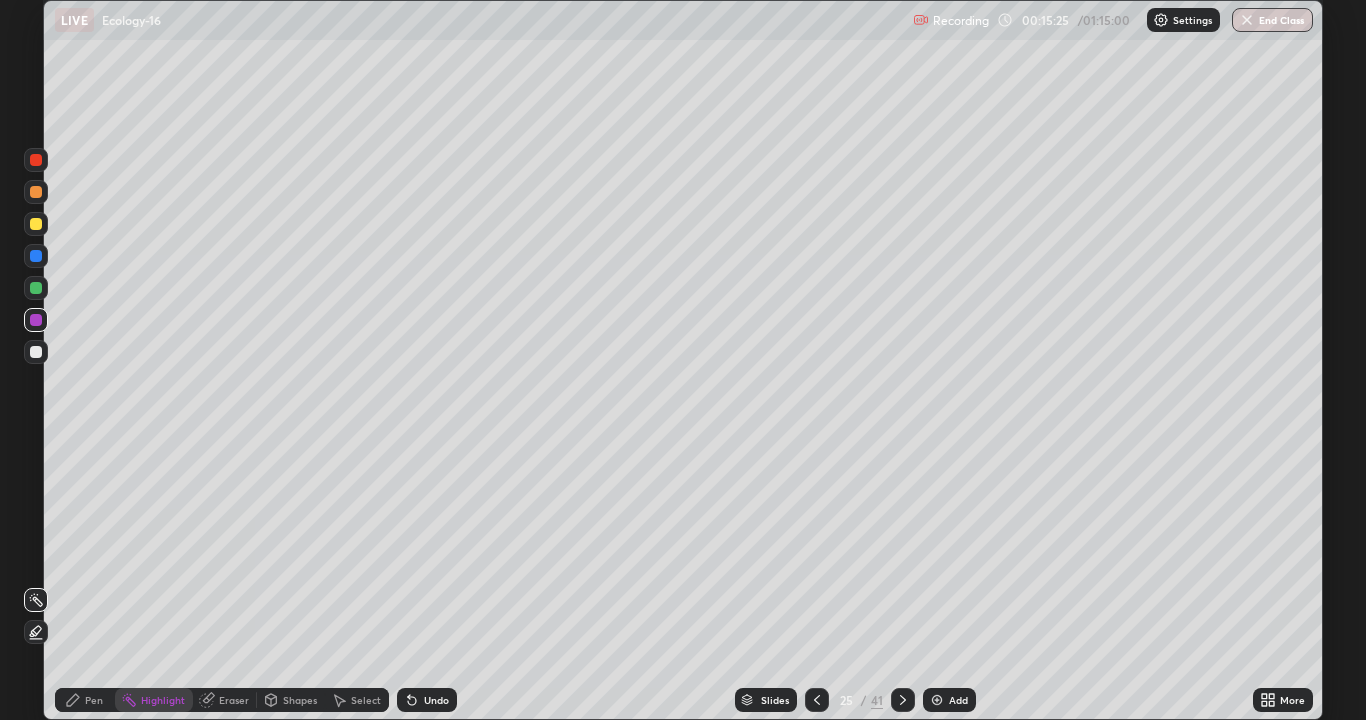 click at bounding box center [36, 256] 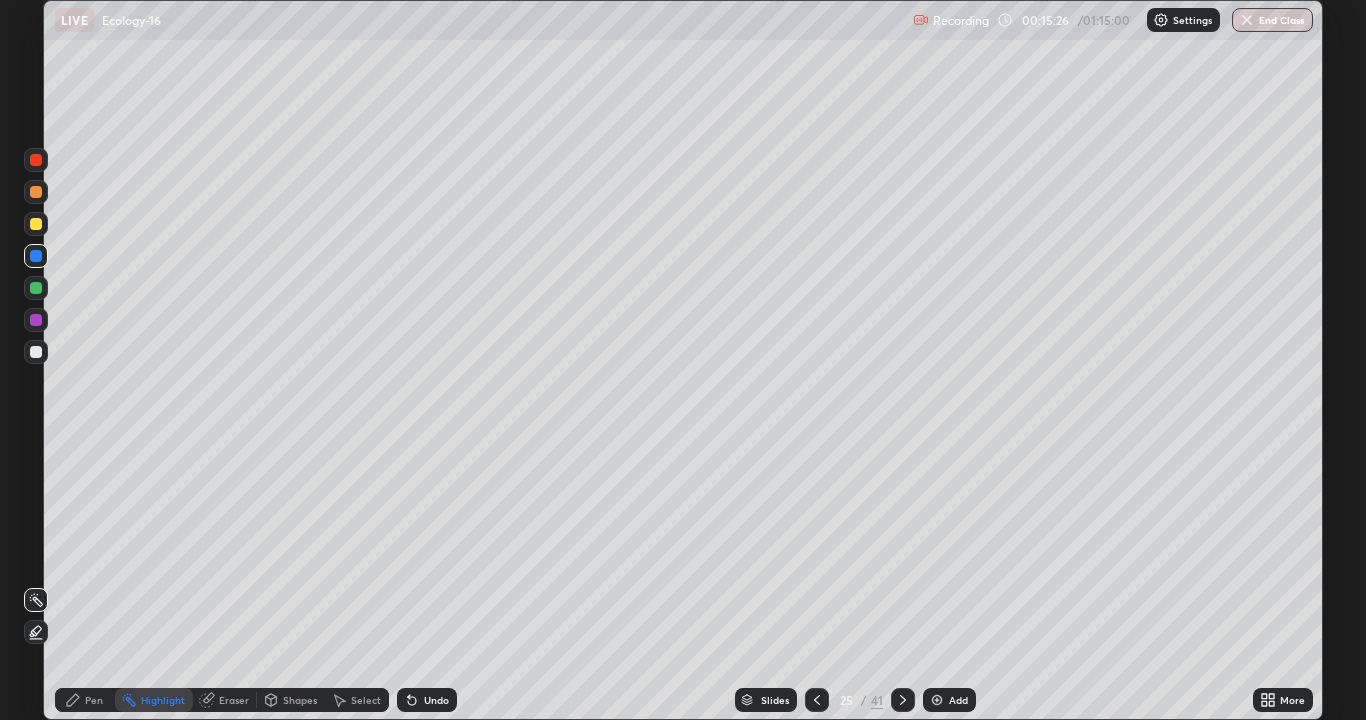 click on "Pen" at bounding box center (85, 700) 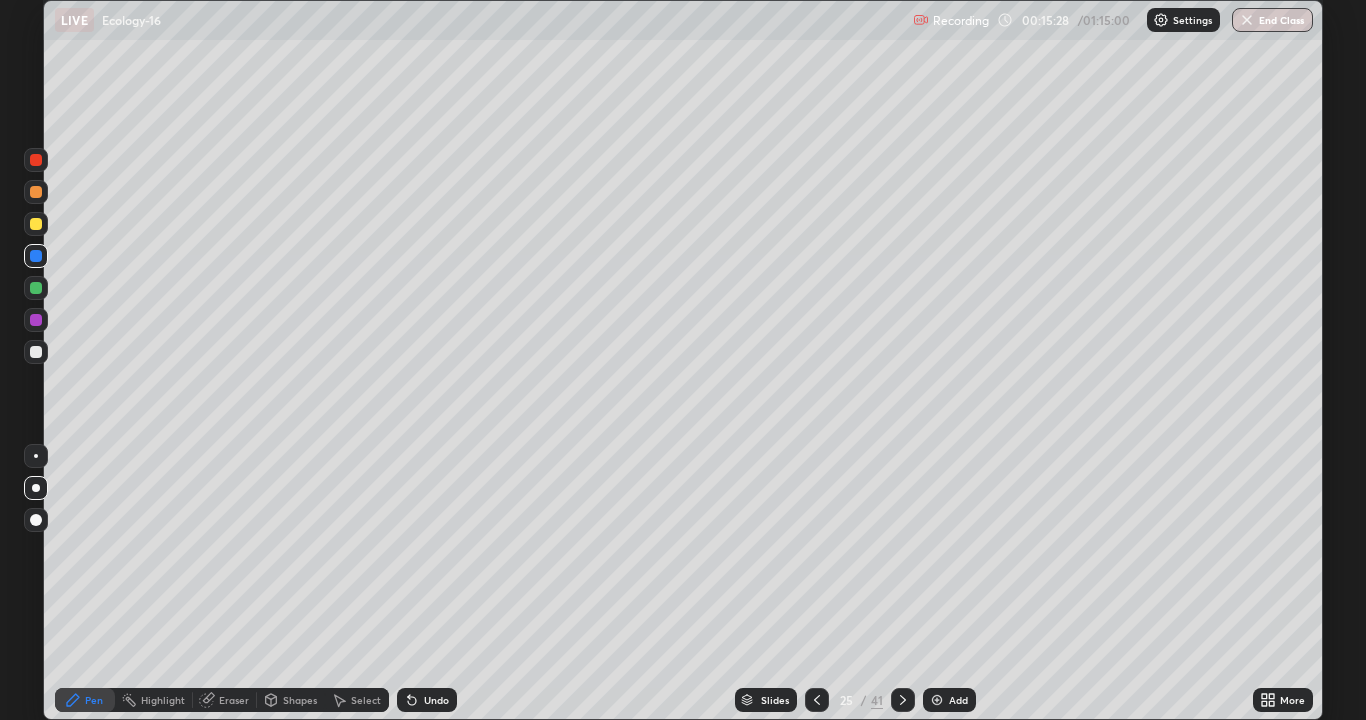 click at bounding box center [36, 288] 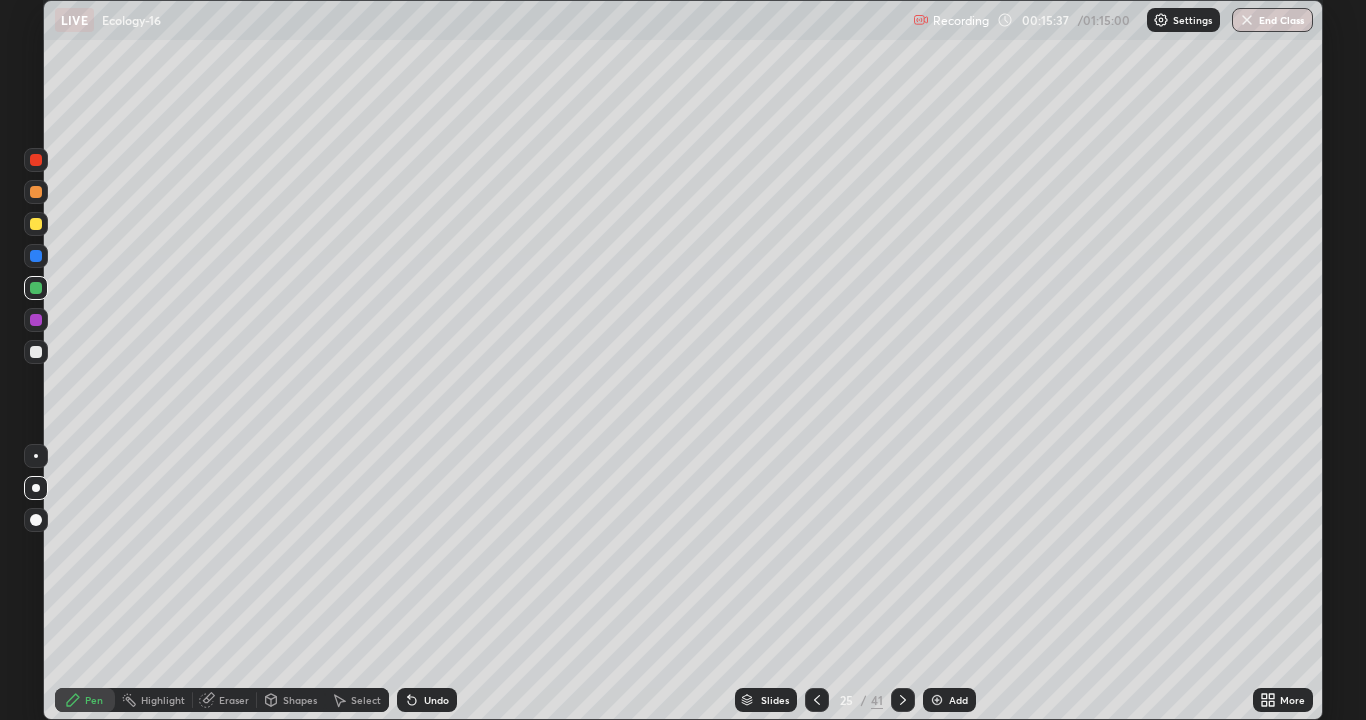 click at bounding box center (36, 224) 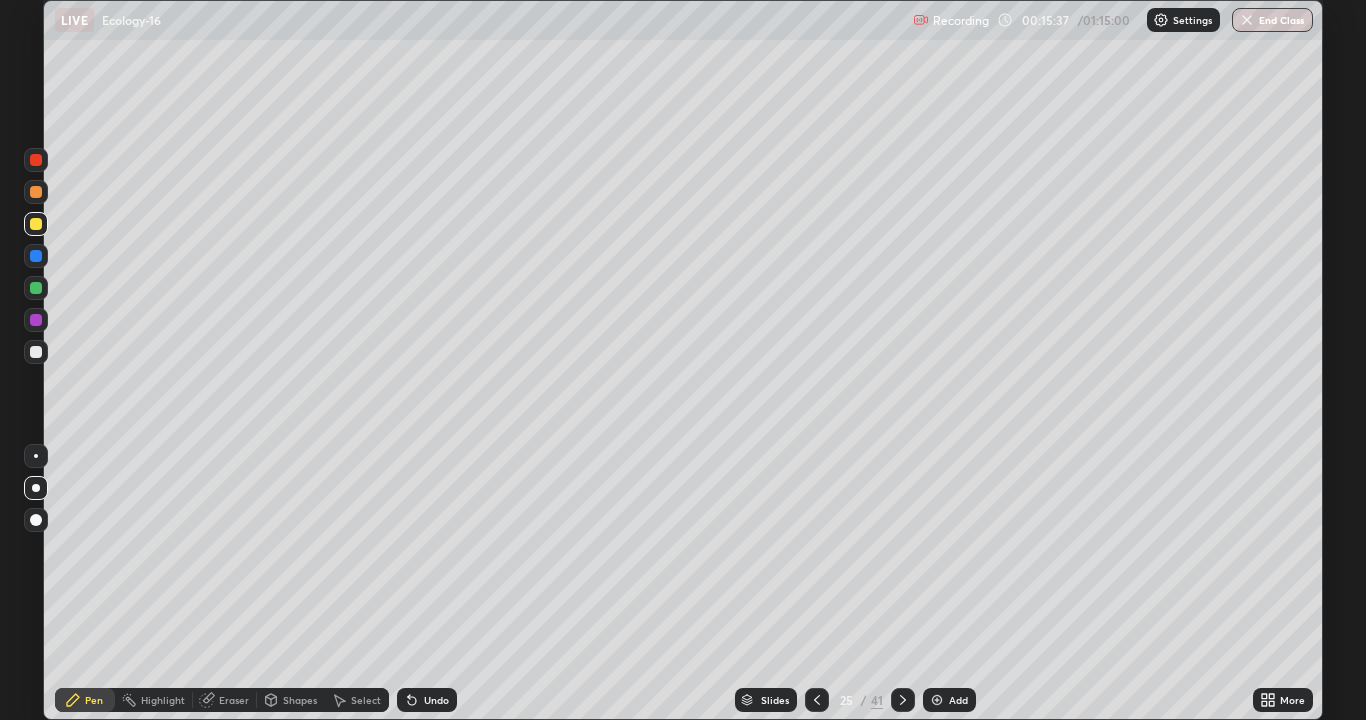 click at bounding box center [36, 192] 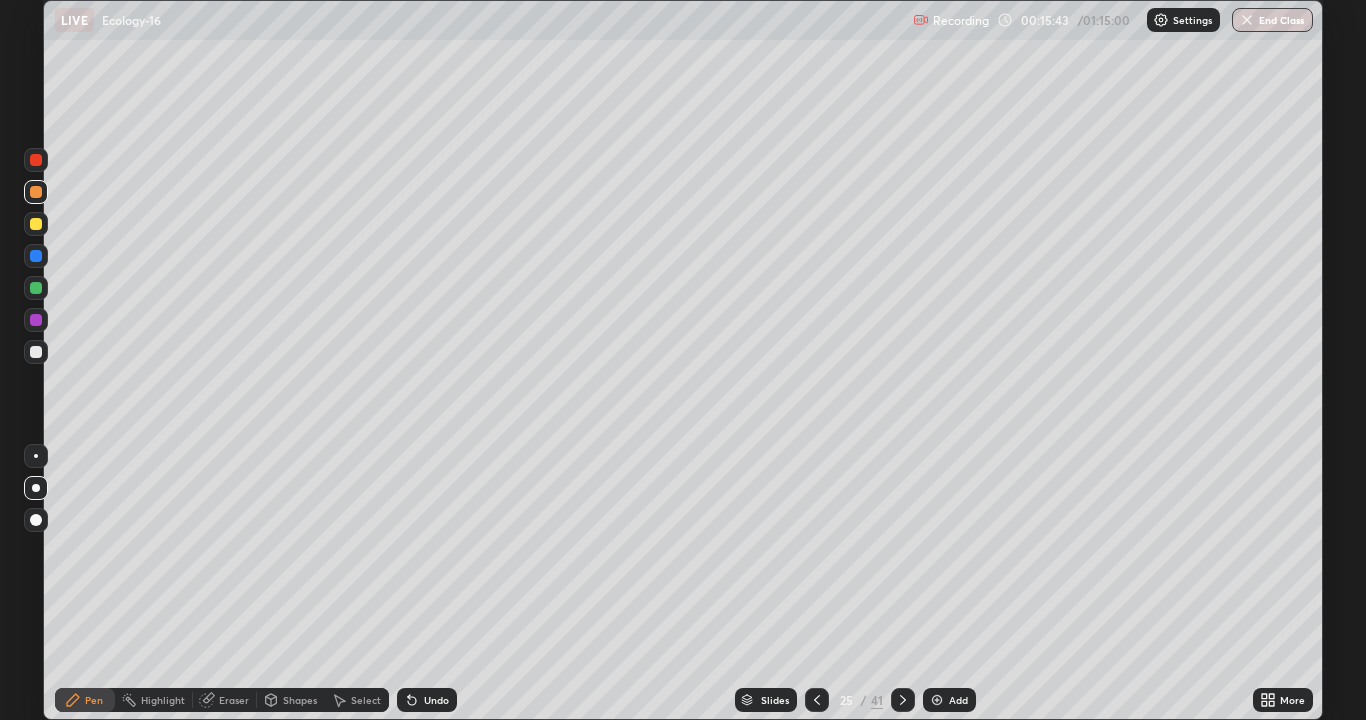 click at bounding box center [36, 160] 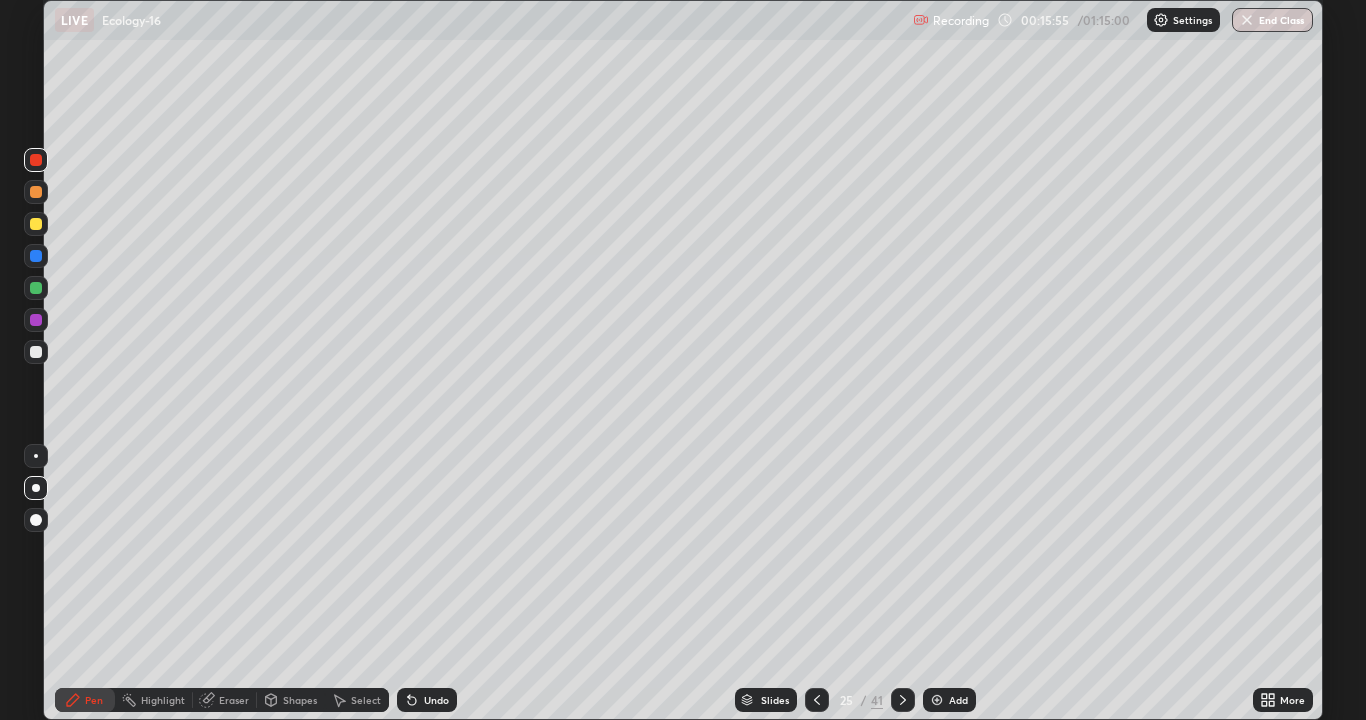 click at bounding box center [36, 256] 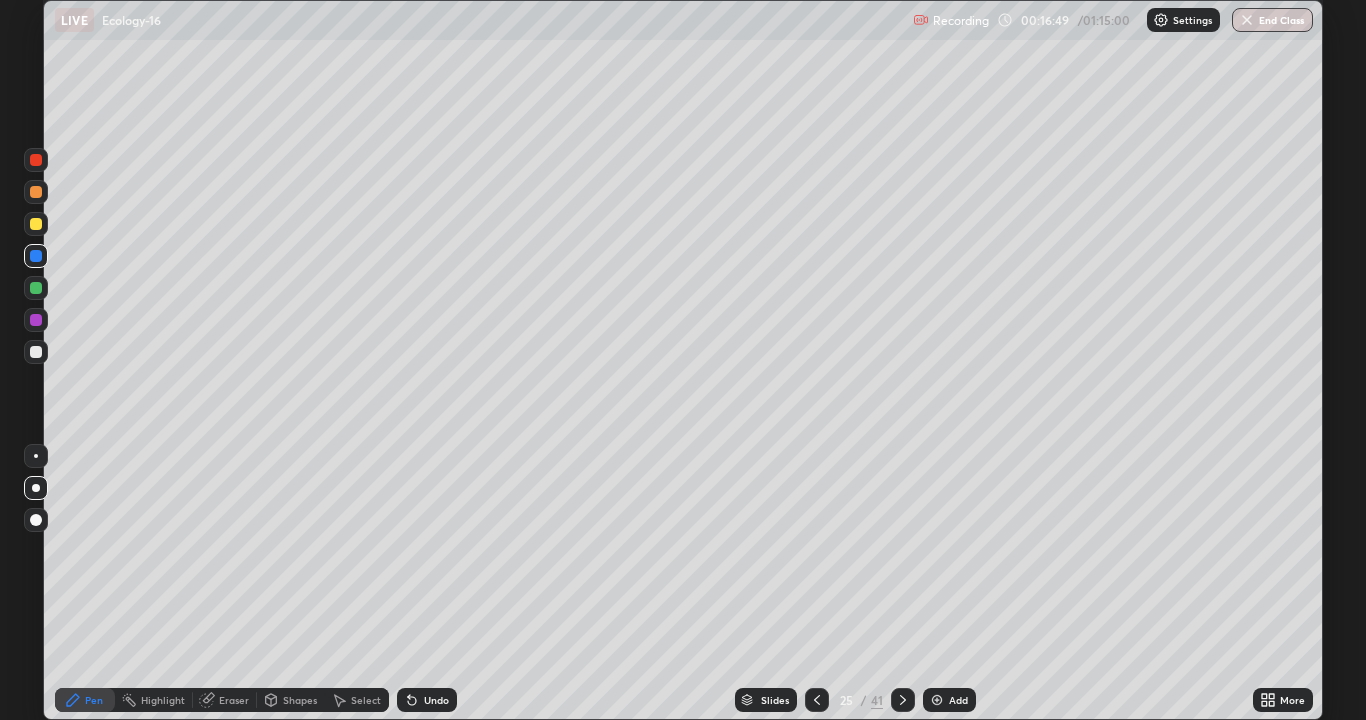 click at bounding box center [36, 320] 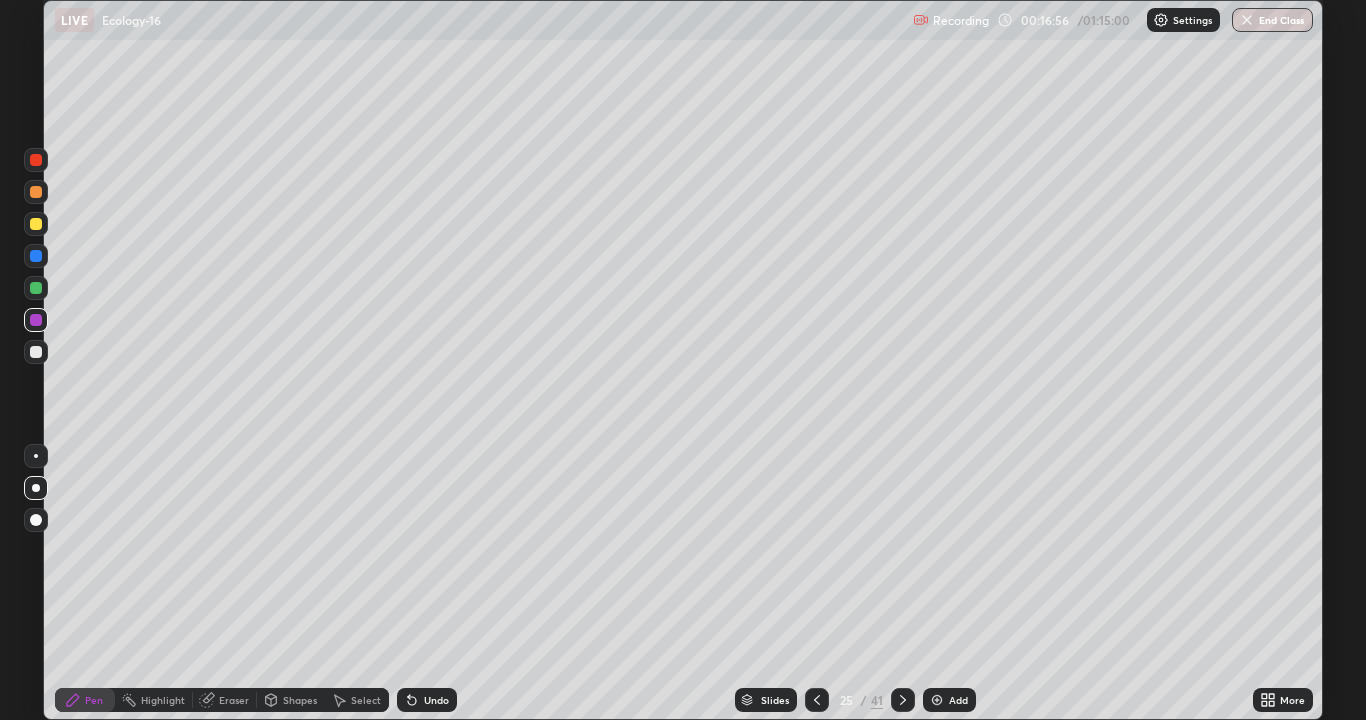 click 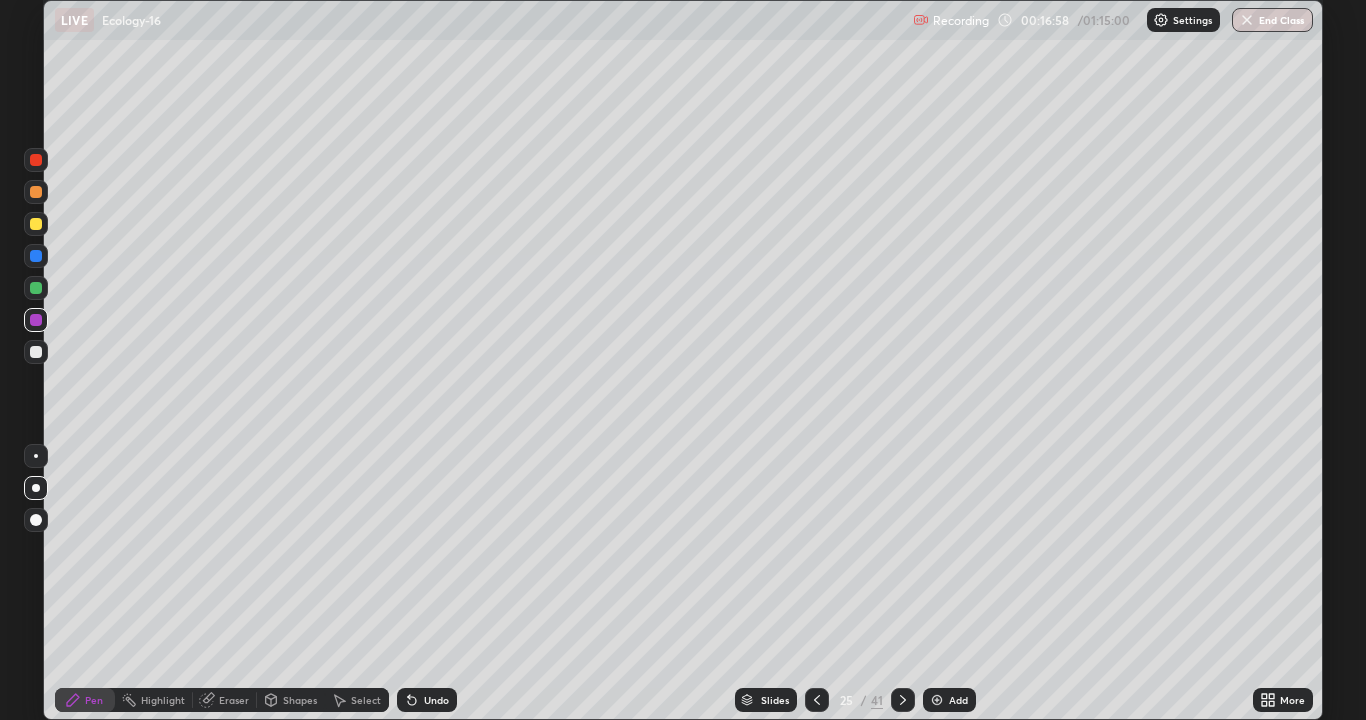 click on "Select" at bounding box center [366, 700] 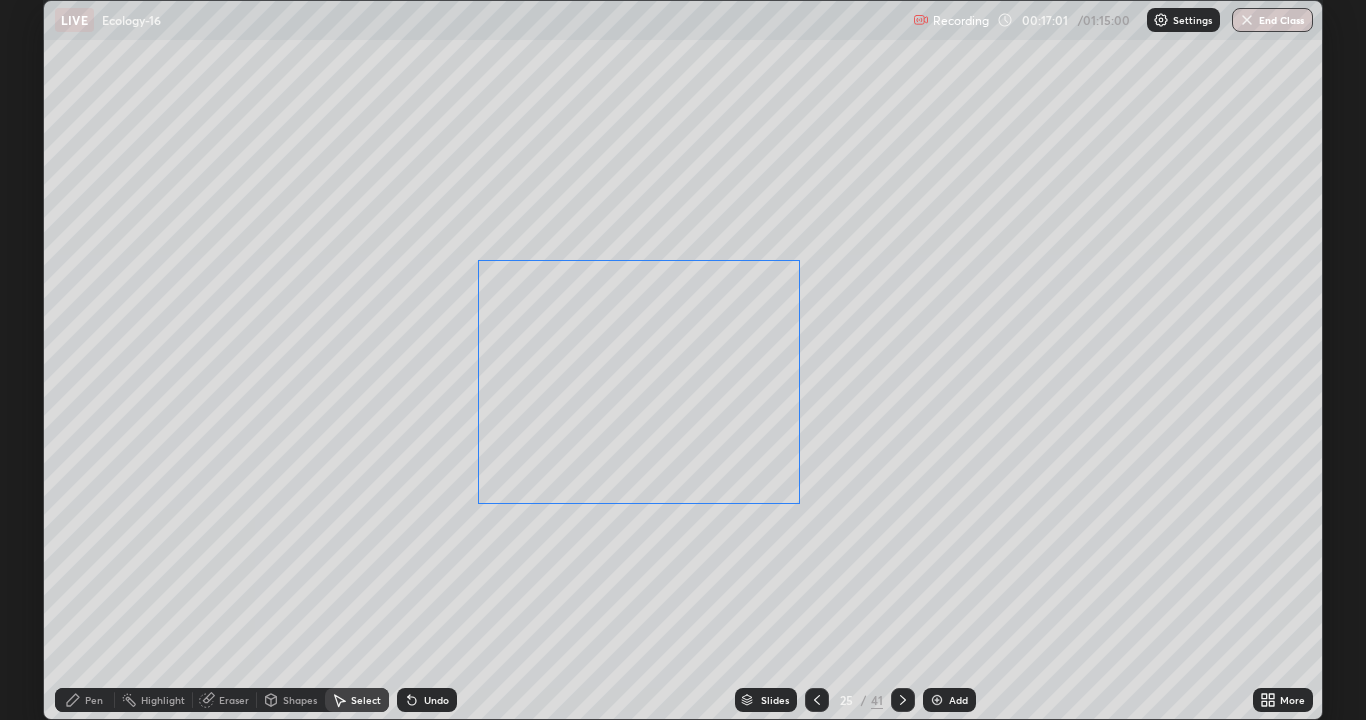 click on "0 ° Undo Copy Duplicate Duplicate to new slide Delete" at bounding box center [683, 360] 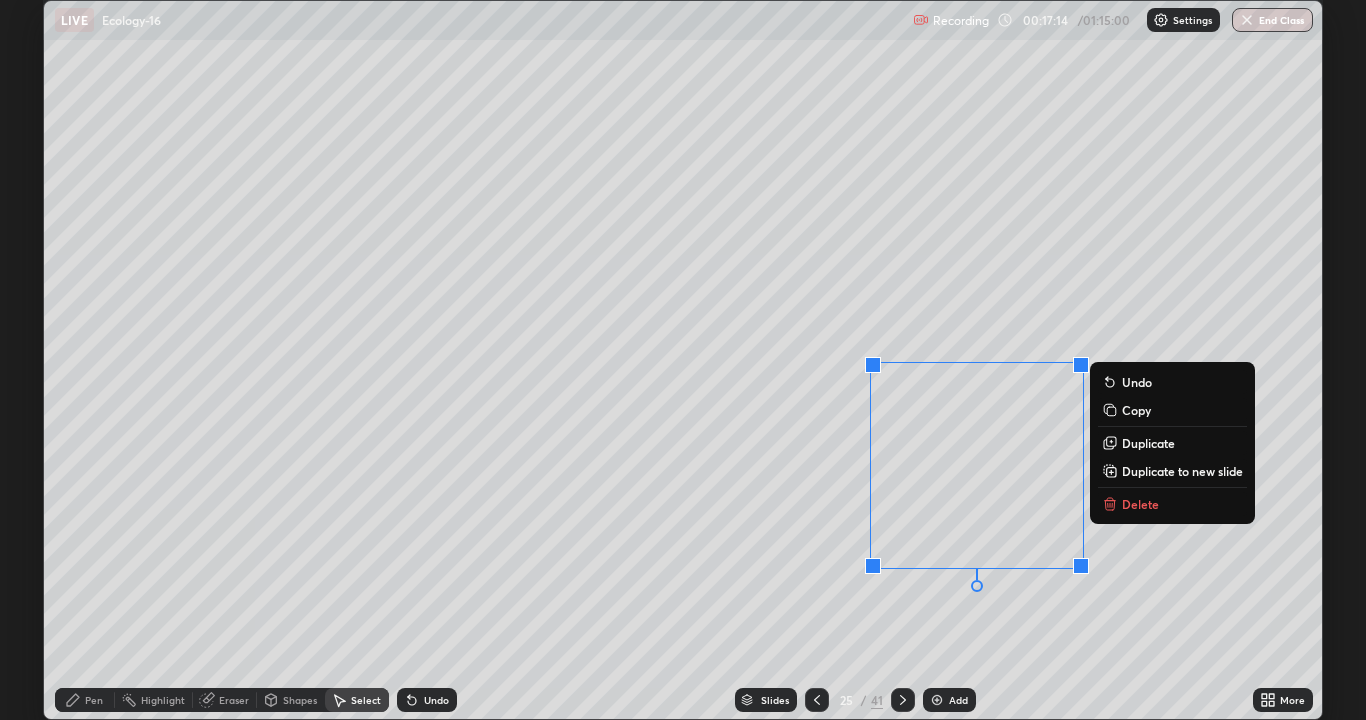 click on "0 ° Undo Copy Duplicate Duplicate to new slide Delete" at bounding box center (683, 360) 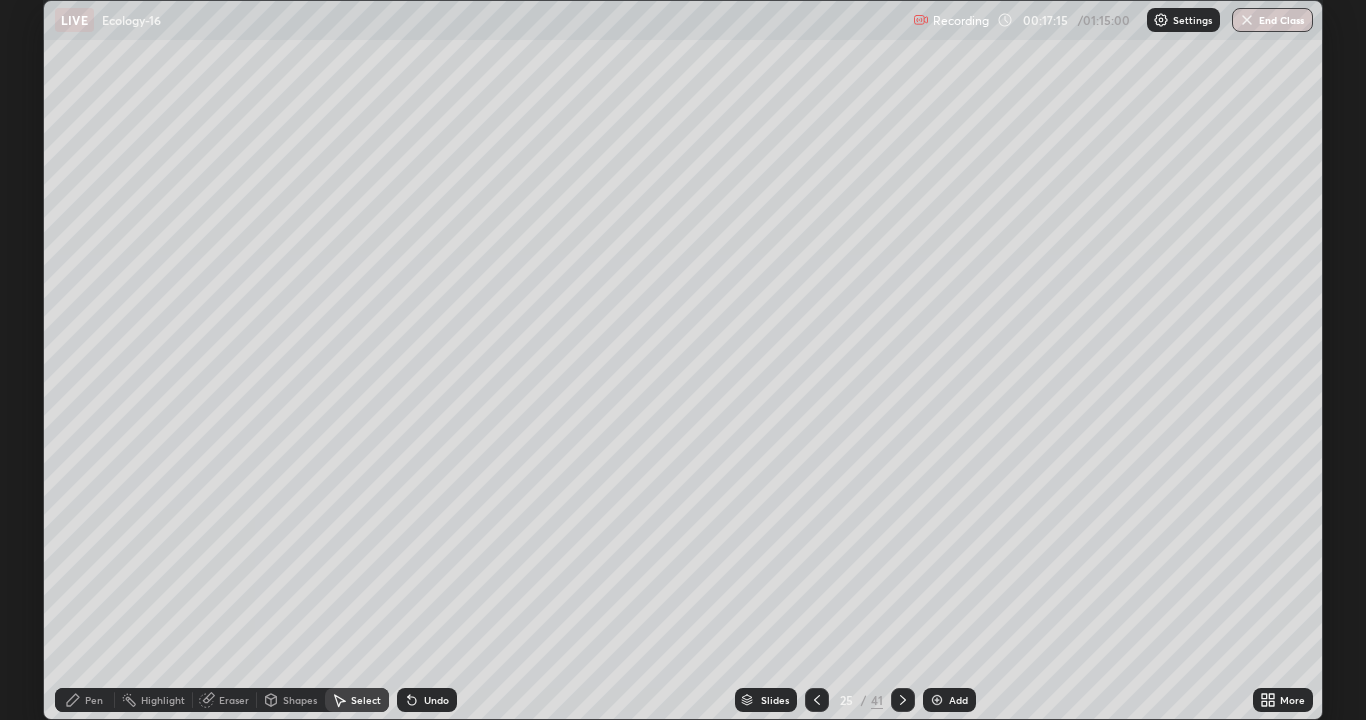 click on "Undo" at bounding box center (436, 700) 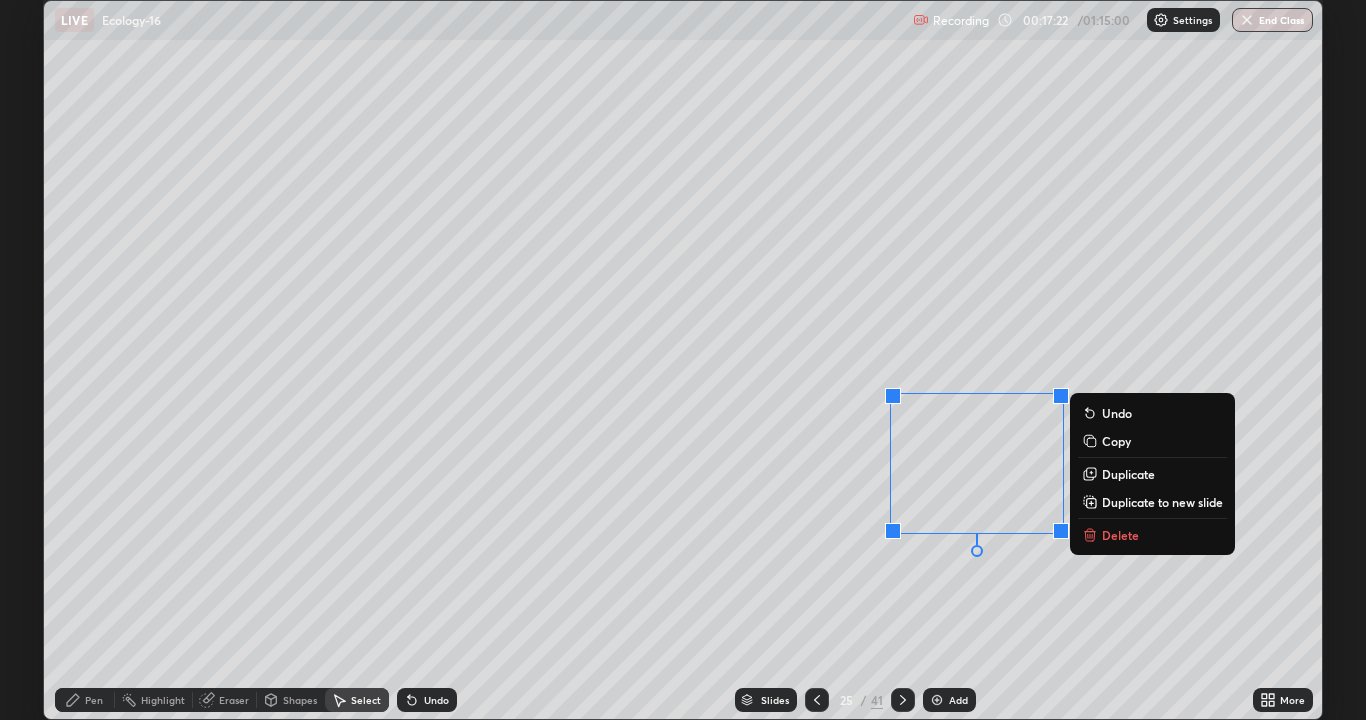 click on "0 ° Undo Copy Duplicate Duplicate to new slide Delete" at bounding box center (683, 360) 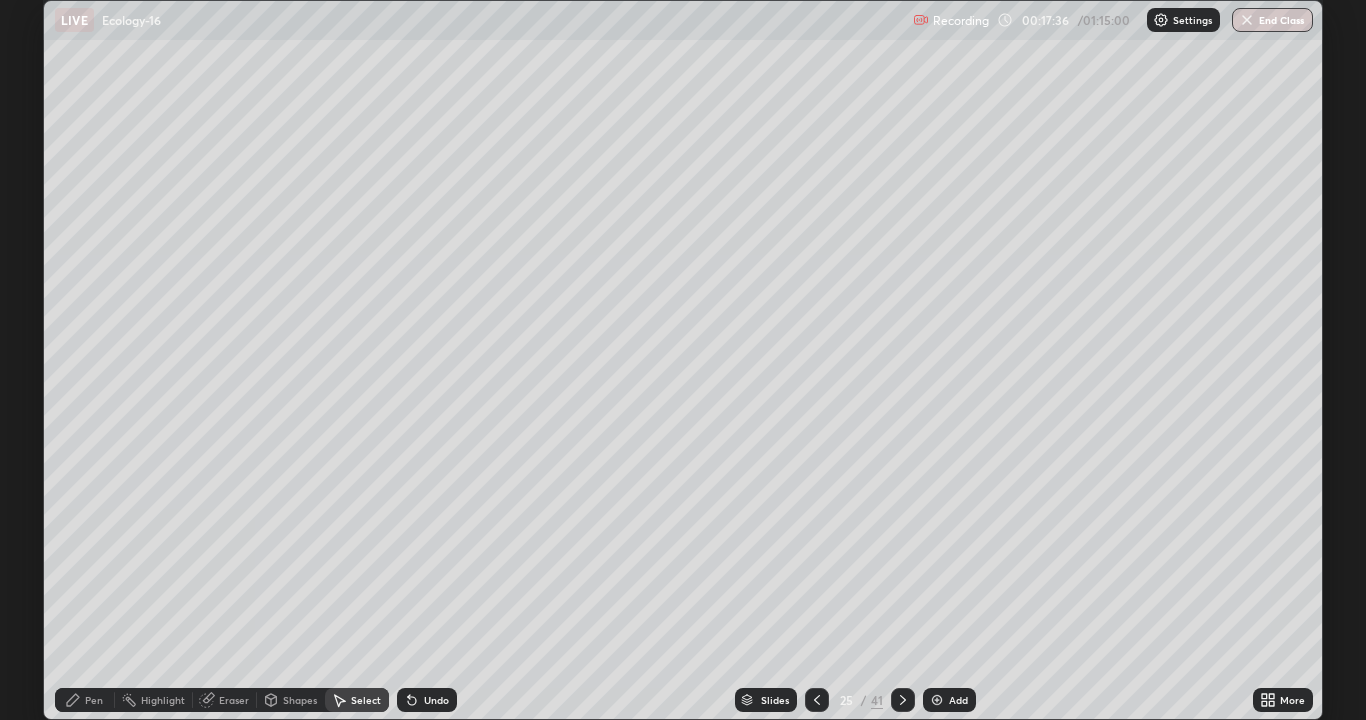 click 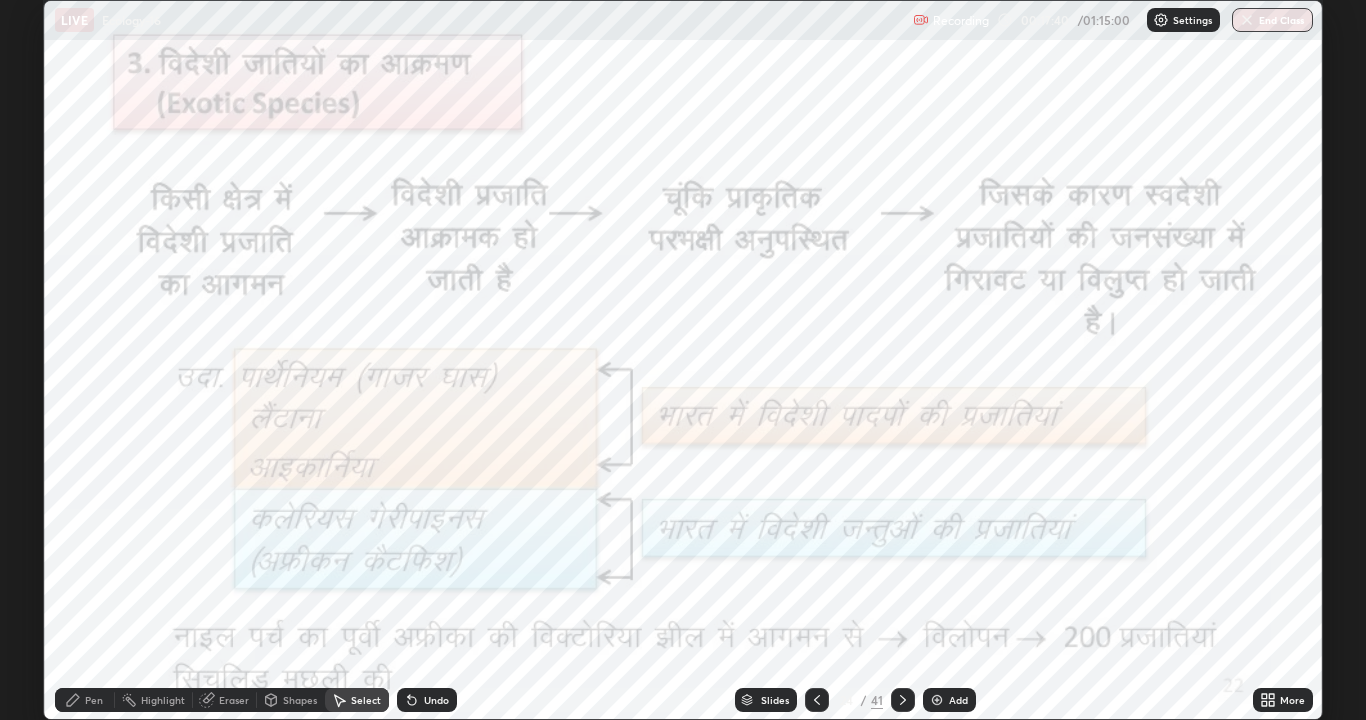 click 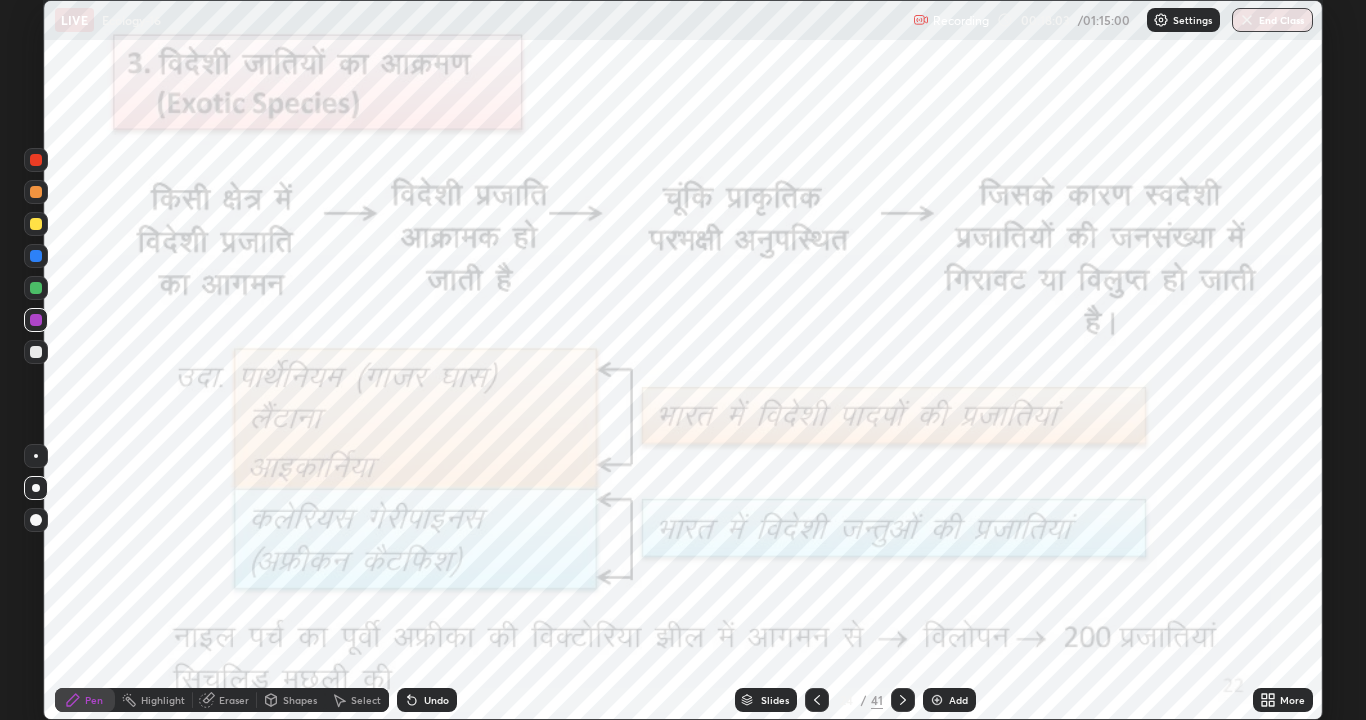click 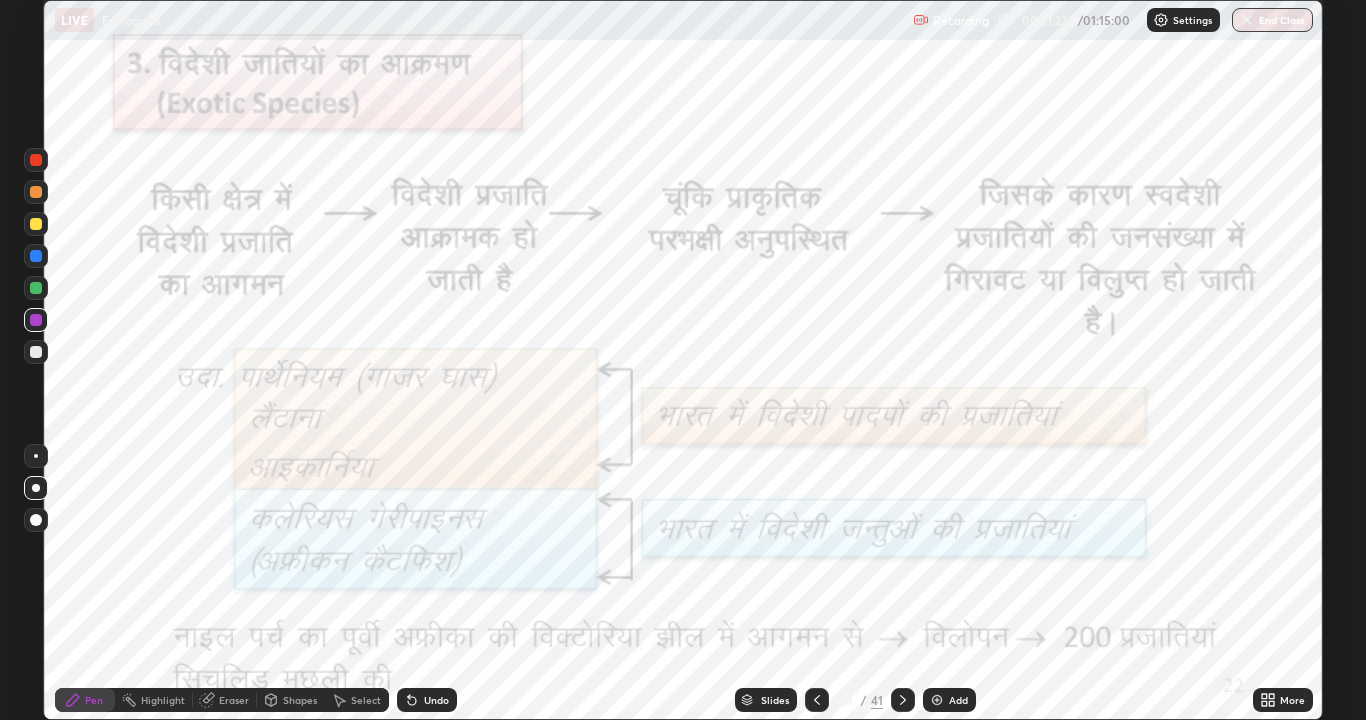 click 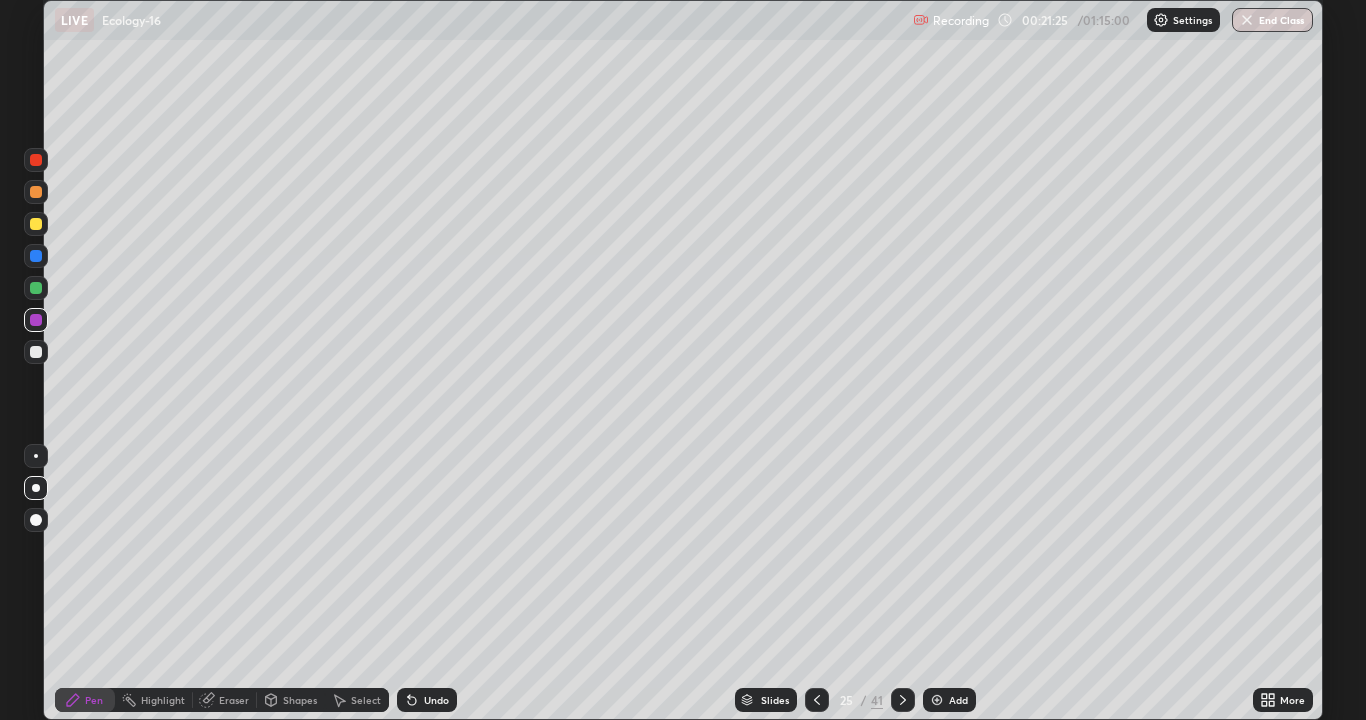 click 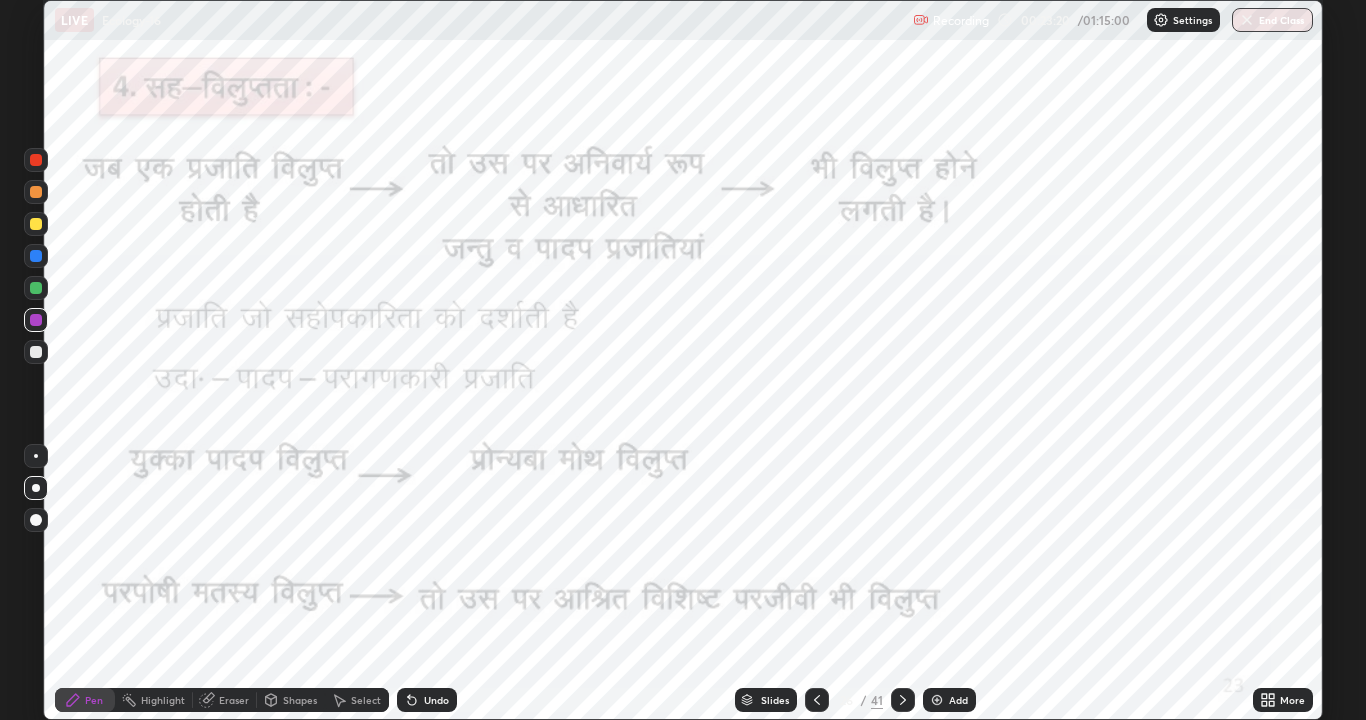 click at bounding box center (903, 700) 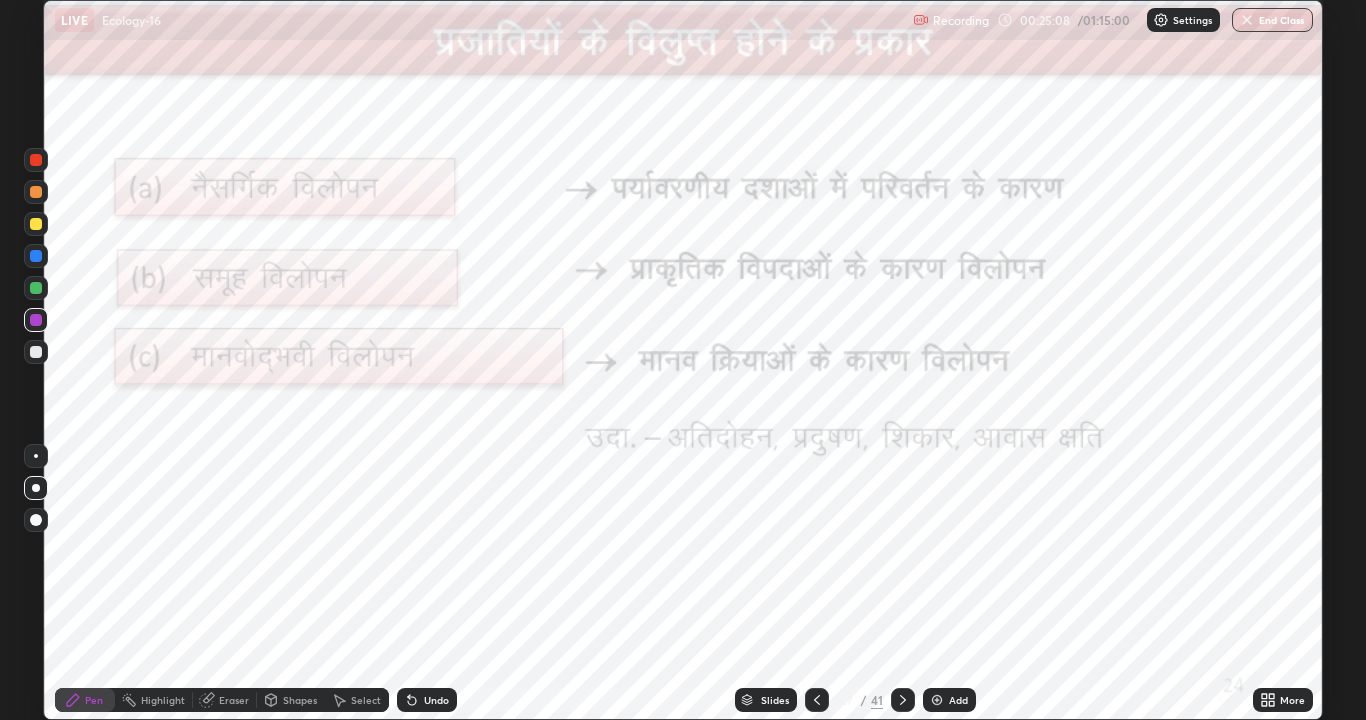 click 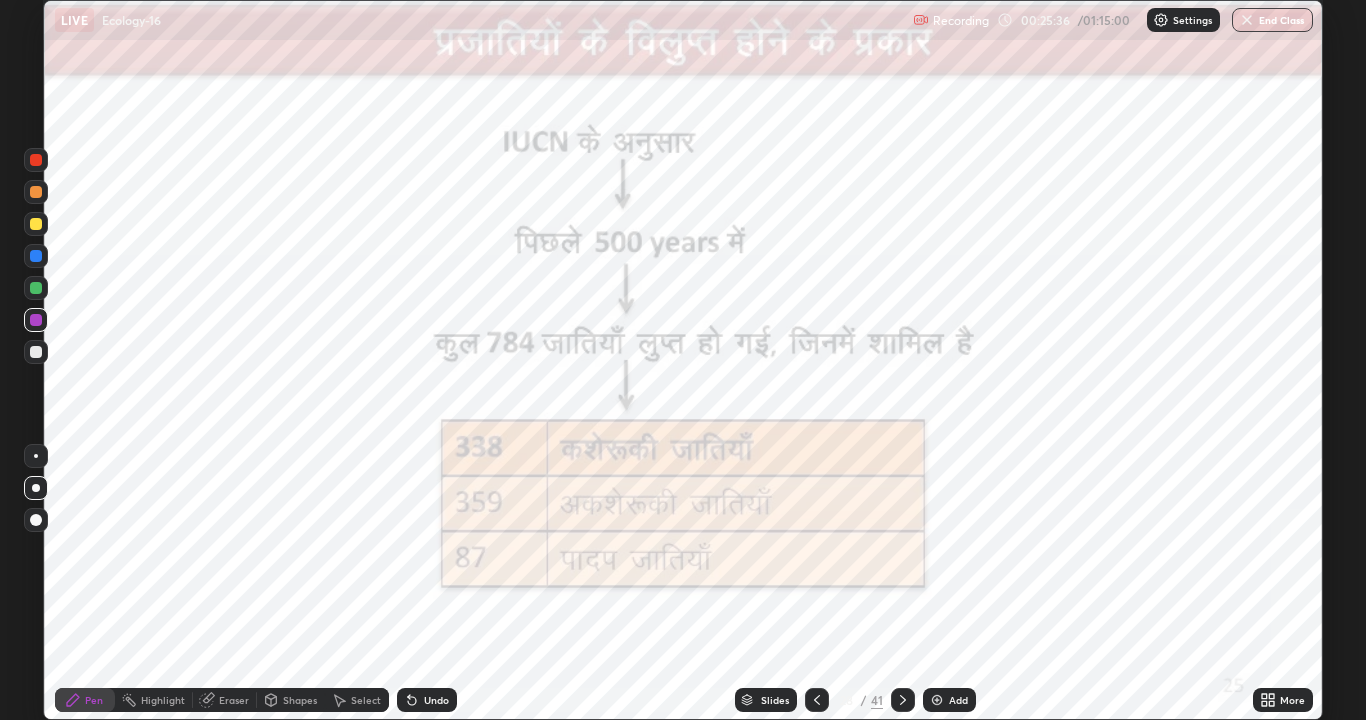 click 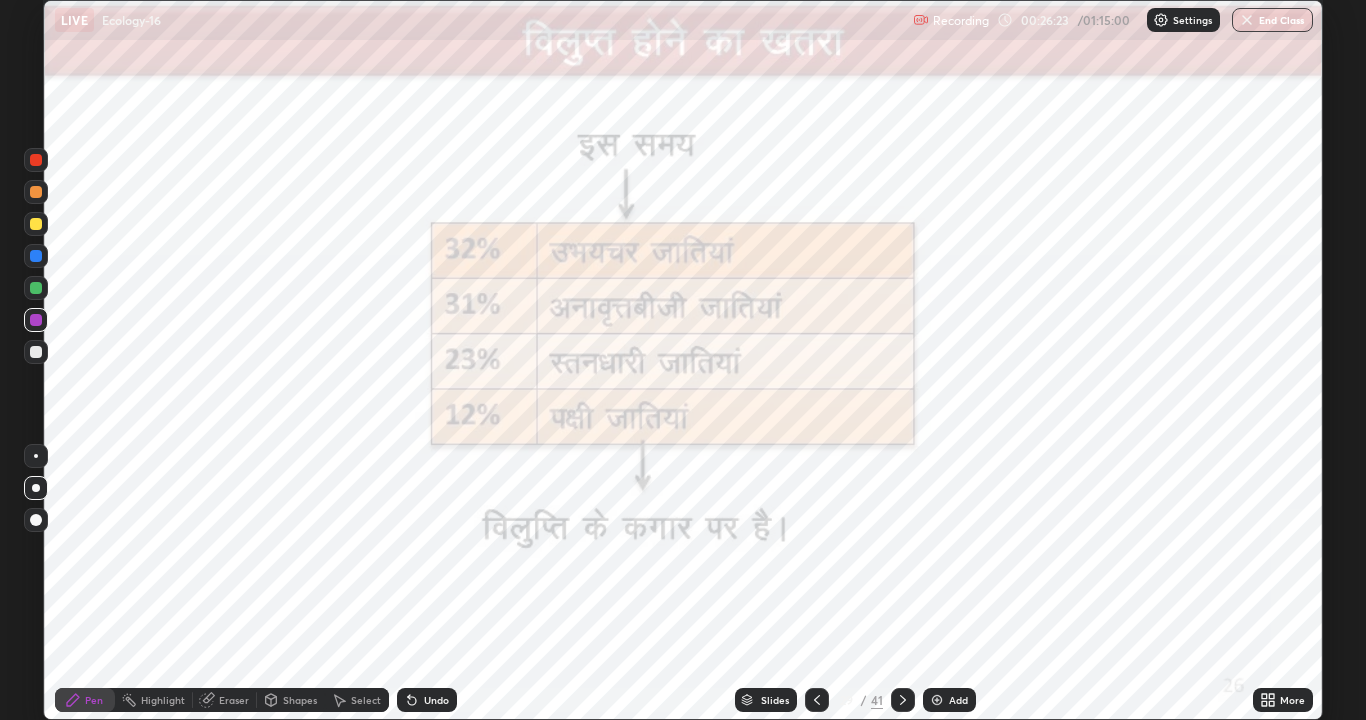 click 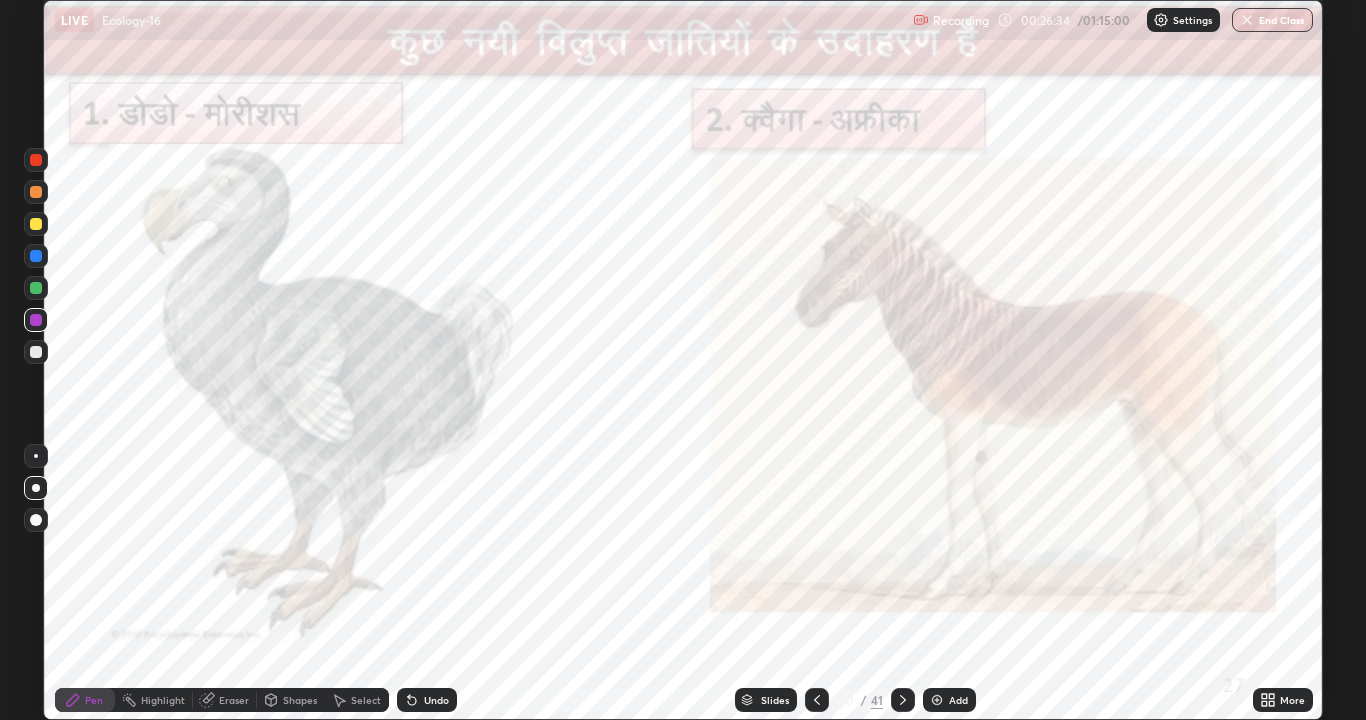 click 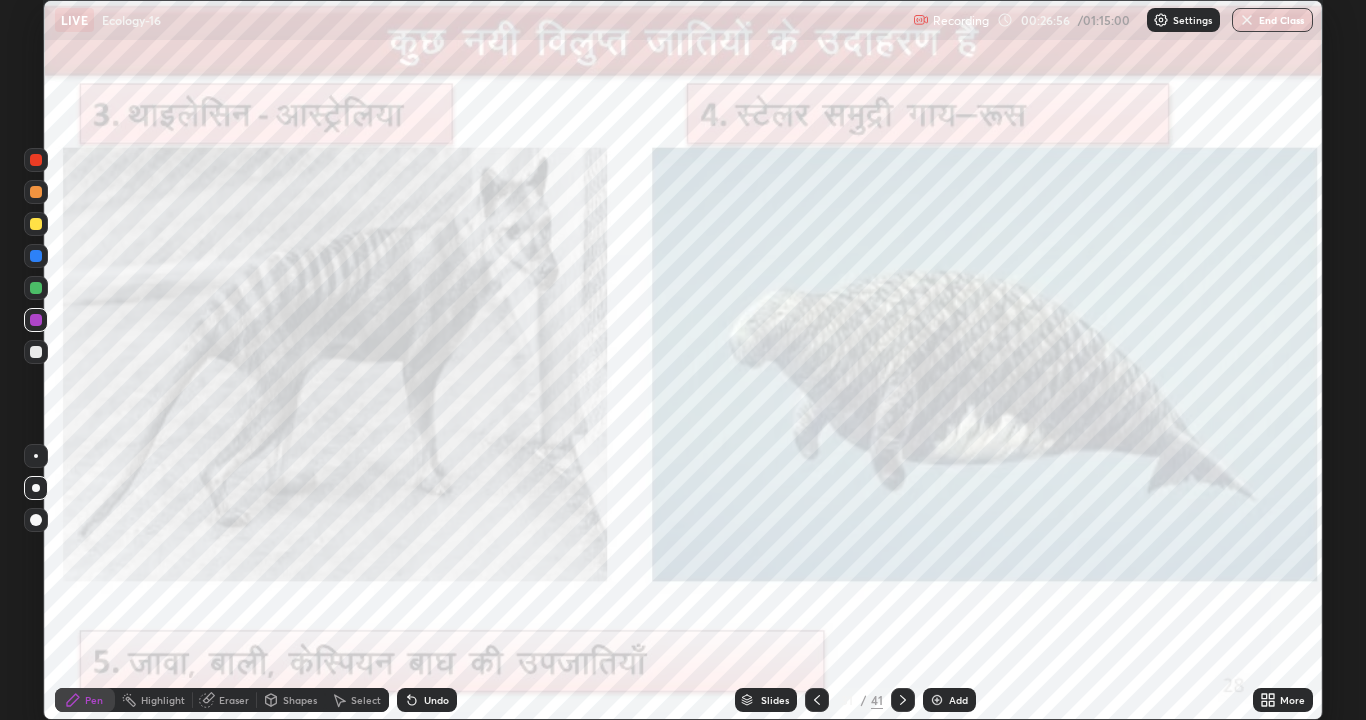 click 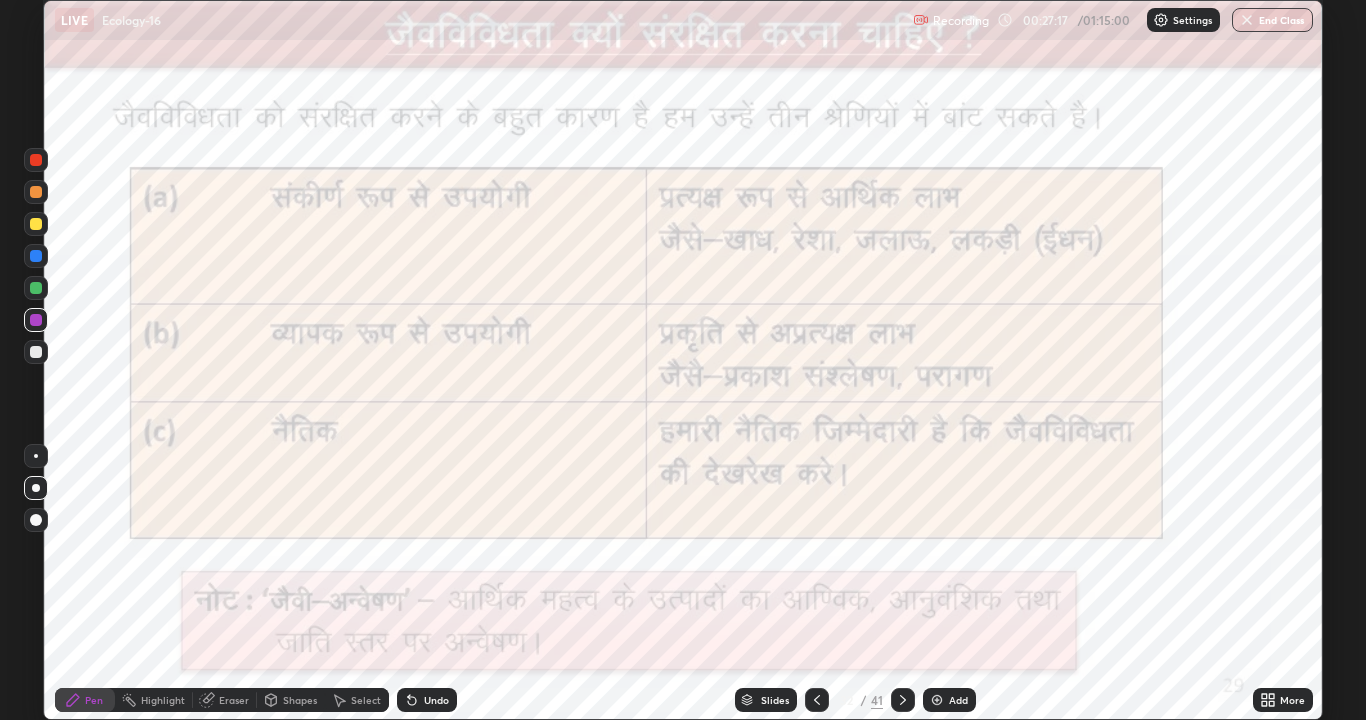 click 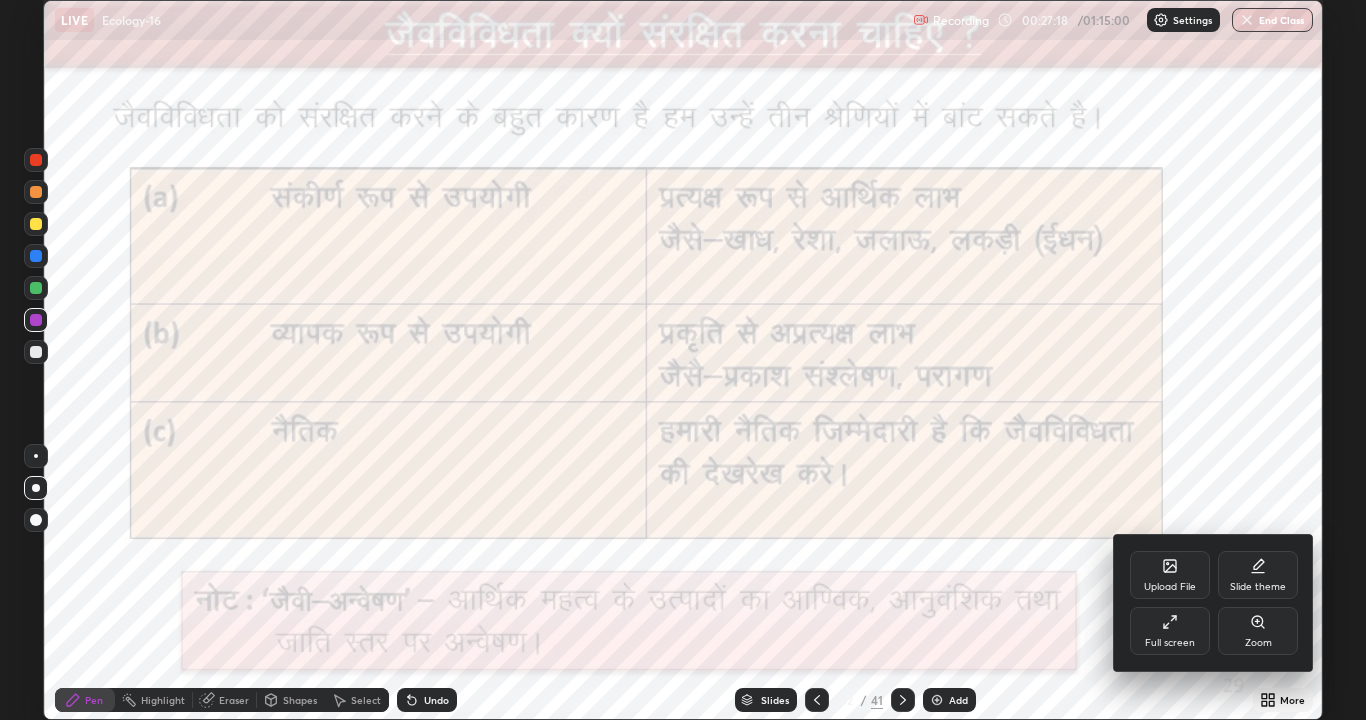 click on "Full screen" at bounding box center (1170, 643) 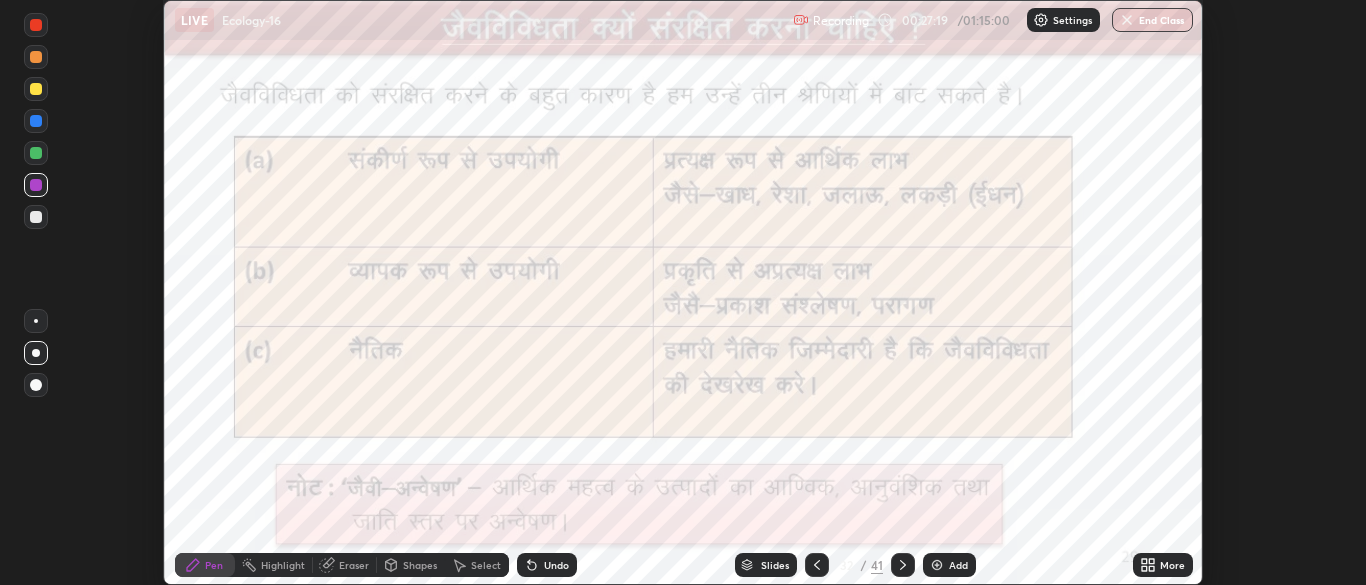 scroll, scrollTop: 585, scrollLeft: 1366, axis: both 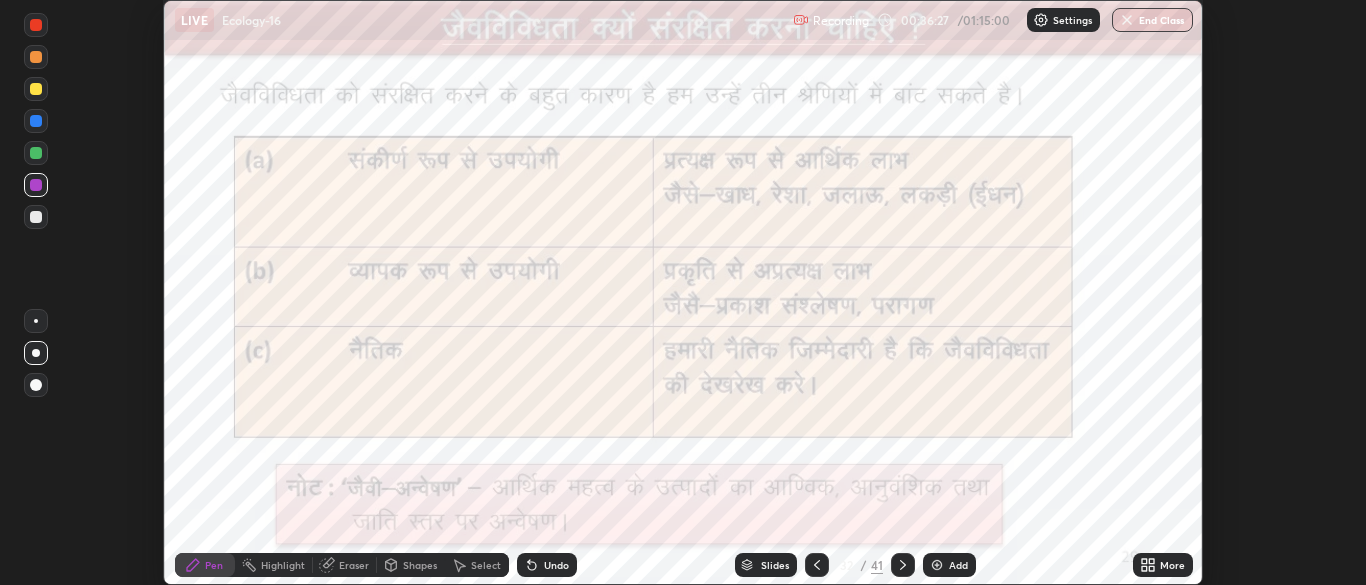 click at bounding box center (903, 565) 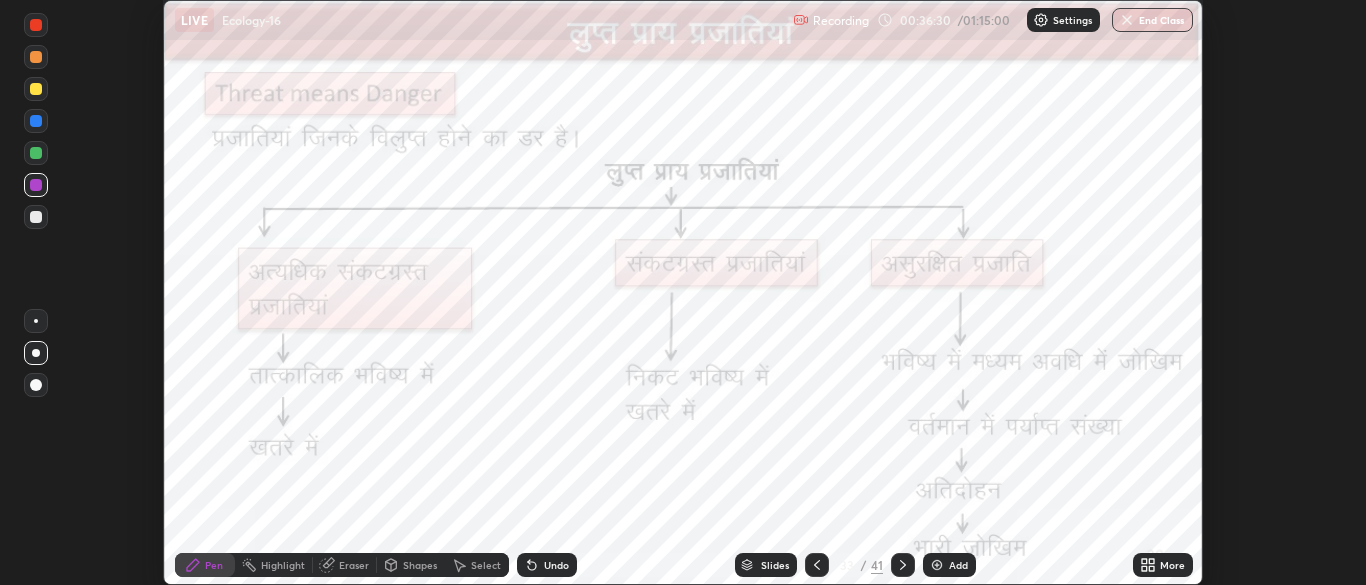 click 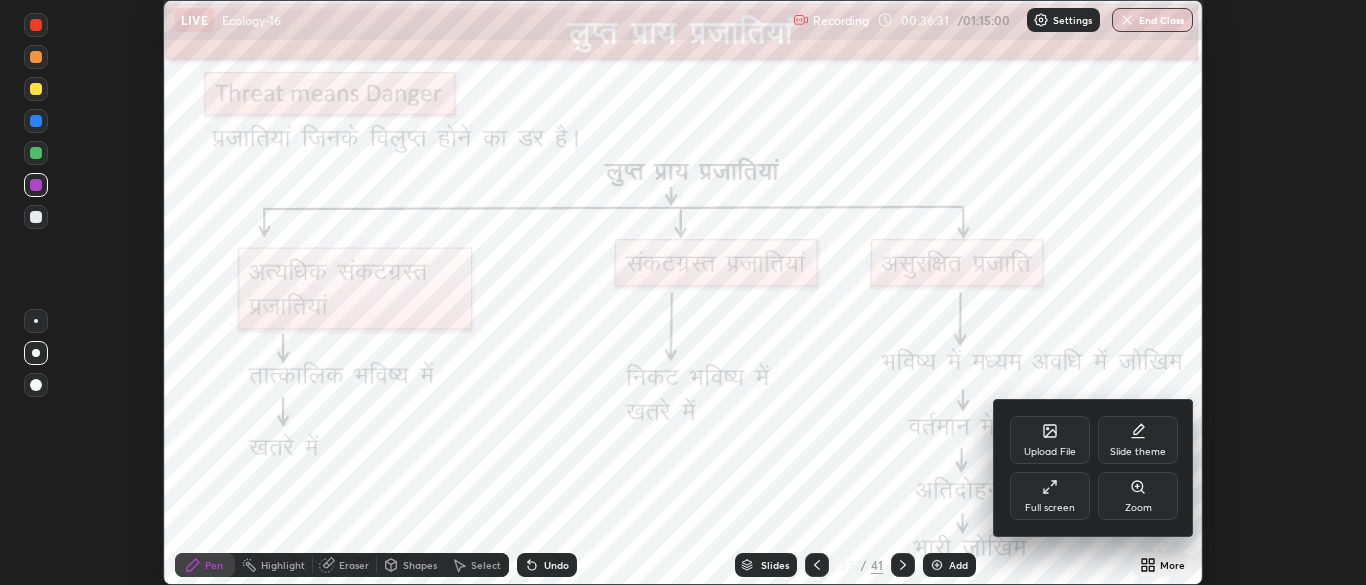click 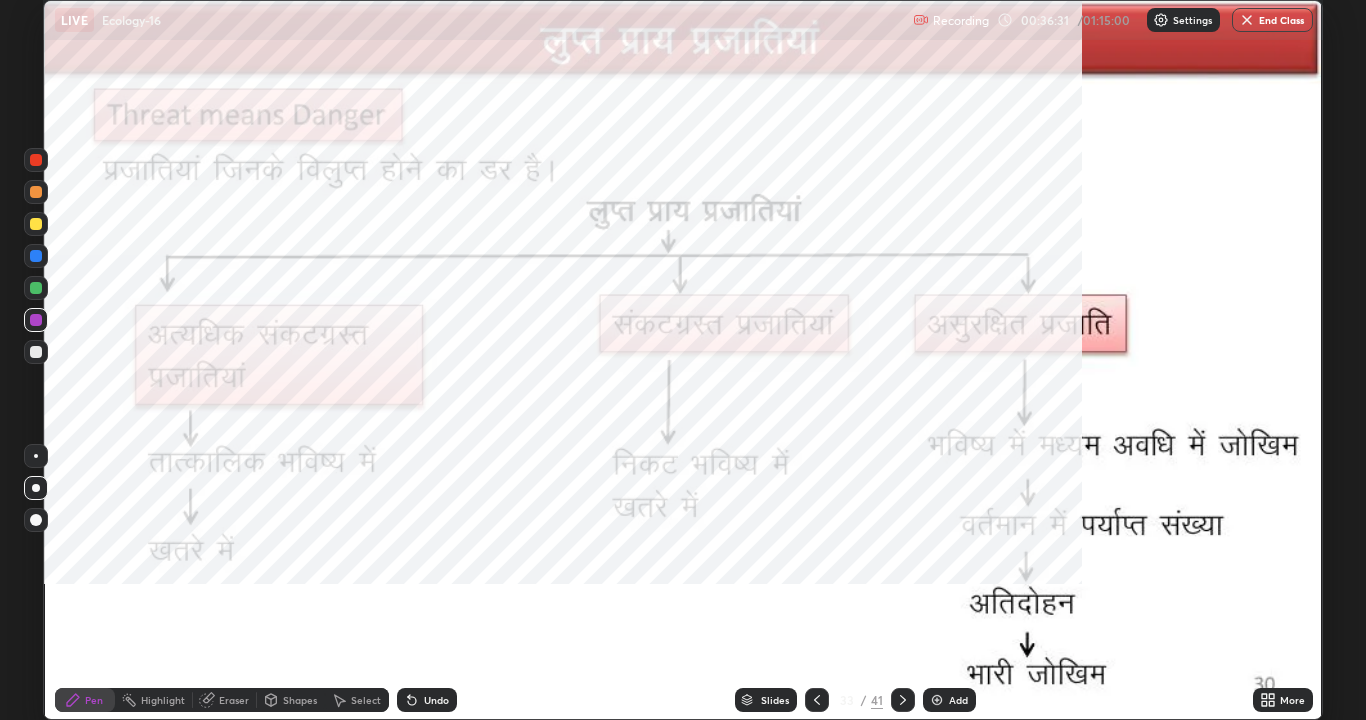 scroll, scrollTop: 99280, scrollLeft: 98634, axis: both 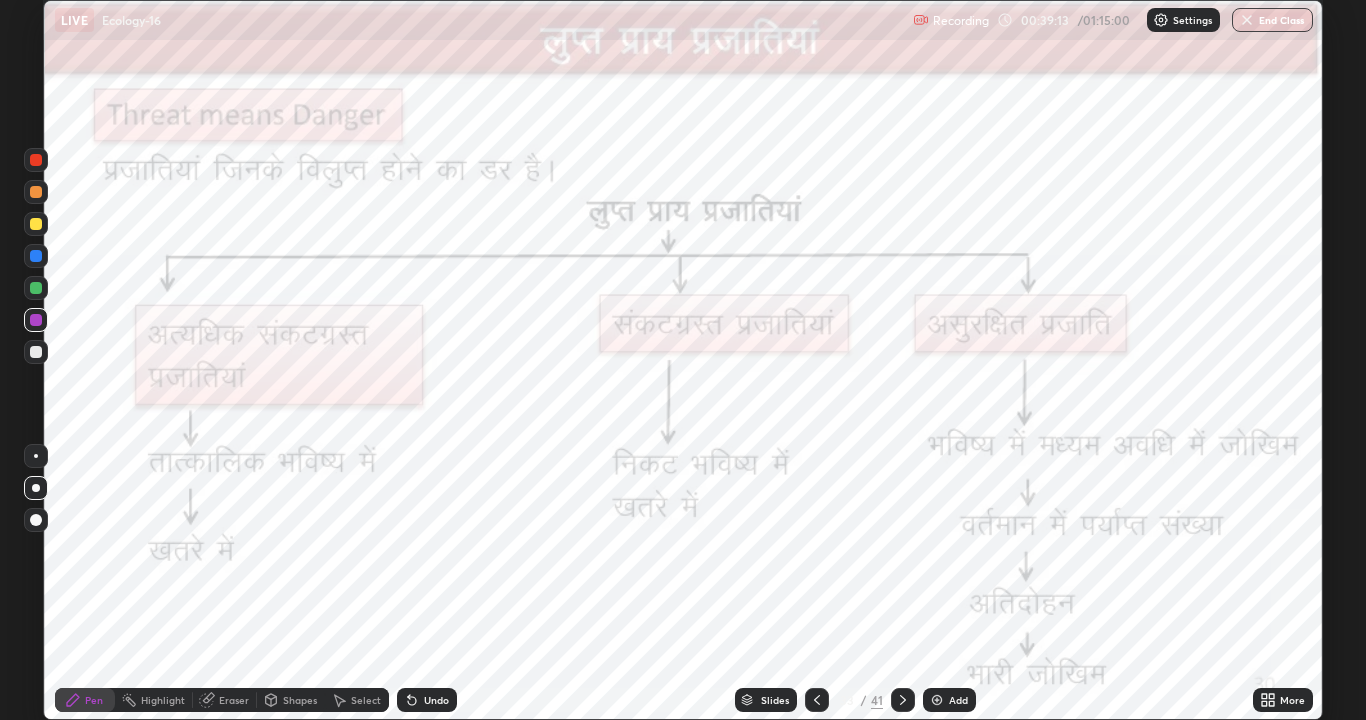 click 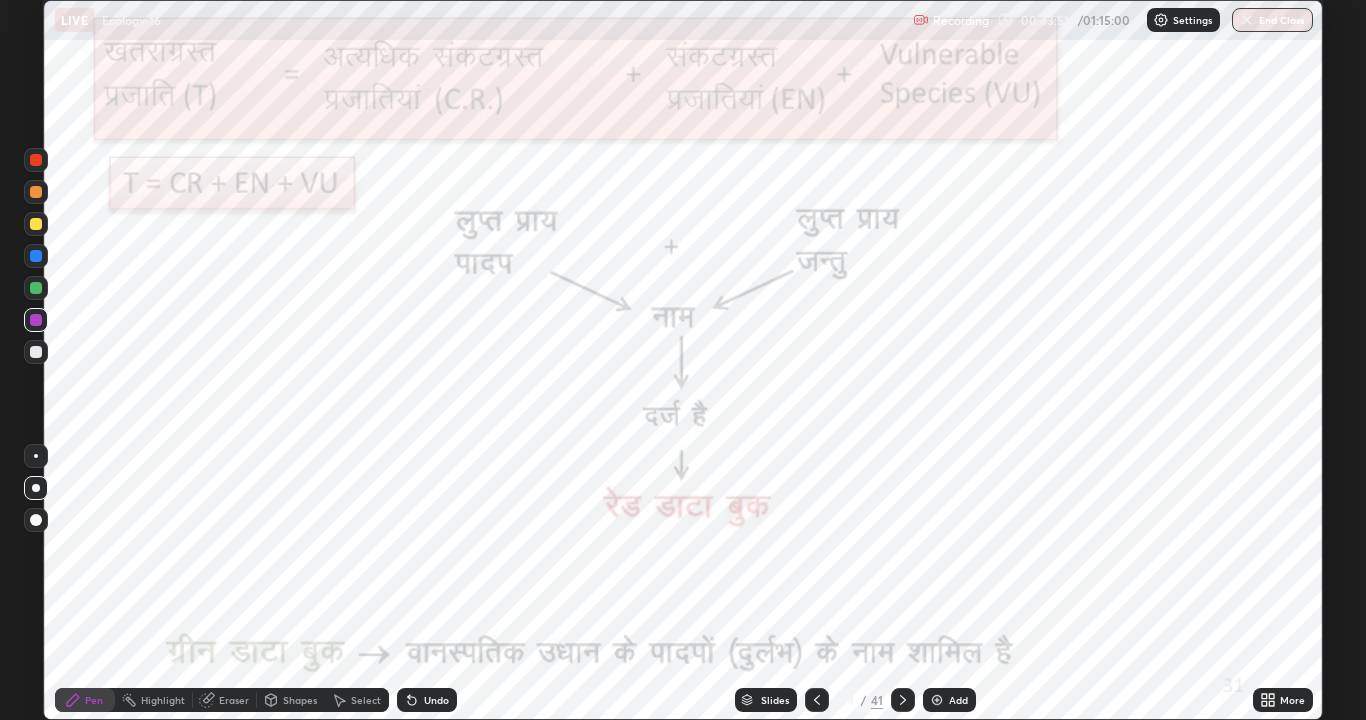 click 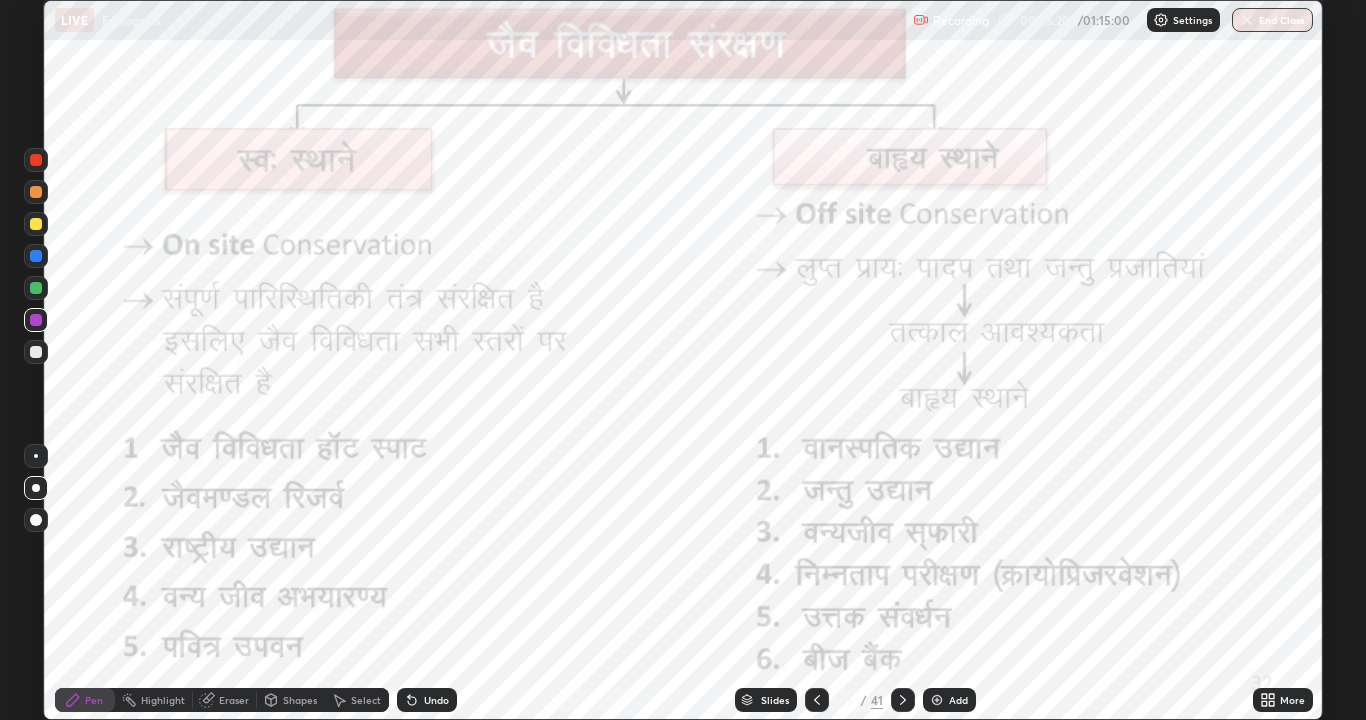 click on "Undo" at bounding box center (427, 700) 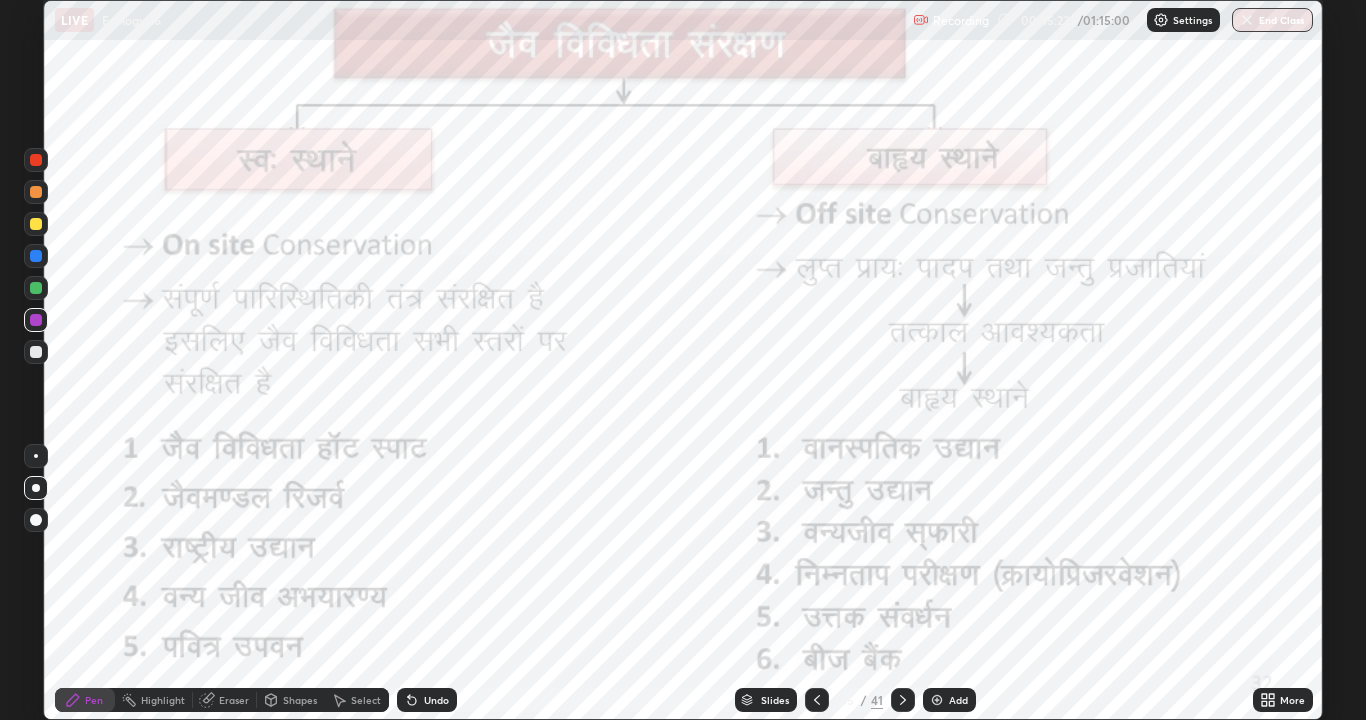 click on "Select" at bounding box center [366, 700] 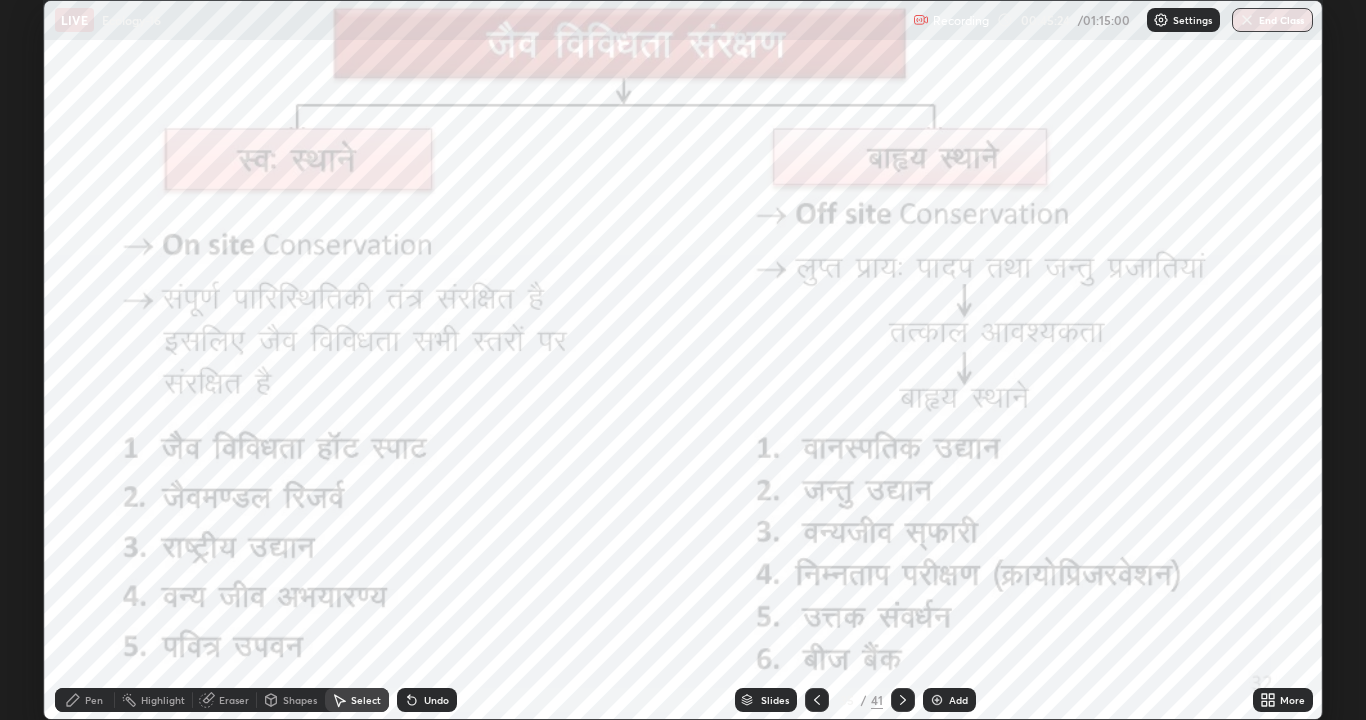 click on "Eraser" at bounding box center [234, 700] 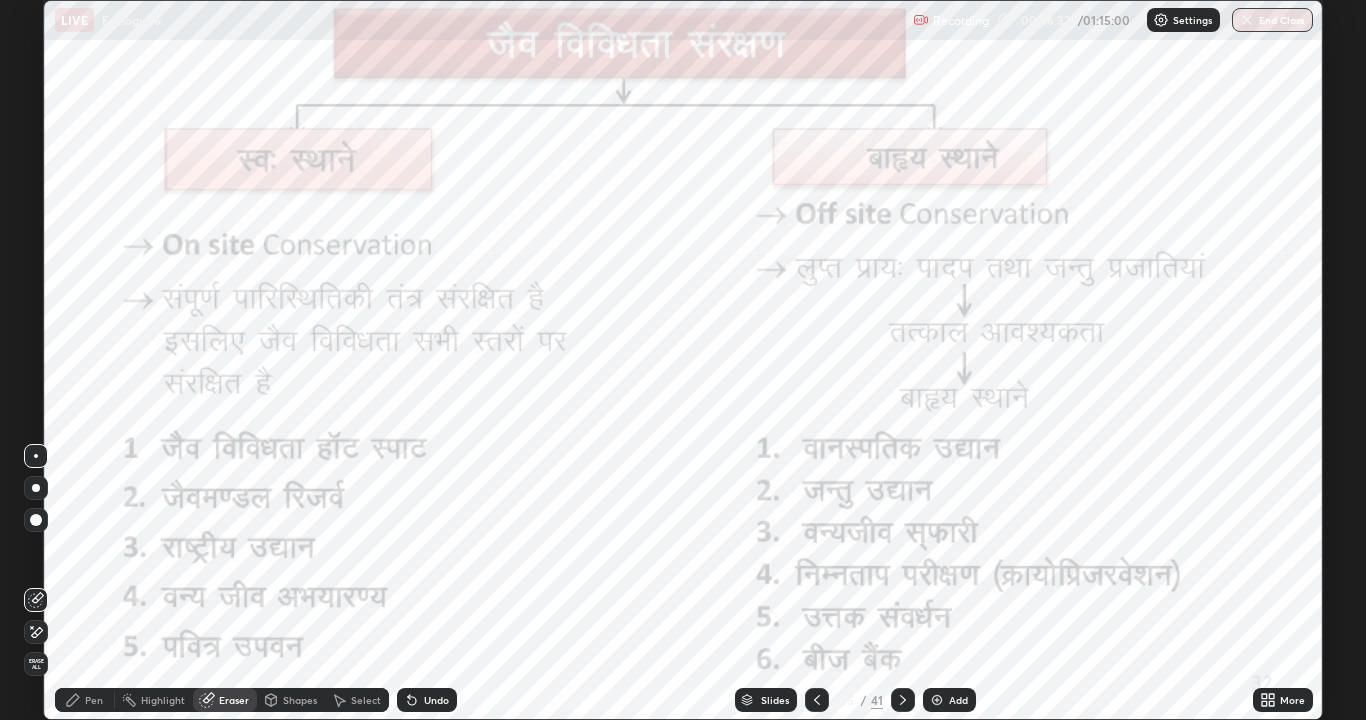 click on "Pen" at bounding box center [85, 700] 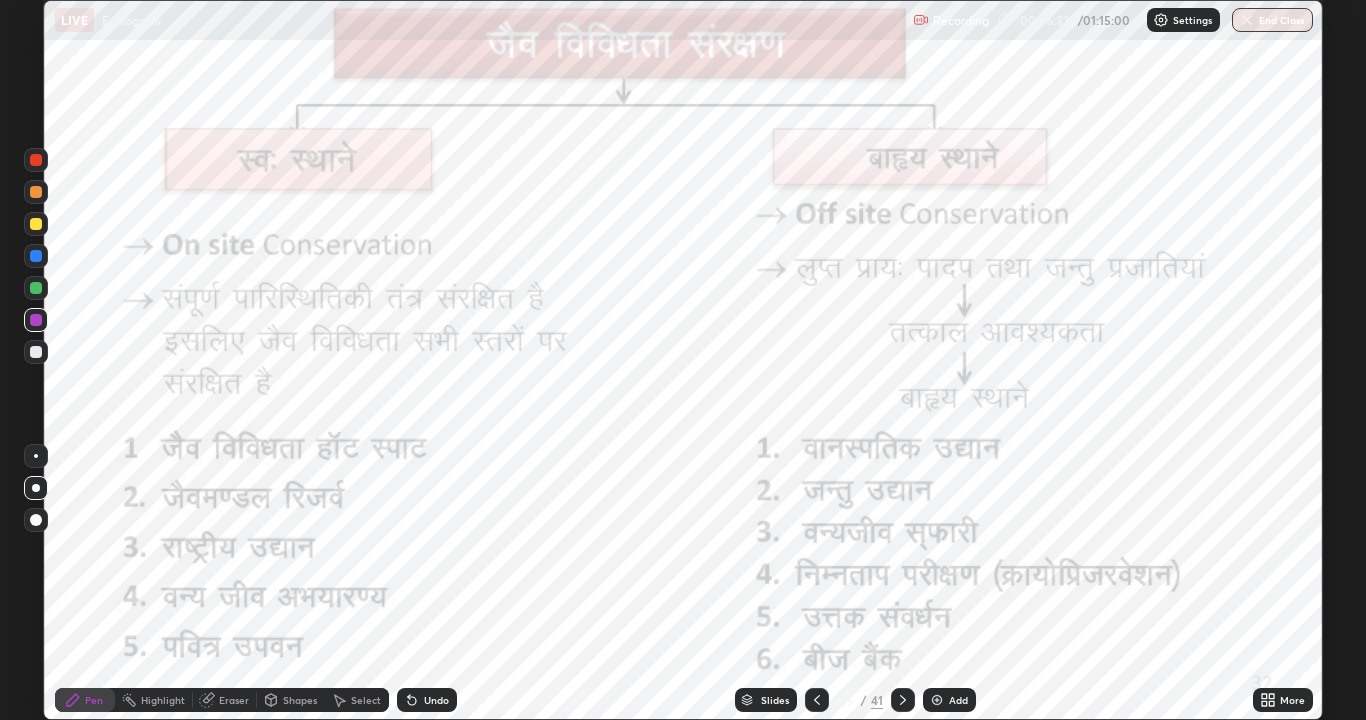 click on "Highlight" at bounding box center [163, 700] 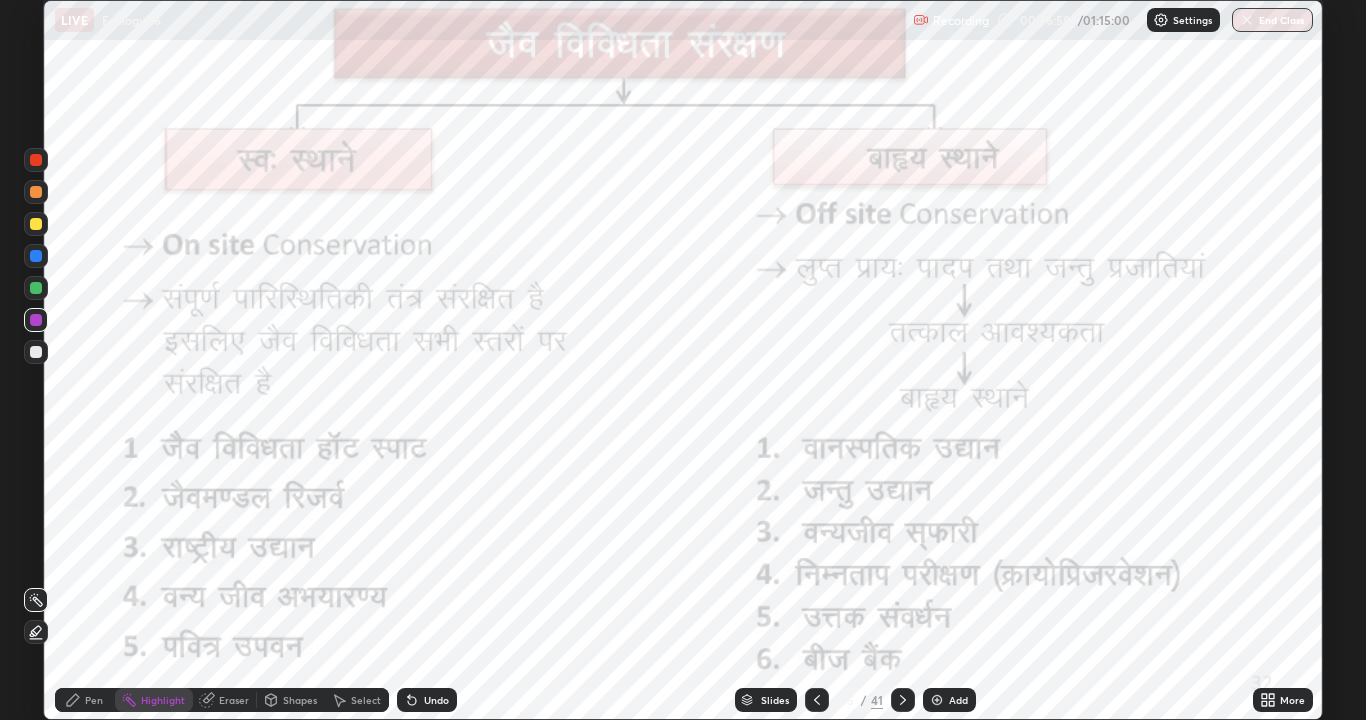 click at bounding box center [36, 160] 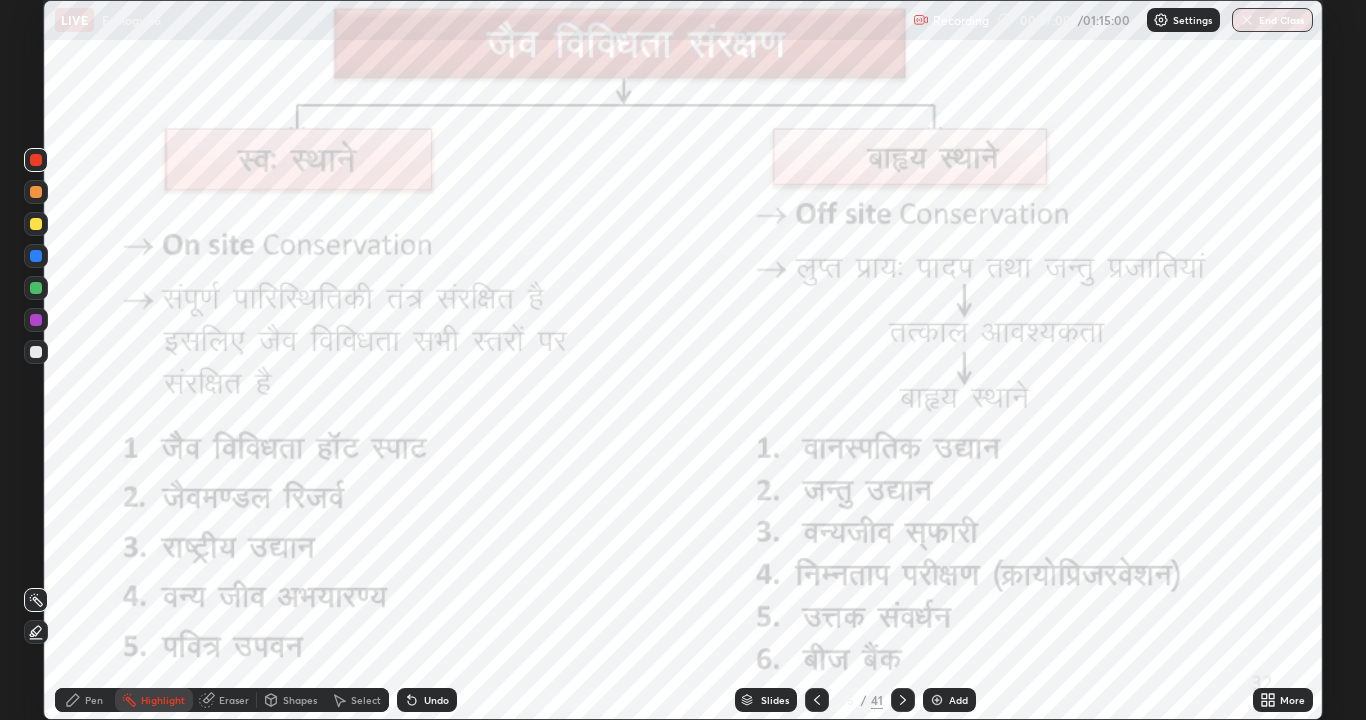 click on "Pen" at bounding box center [85, 700] 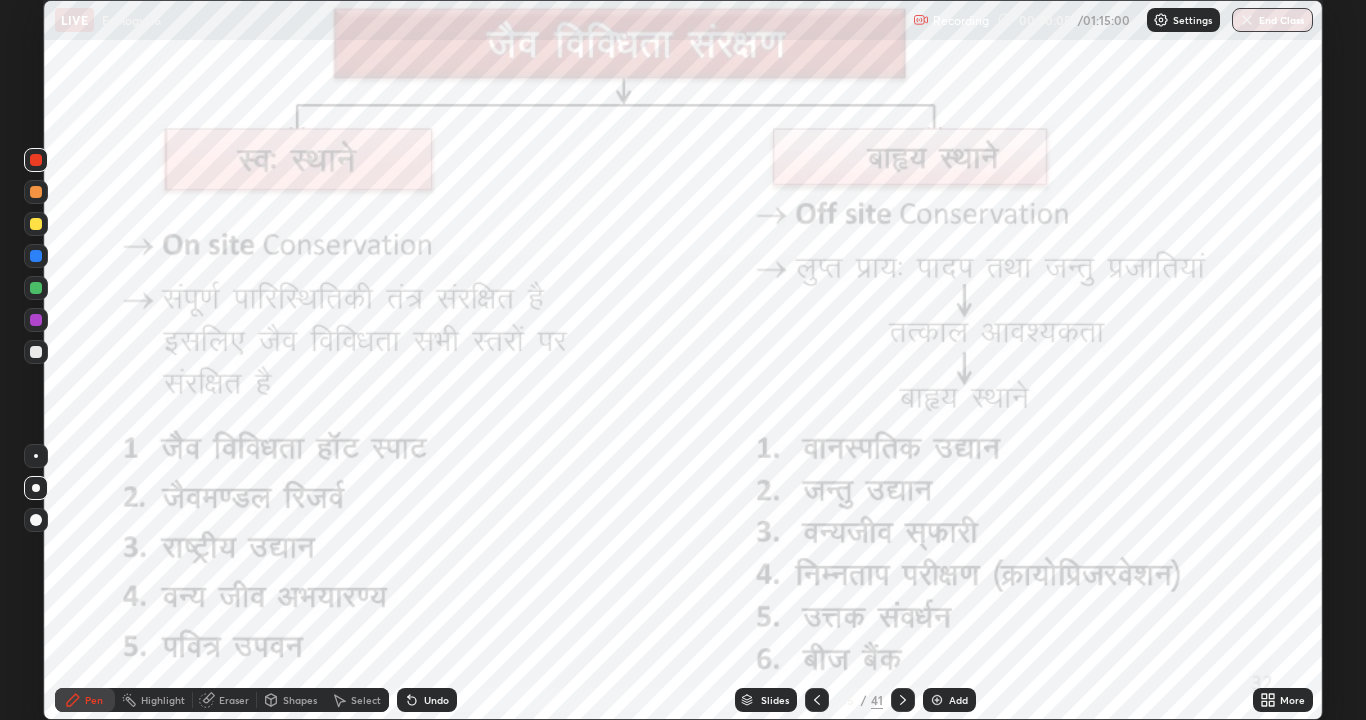 click 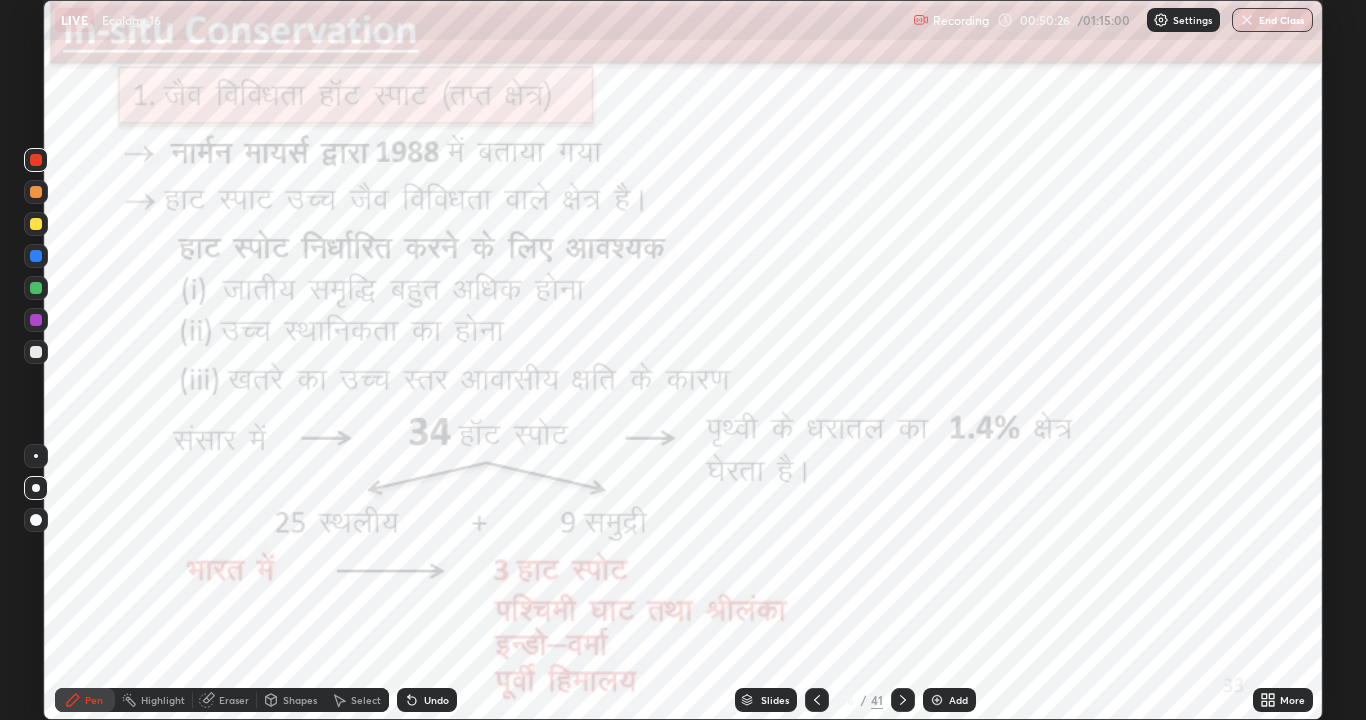 click on "Highlight" at bounding box center (163, 700) 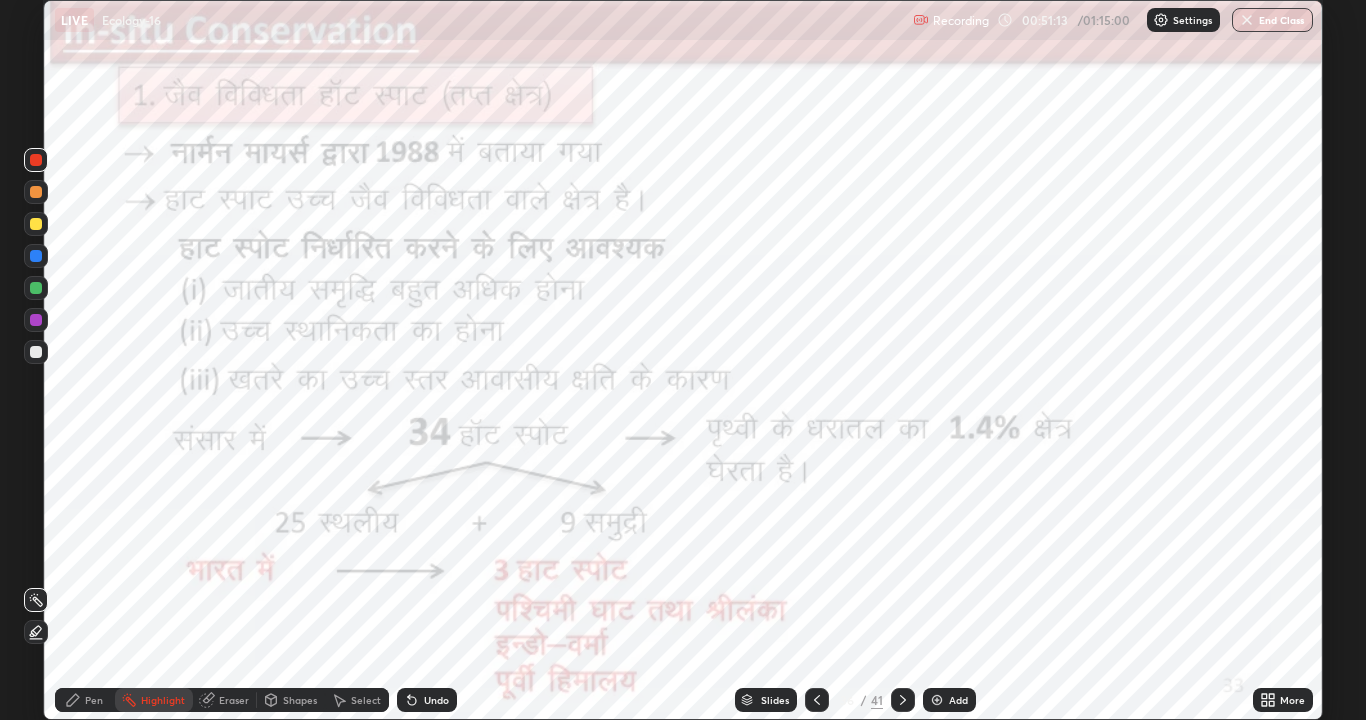 click on "Pen" at bounding box center (85, 700) 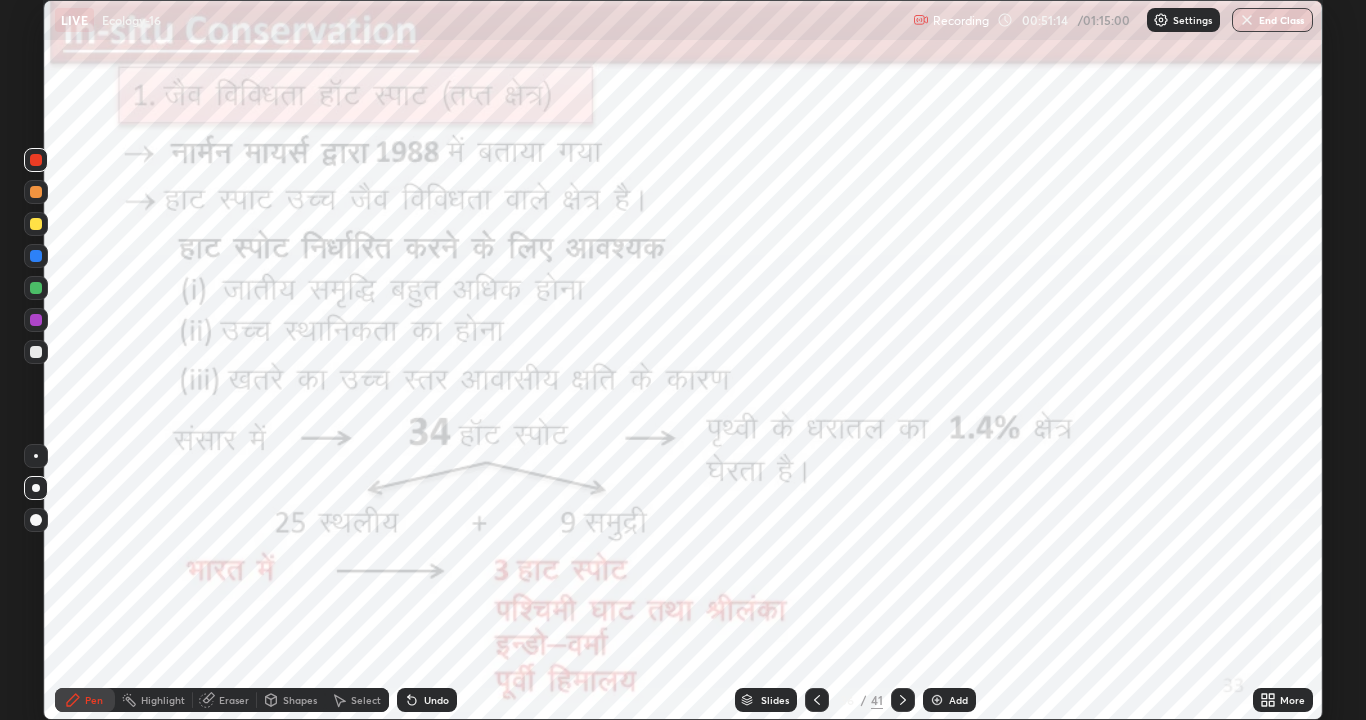 click at bounding box center (36, 288) 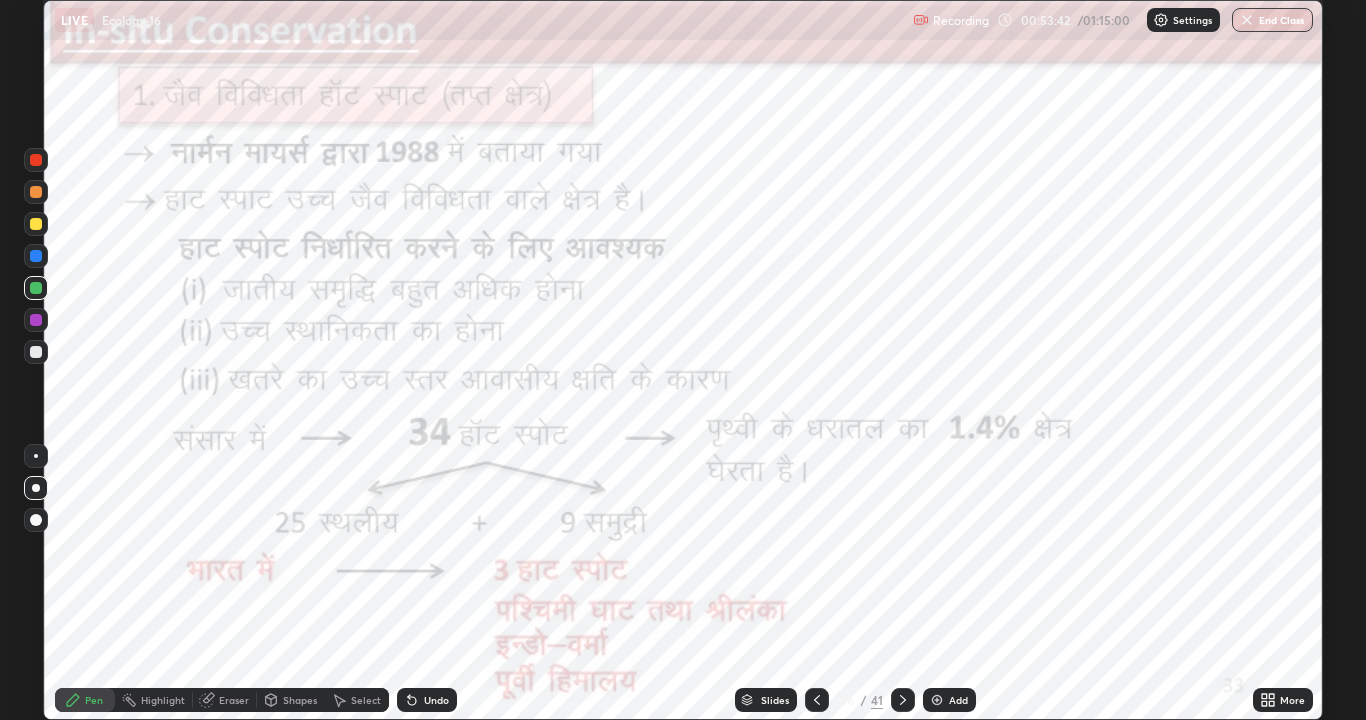 click 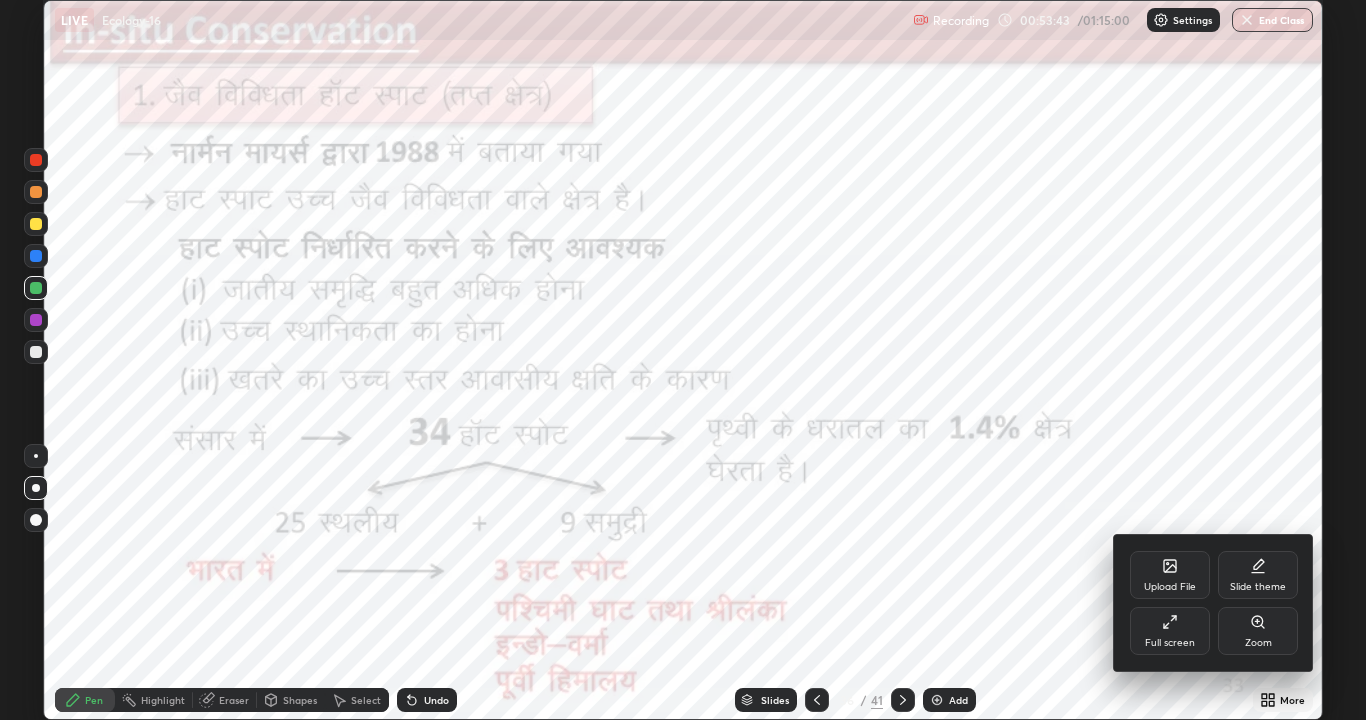 click 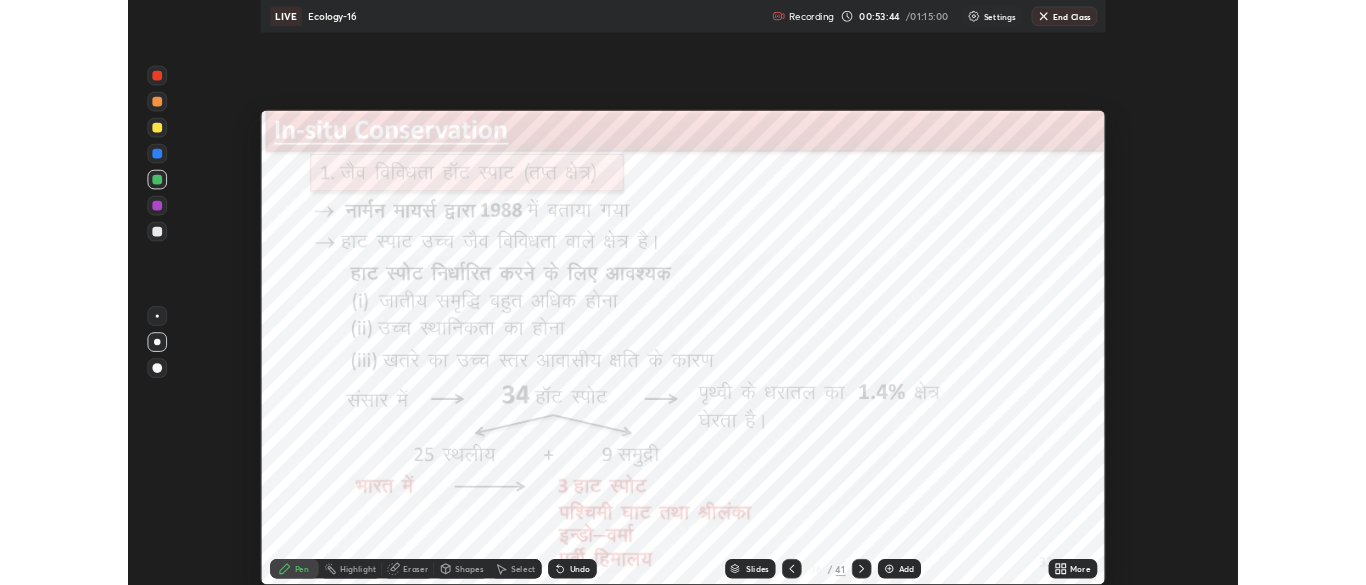 scroll, scrollTop: 585, scrollLeft: 1366, axis: both 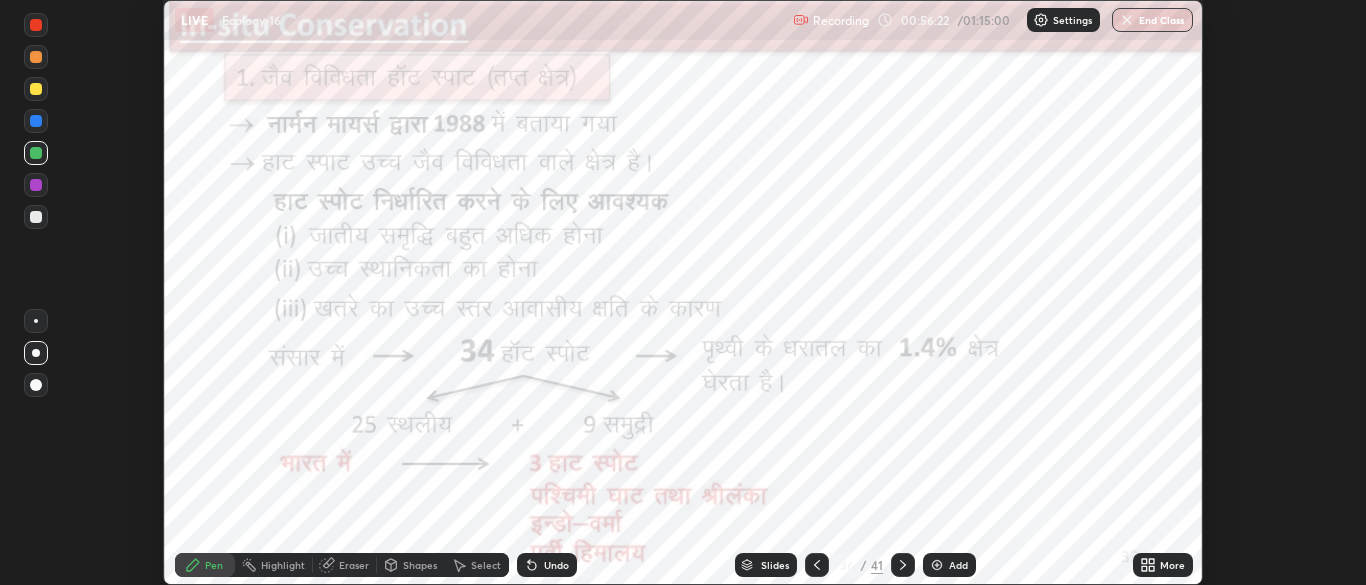 click 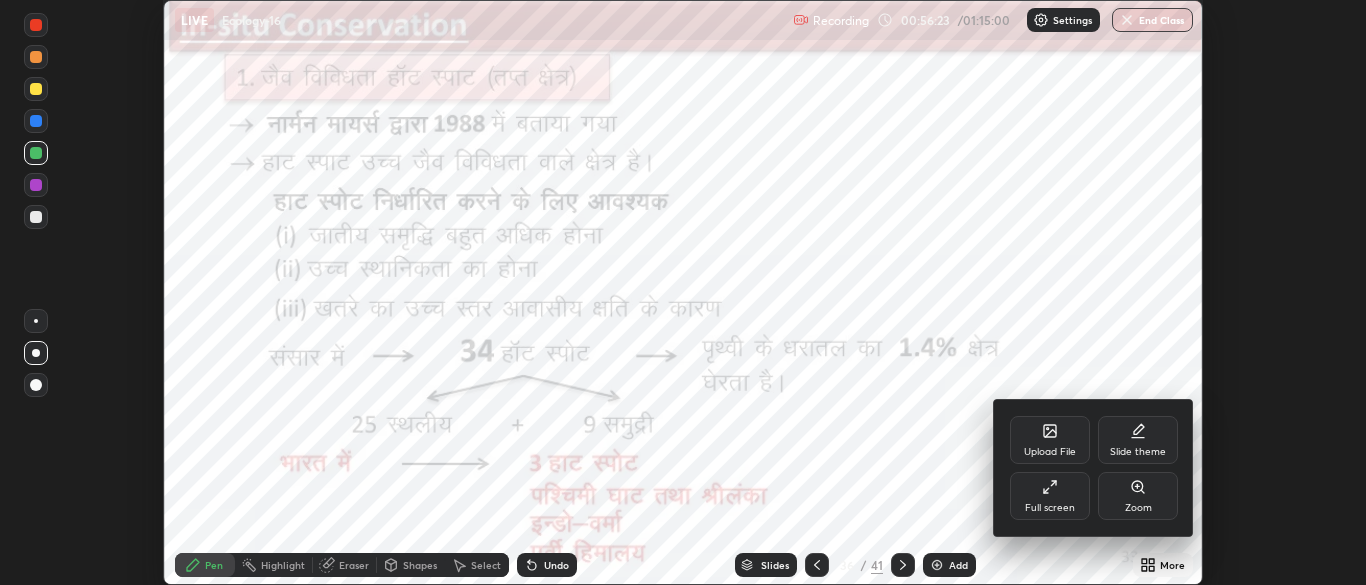 click on "Full screen" at bounding box center (1050, 496) 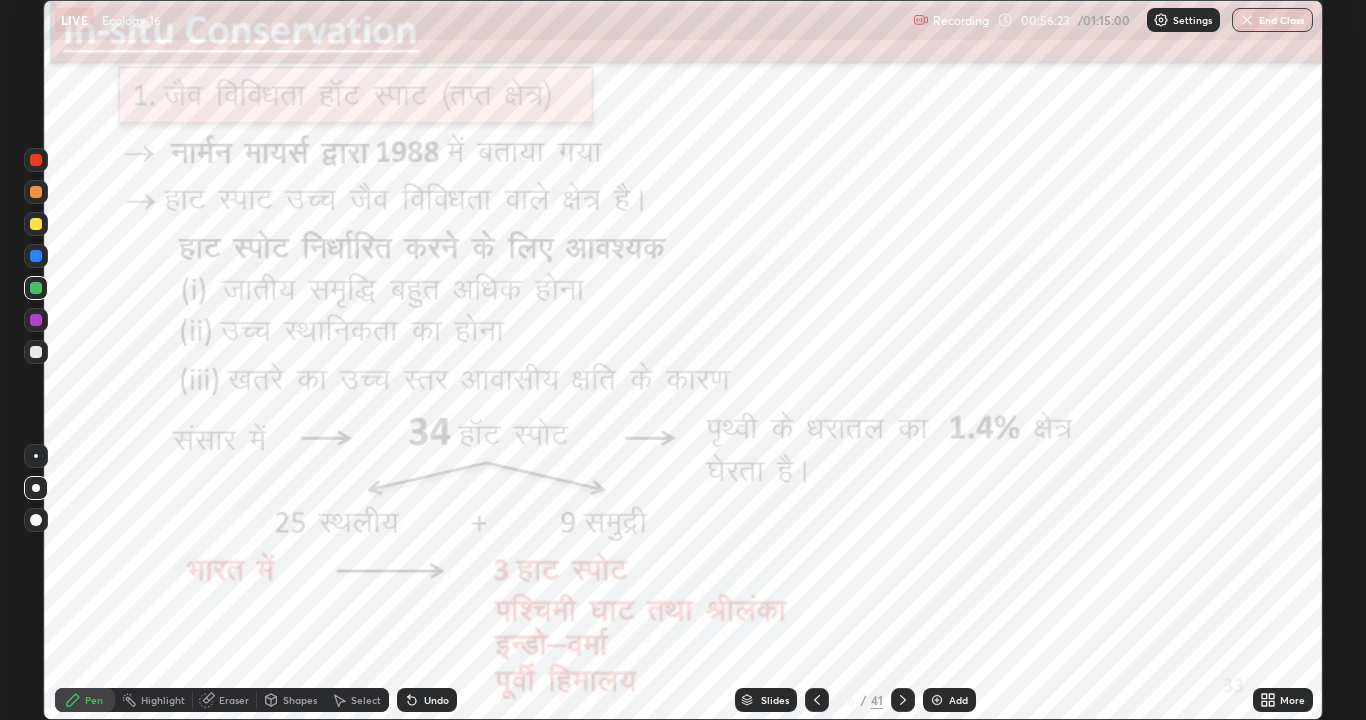 scroll, scrollTop: 99280, scrollLeft: 98634, axis: both 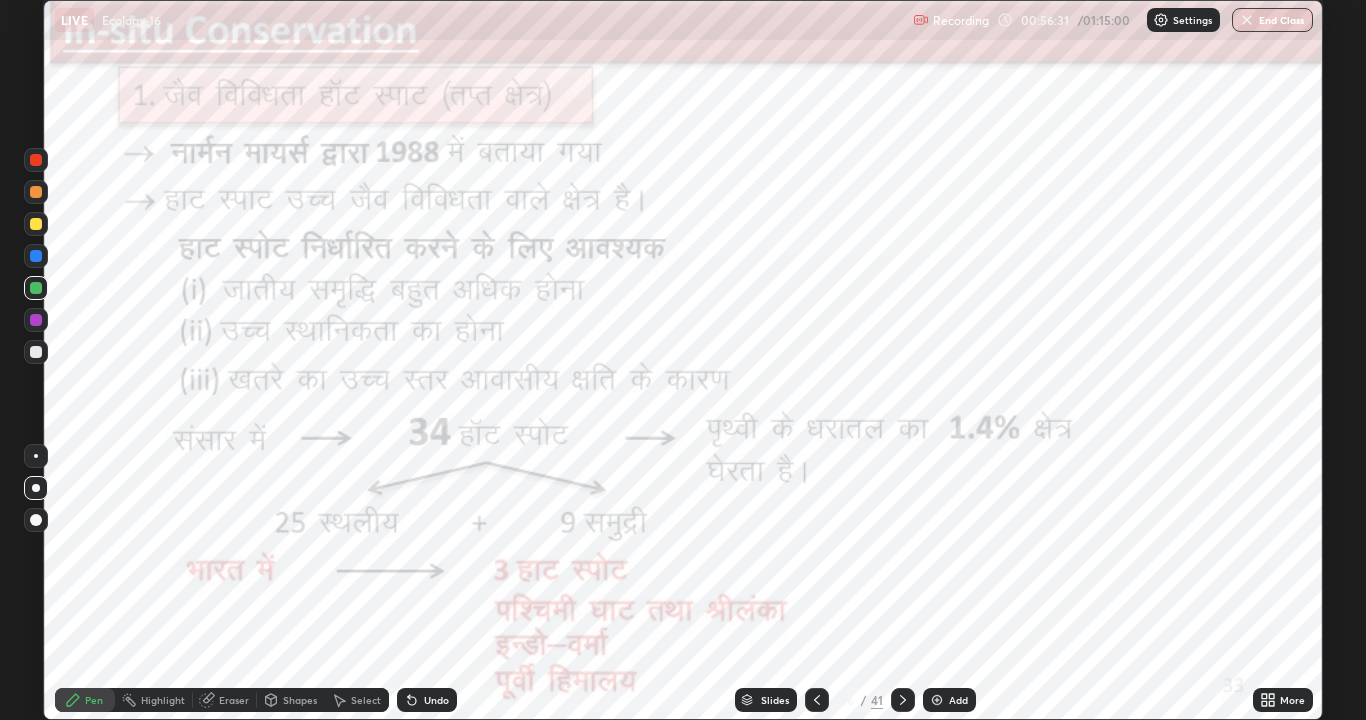 click 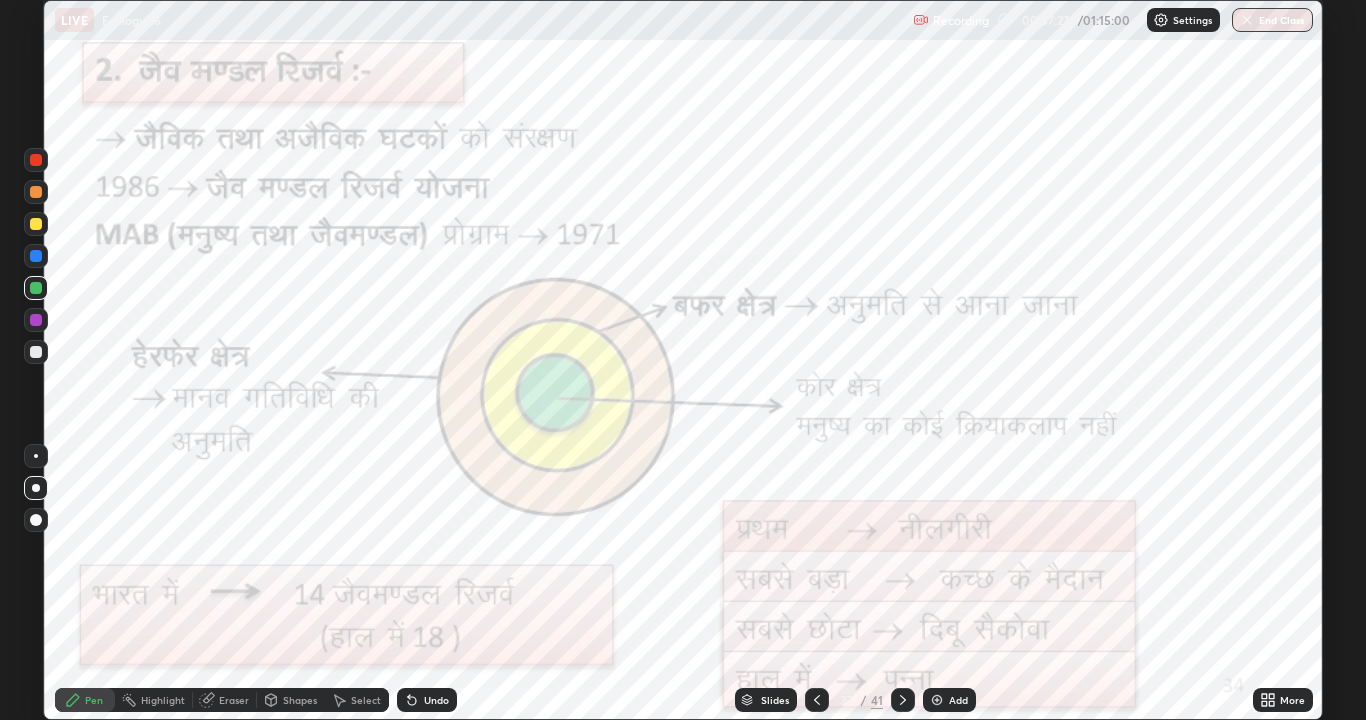 click at bounding box center (36, 320) 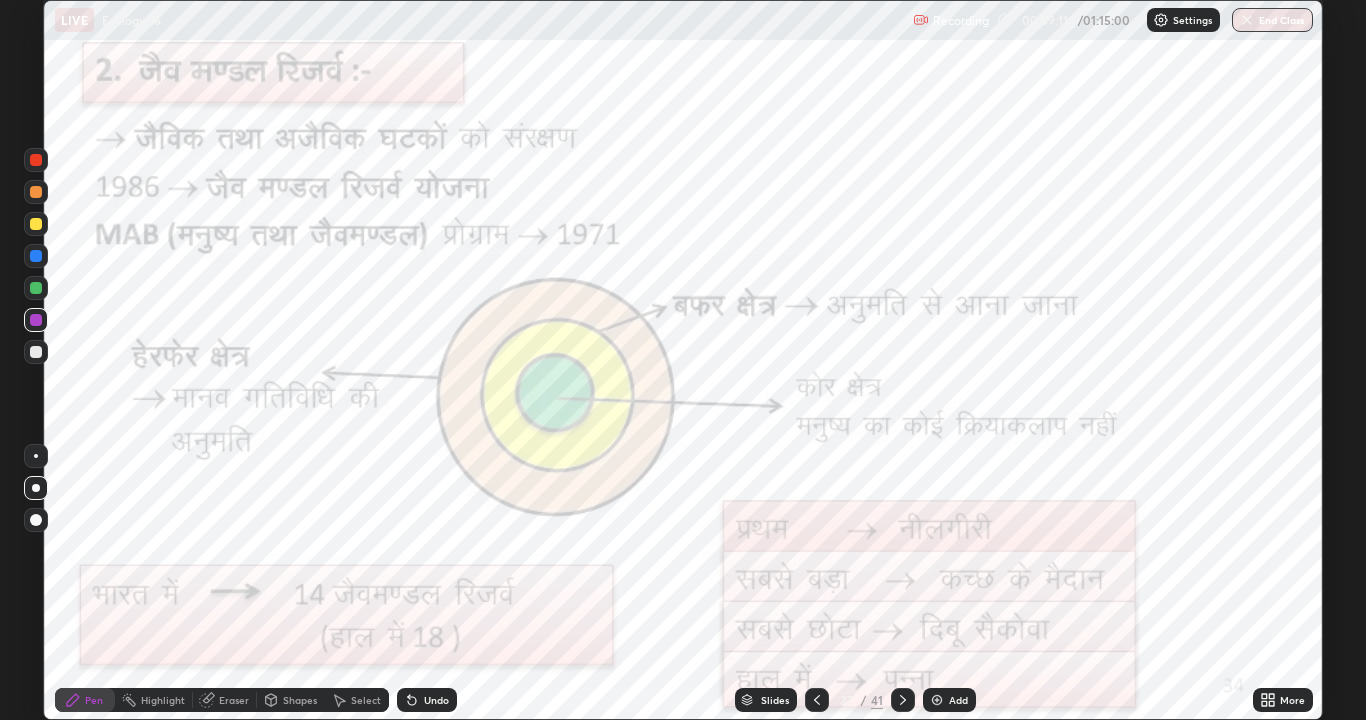 click 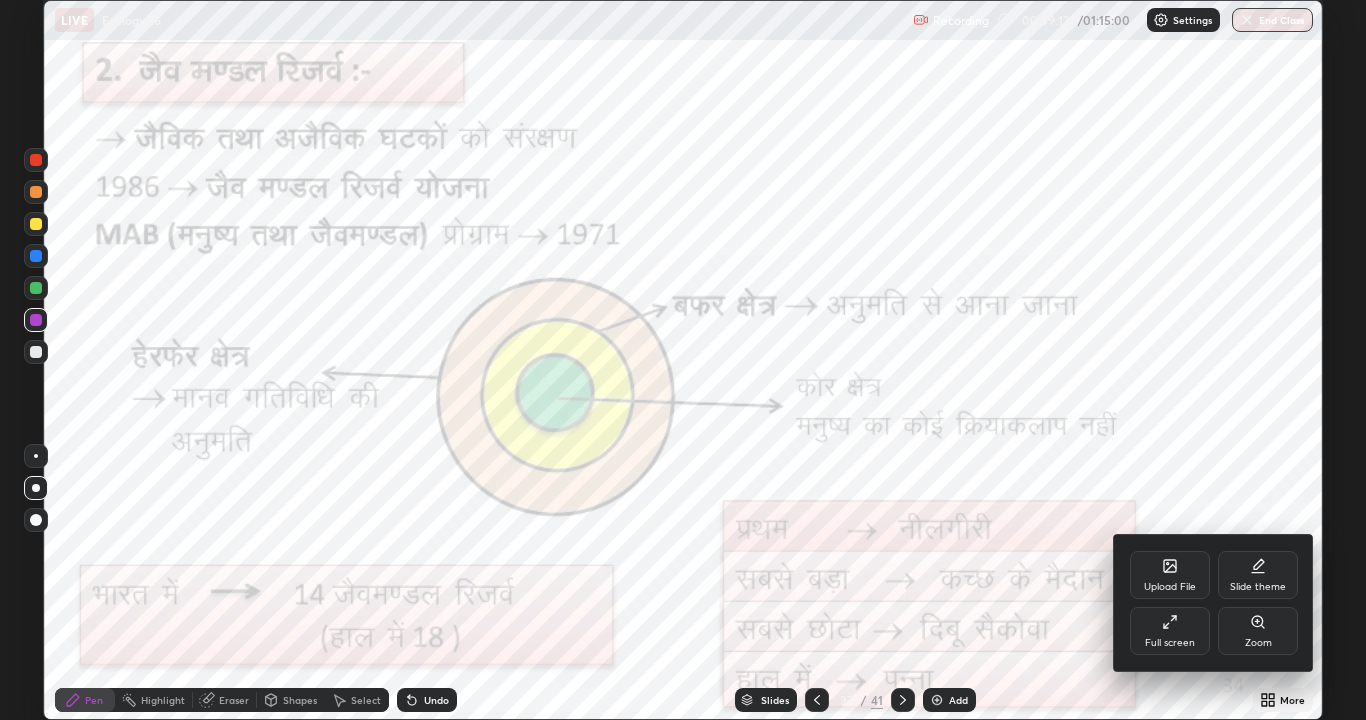 click on "Full screen" at bounding box center (1170, 631) 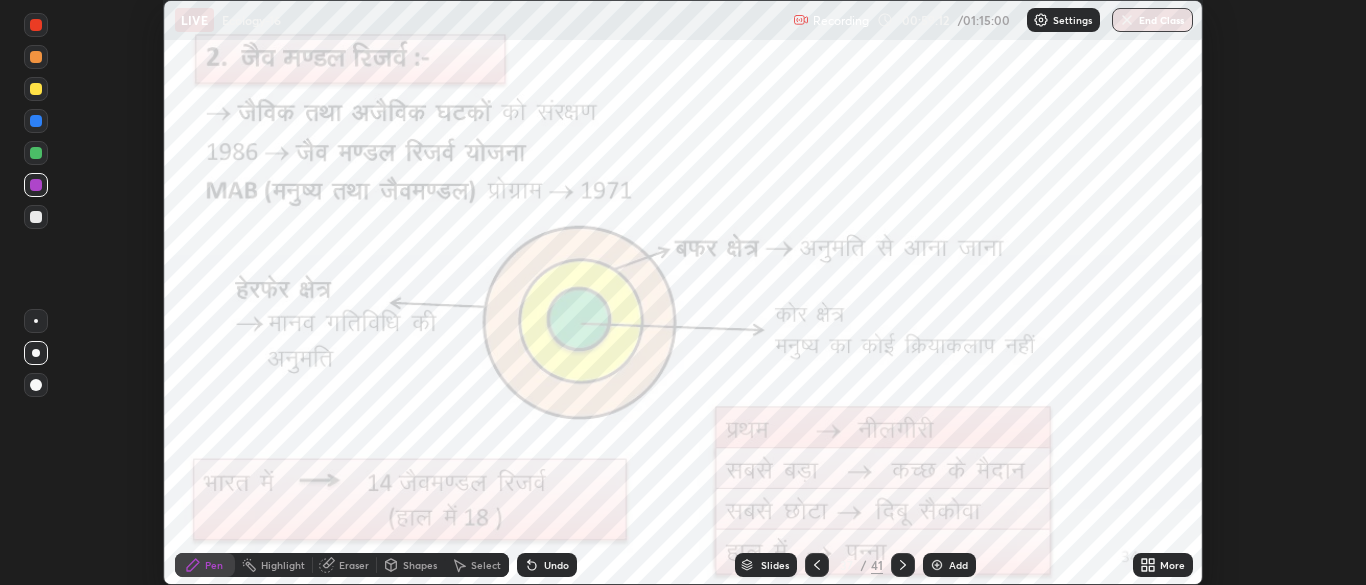scroll, scrollTop: 585, scrollLeft: 1366, axis: both 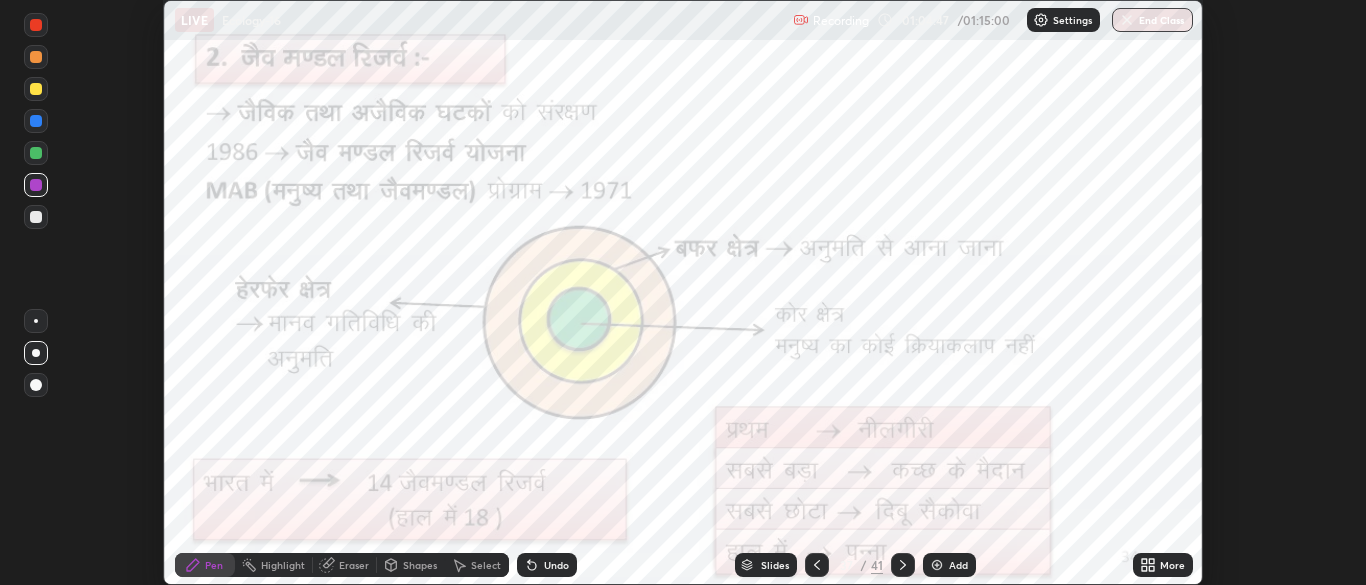 click at bounding box center (36, 185) 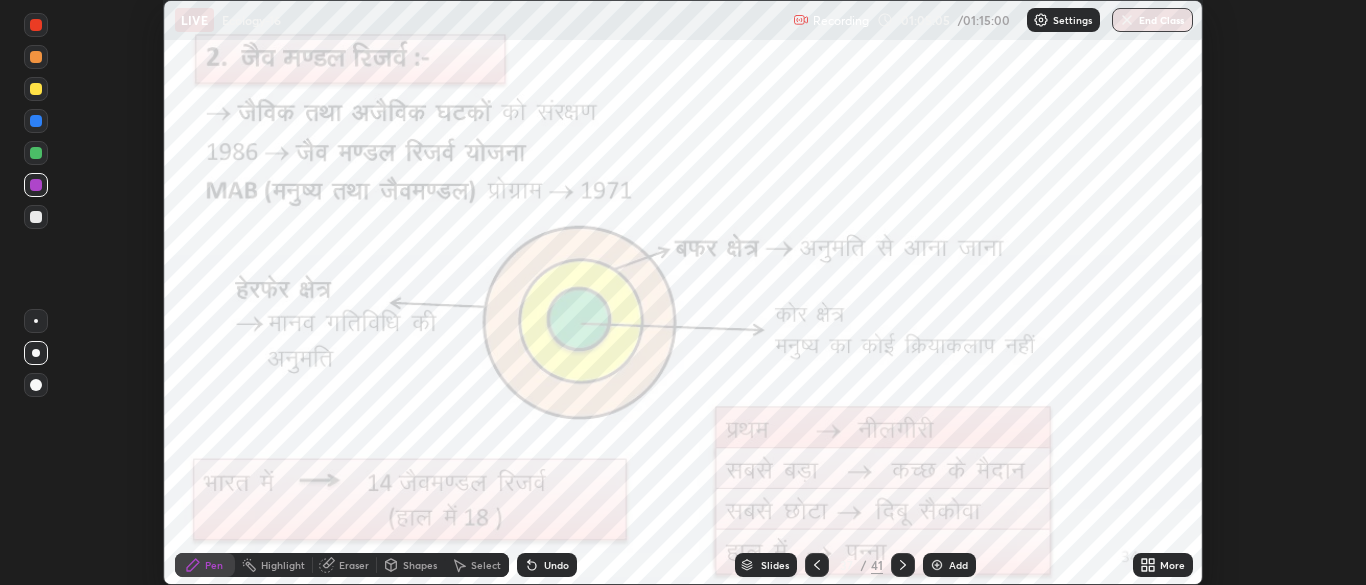 click 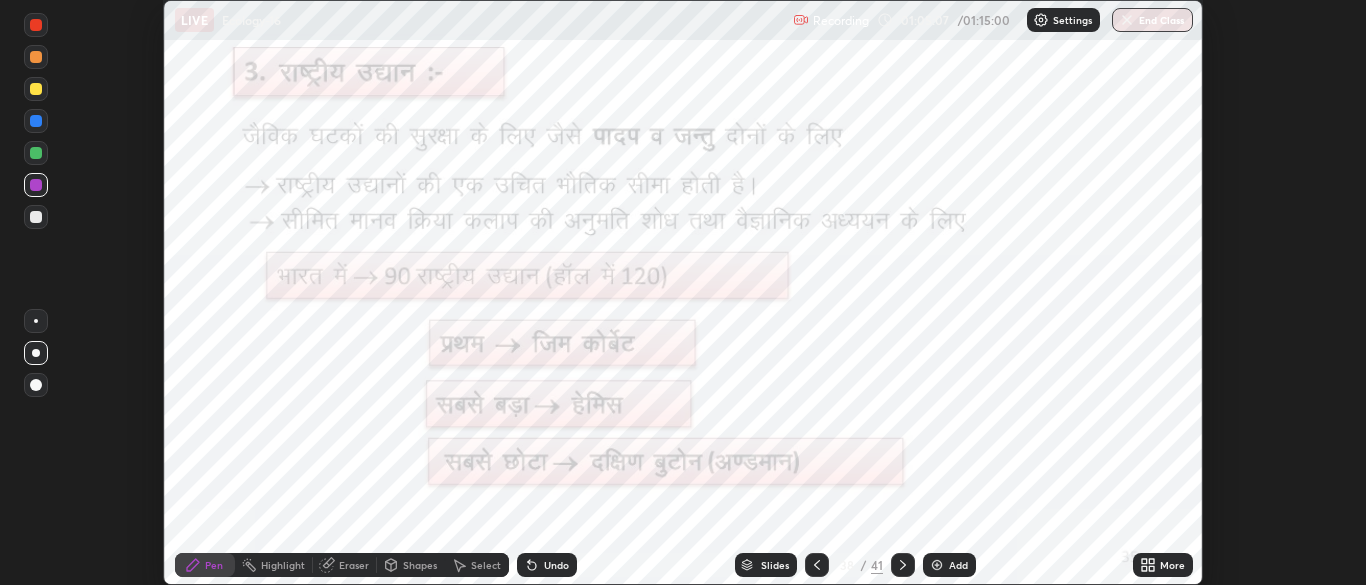 click 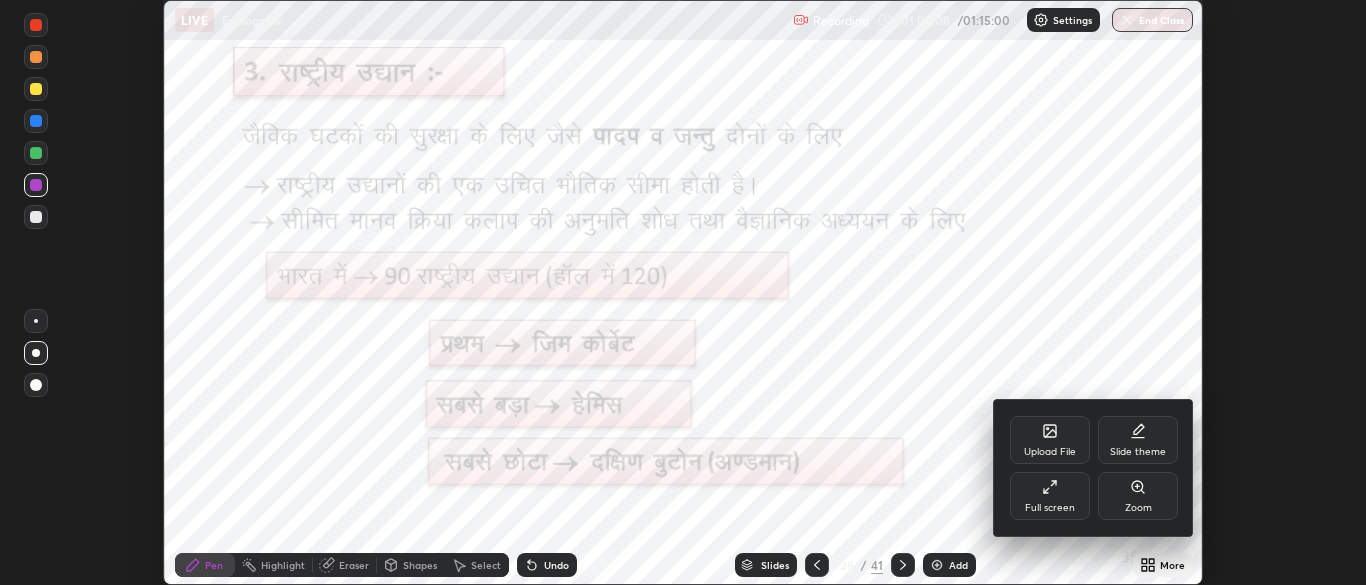 click on "Full screen" at bounding box center [1050, 496] 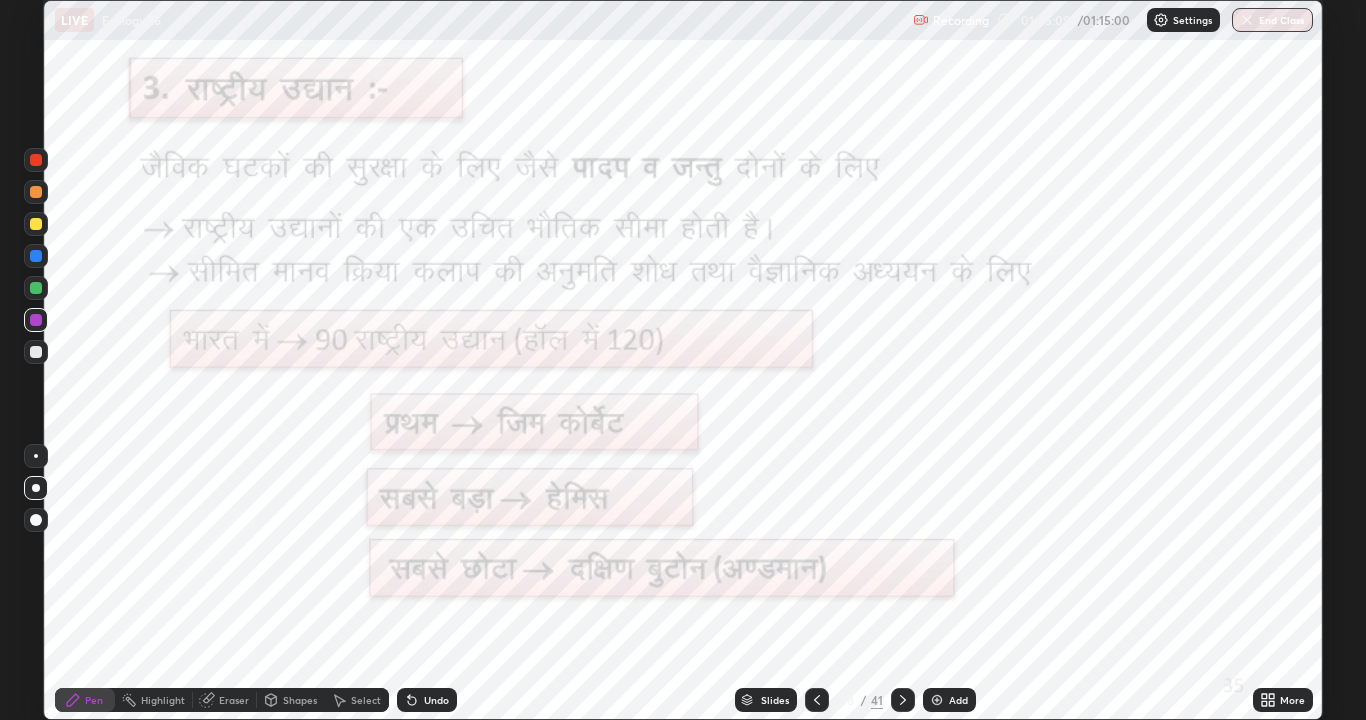 scroll, scrollTop: 99280, scrollLeft: 98634, axis: both 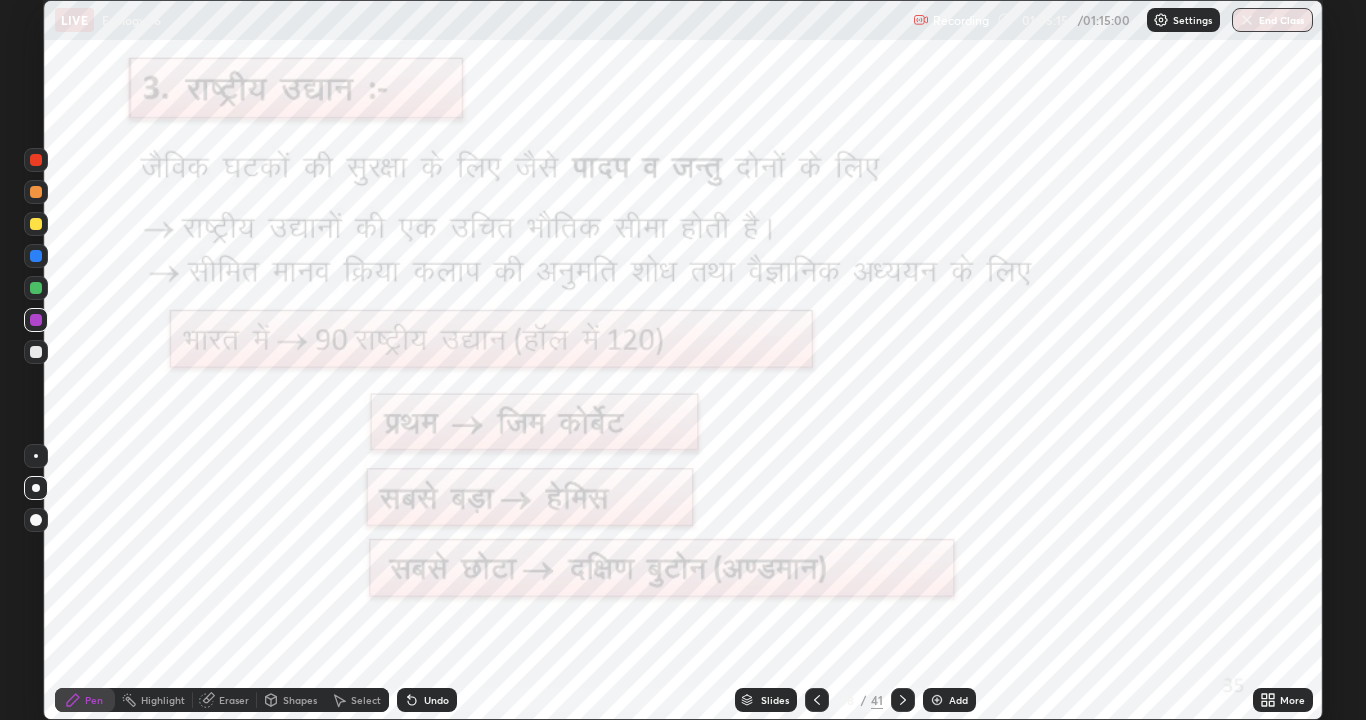 click 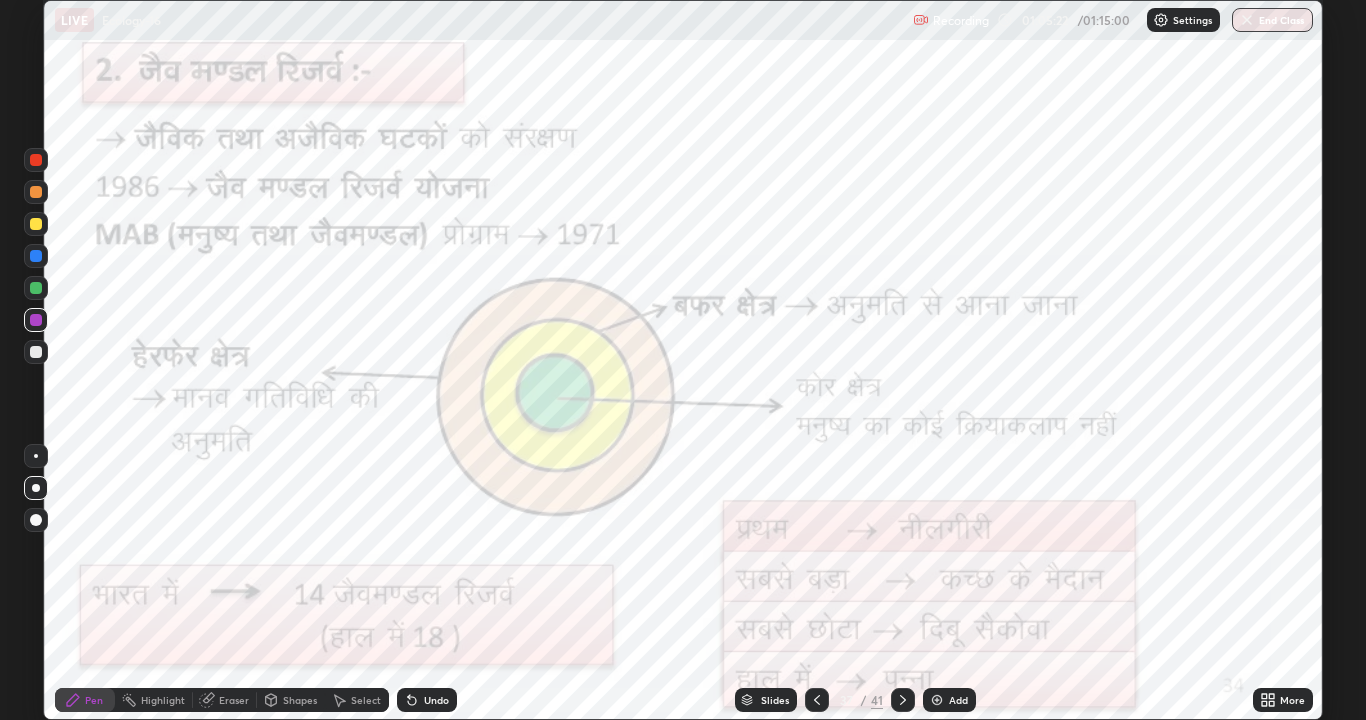 click on "Highlight" at bounding box center (163, 700) 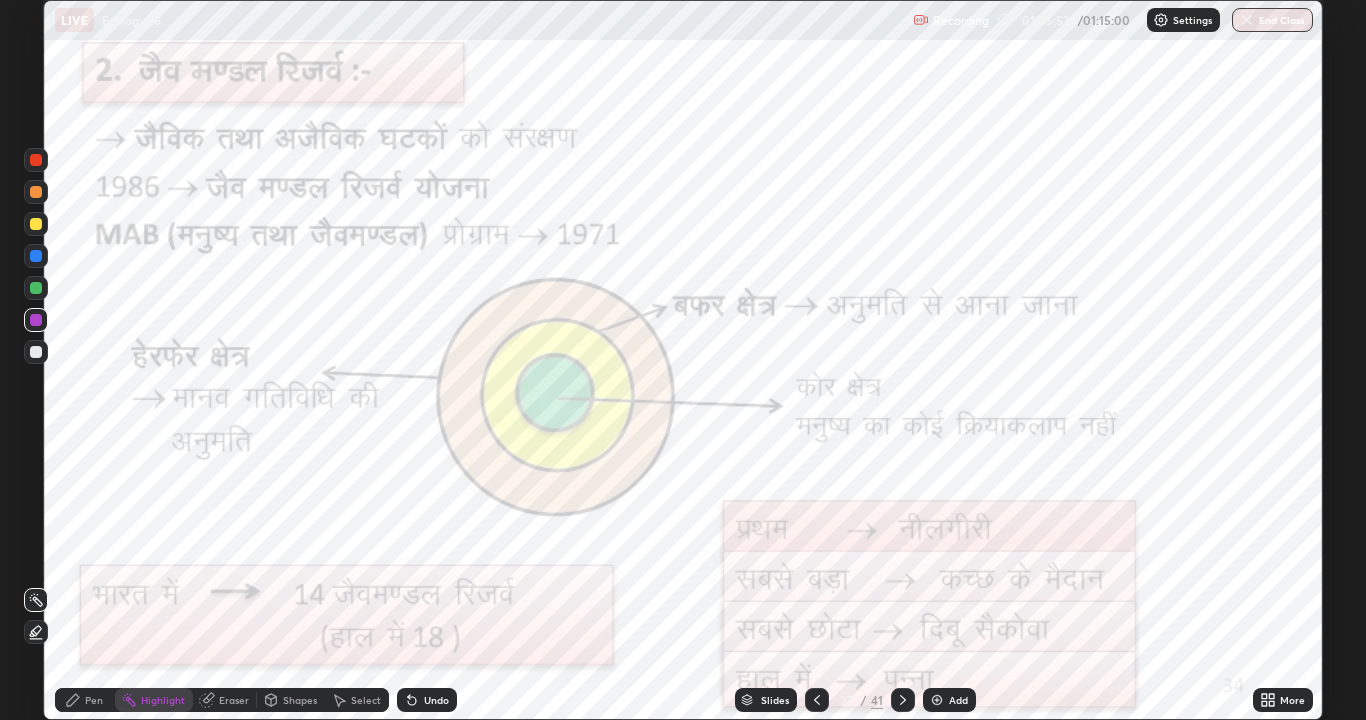 click 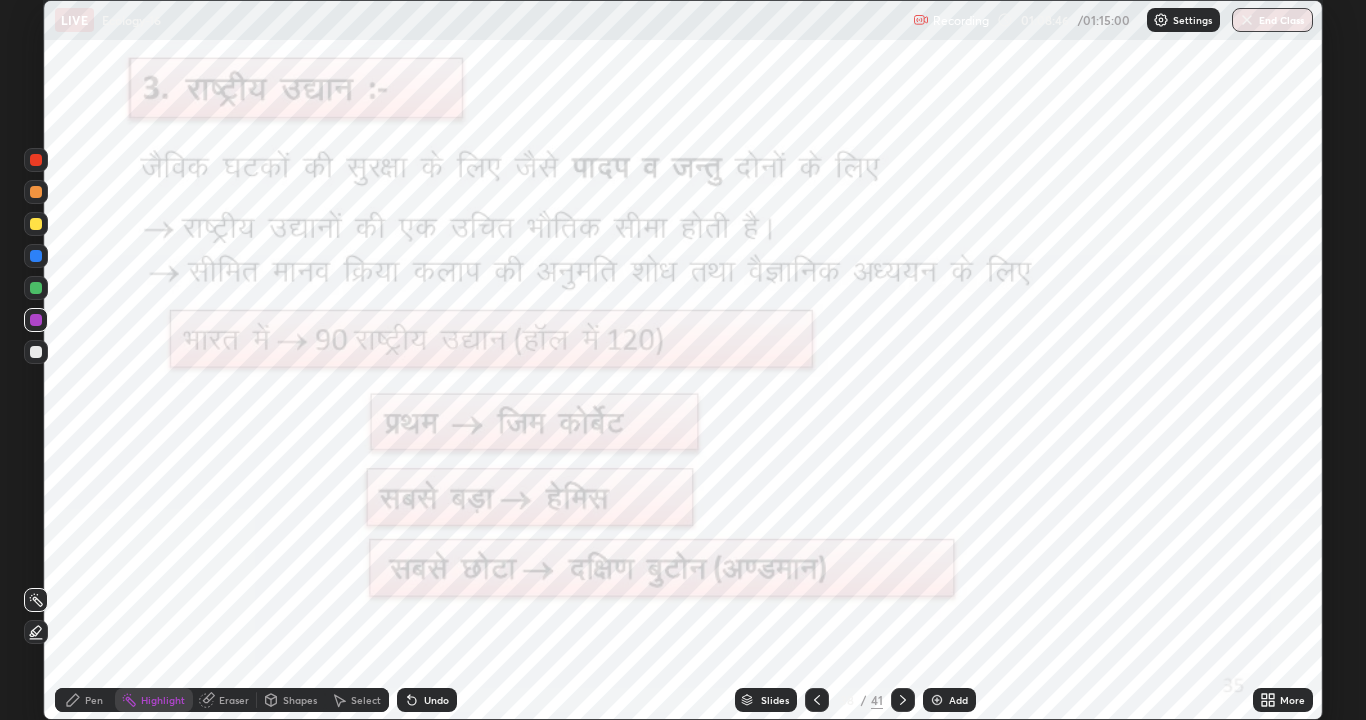 click 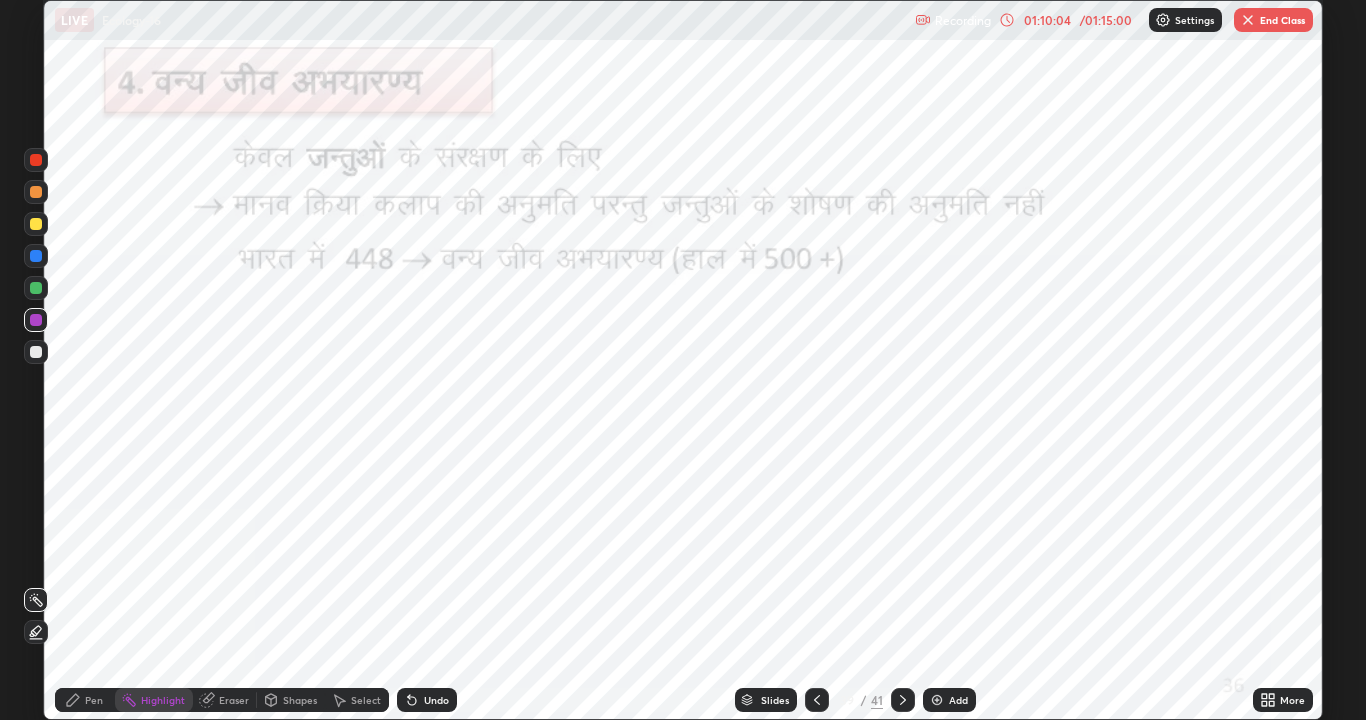 click 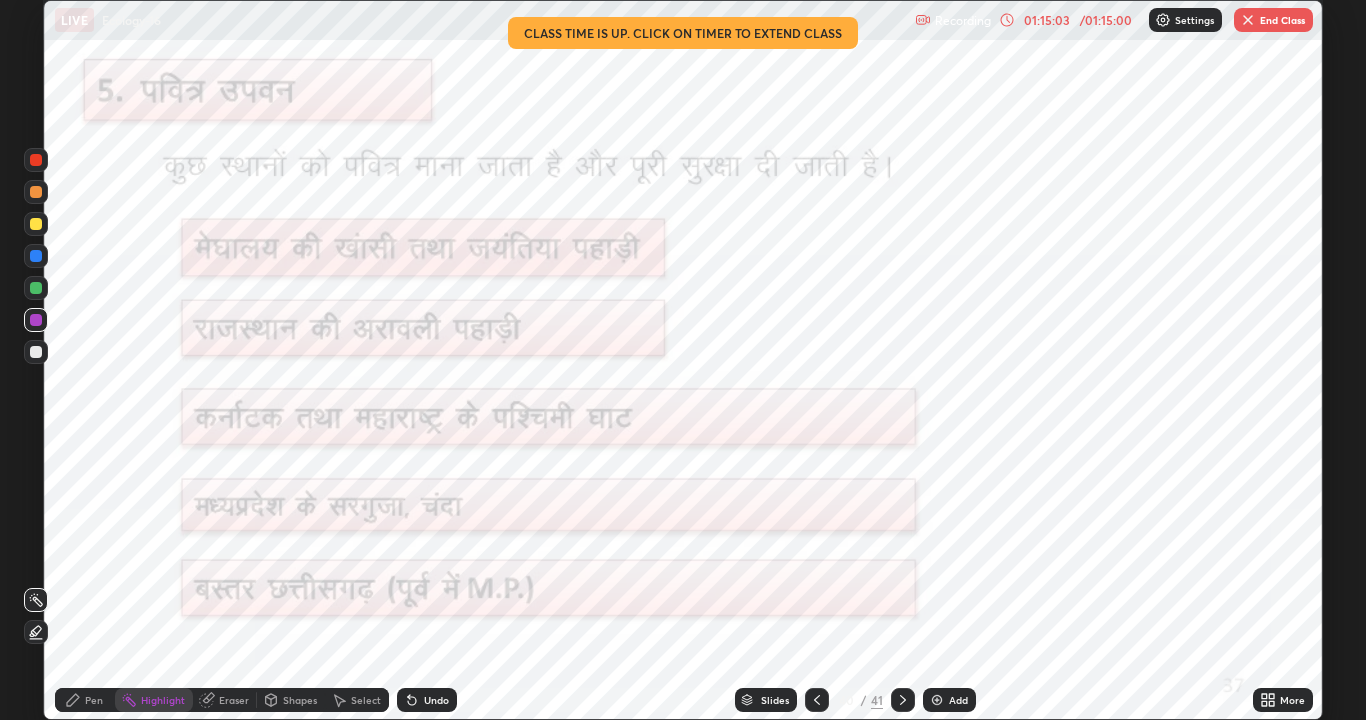 click on "Pen" at bounding box center (94, 700) 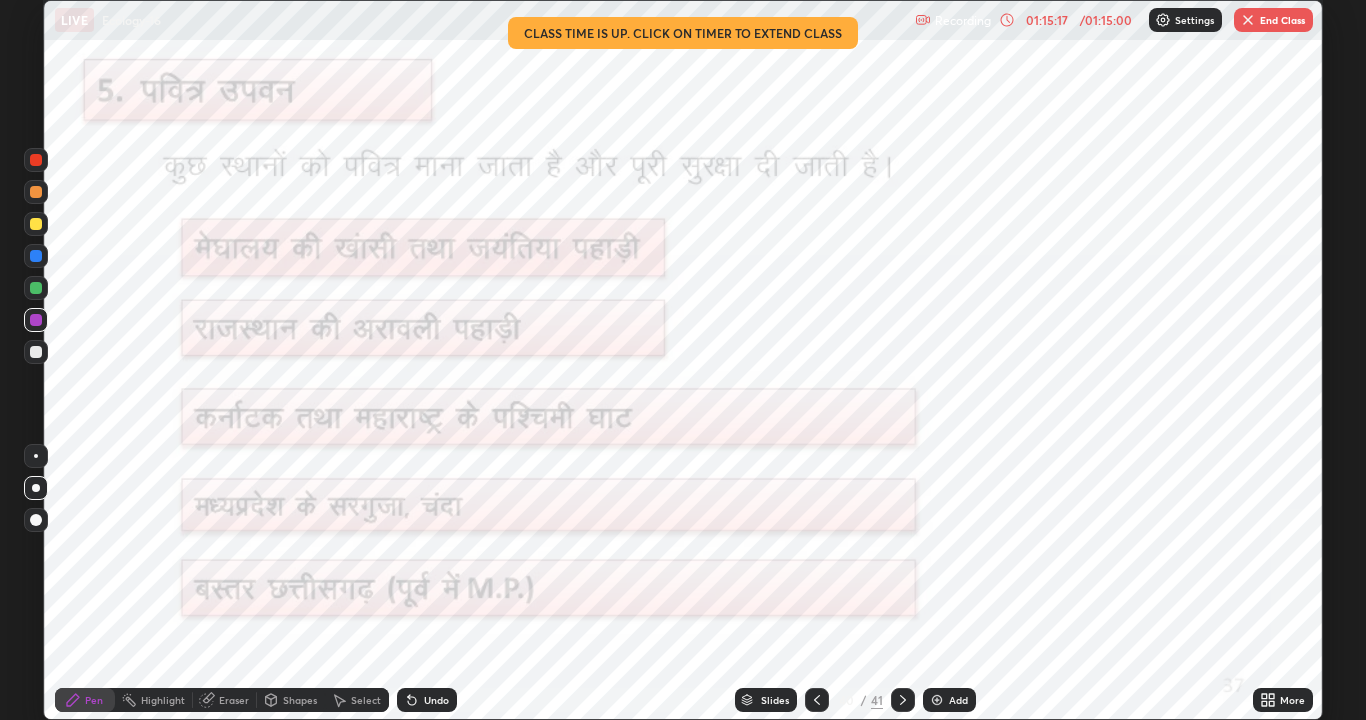 click 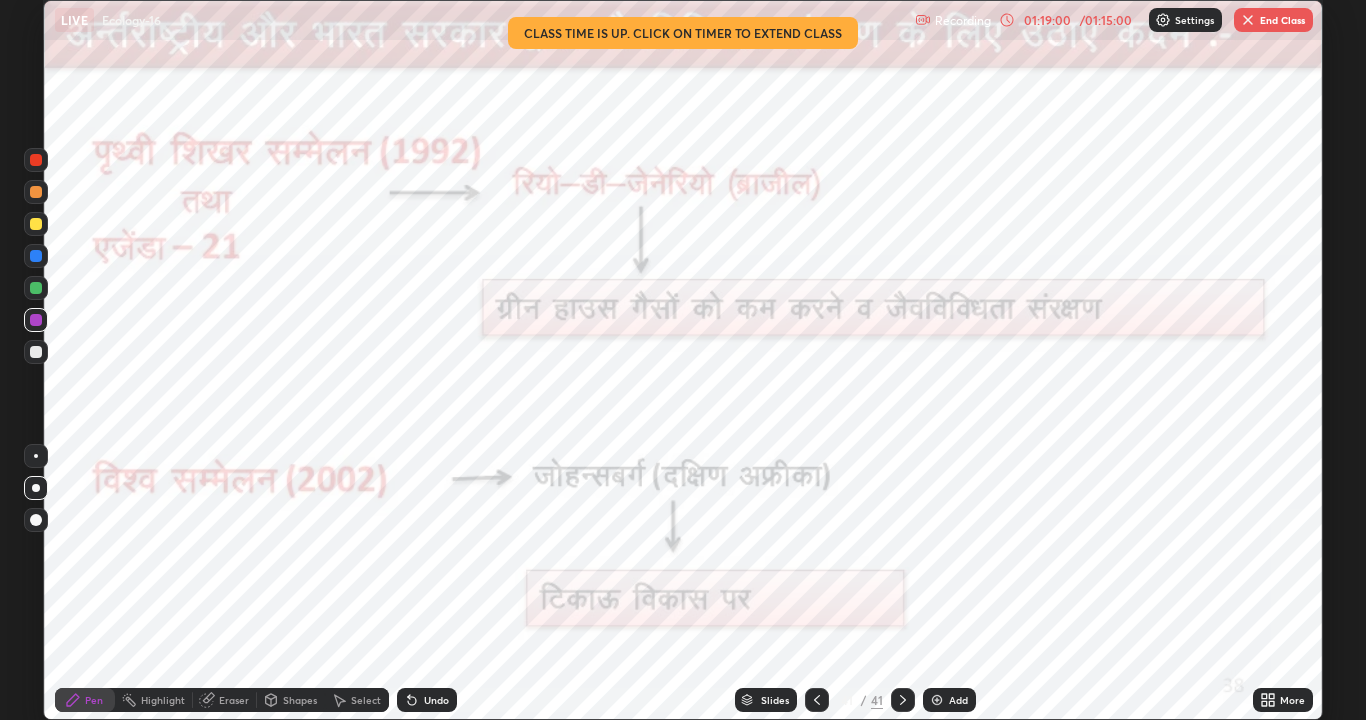 click on "End Class" at bounding box center [1273, 20] 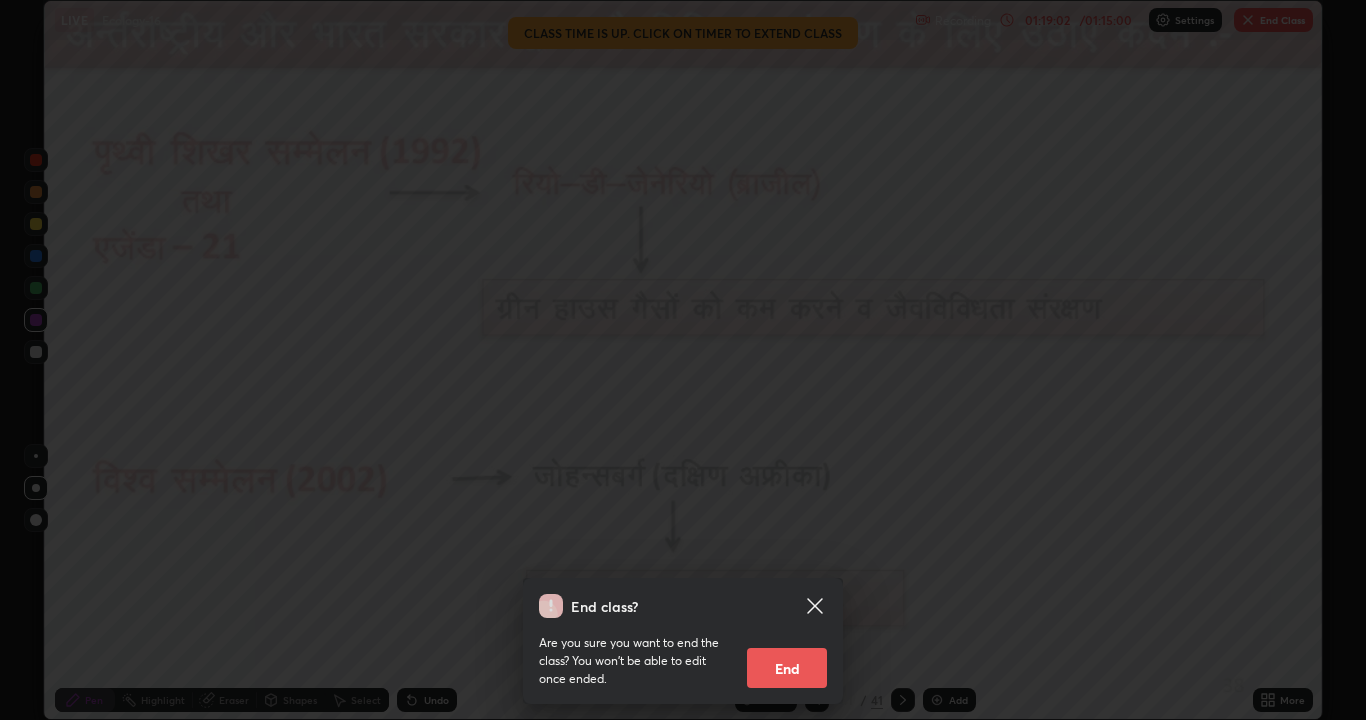 click on "End" at bounding box center (787, 668) 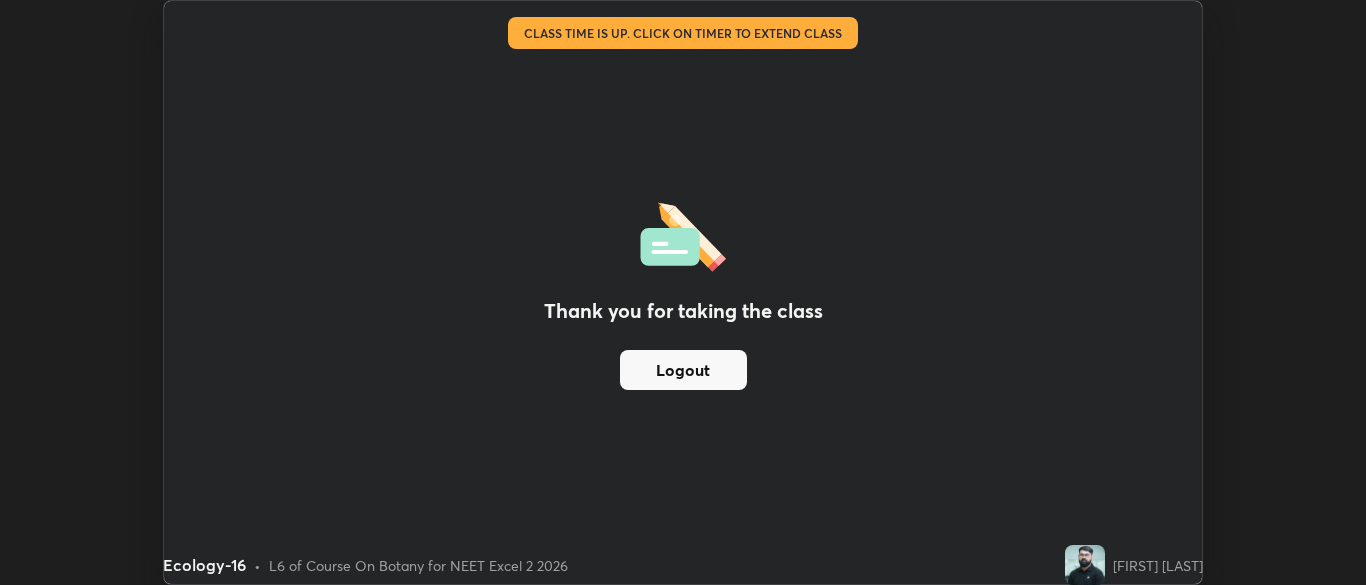 scroll, scrollTop: 585, scrollLeft: 1366, axis: both 